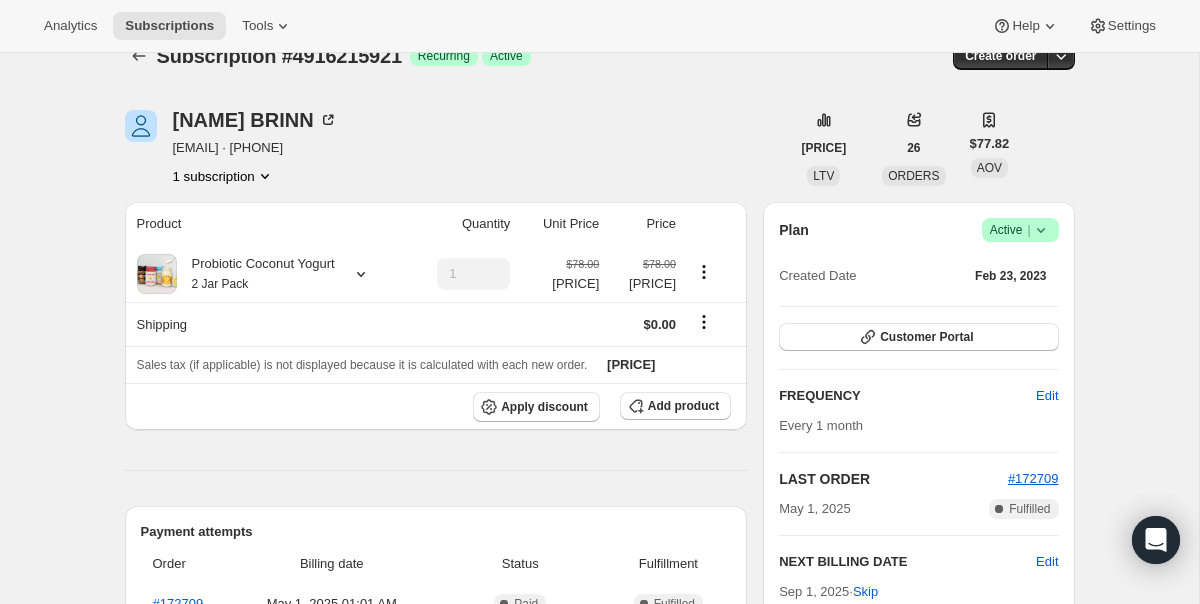 scroll, scrollTop: 0, scrollLeft: 0, axis: both 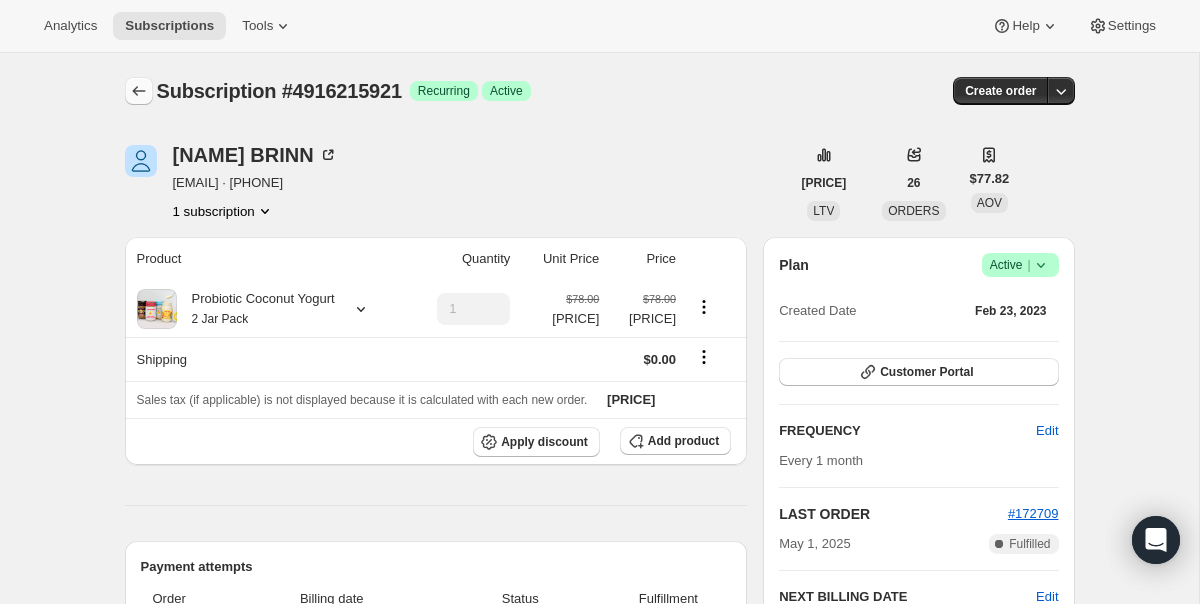 click at bounding box center (139, 91) 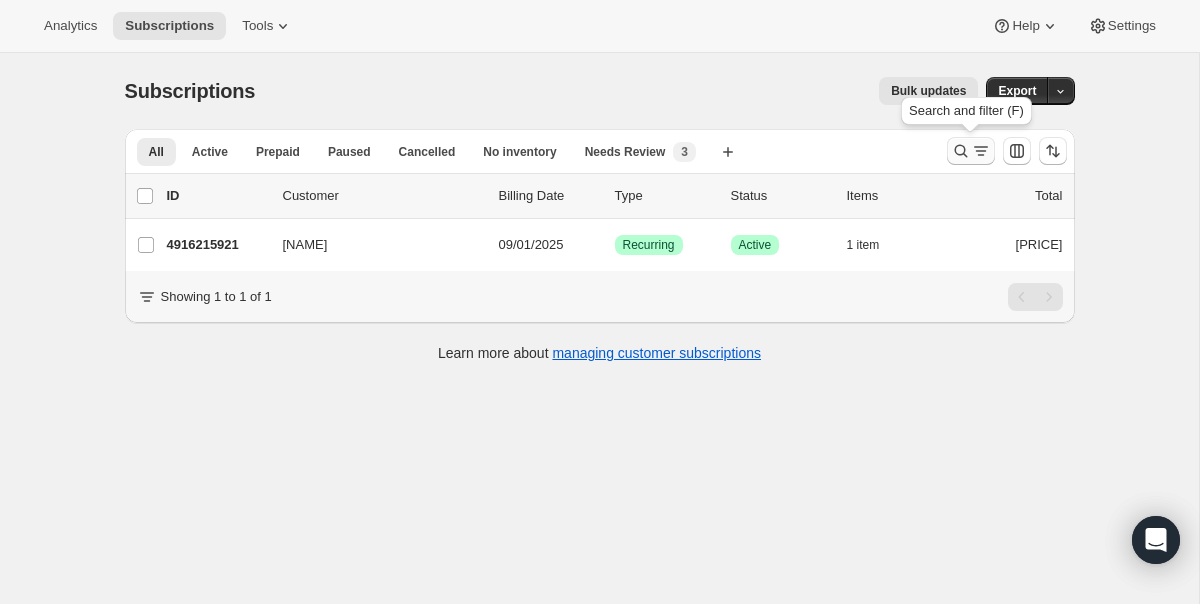 click 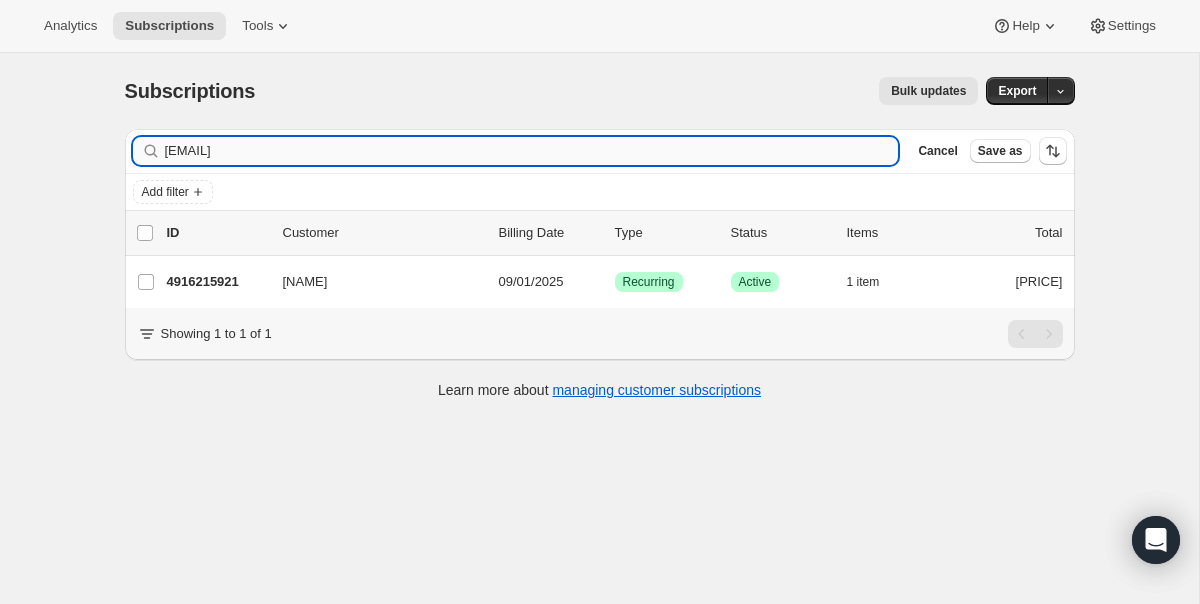 click on "nickybrinn@gmail.com" at bounding box center (532, 151) 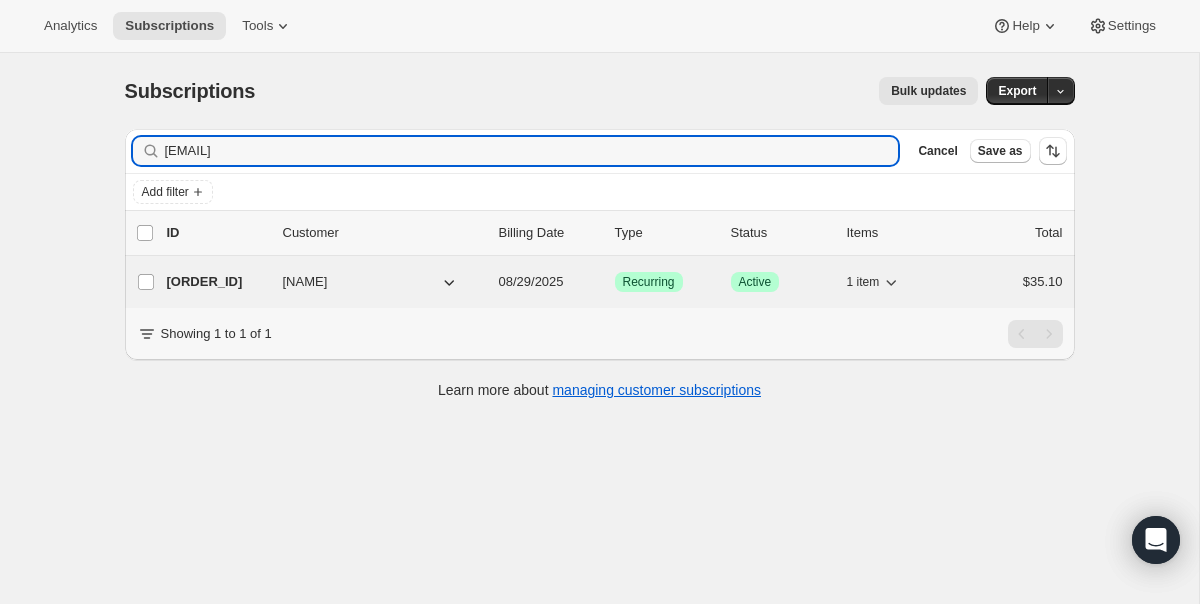 type on "[EMAIL]" 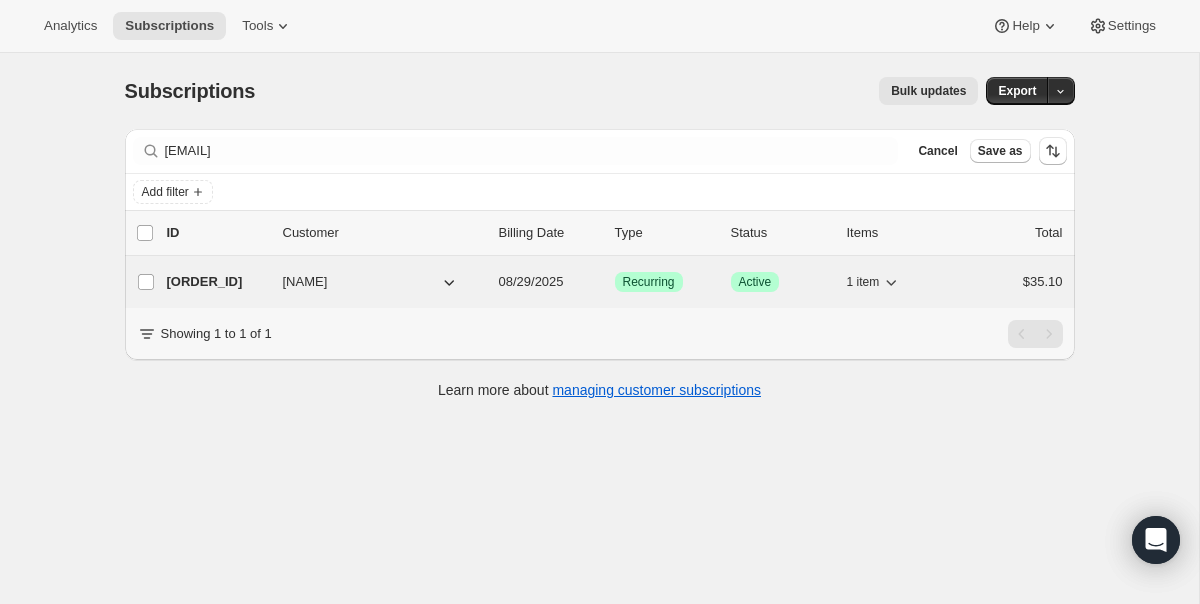 click on "21123006577 Julia Berolzheimer 08/29/2025 Success Recurring Success Active 1   item $35.10" at bounding box center [615, 282] 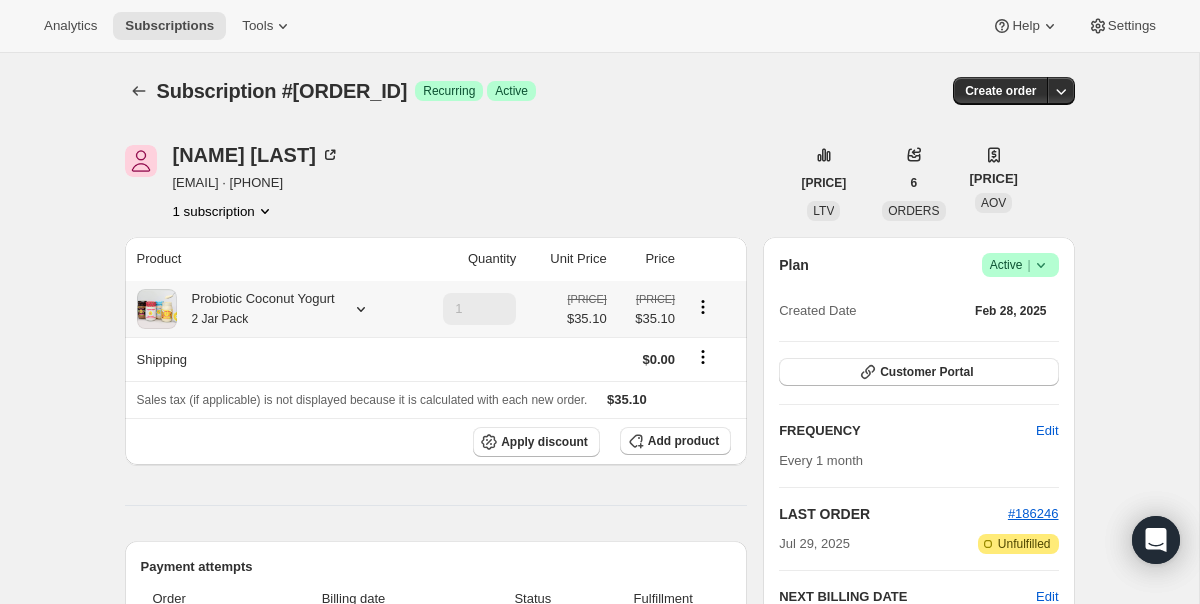 click on "Probiotic Coconut Yogurt 2 Jar Pack" at bounding box center (271, 309) 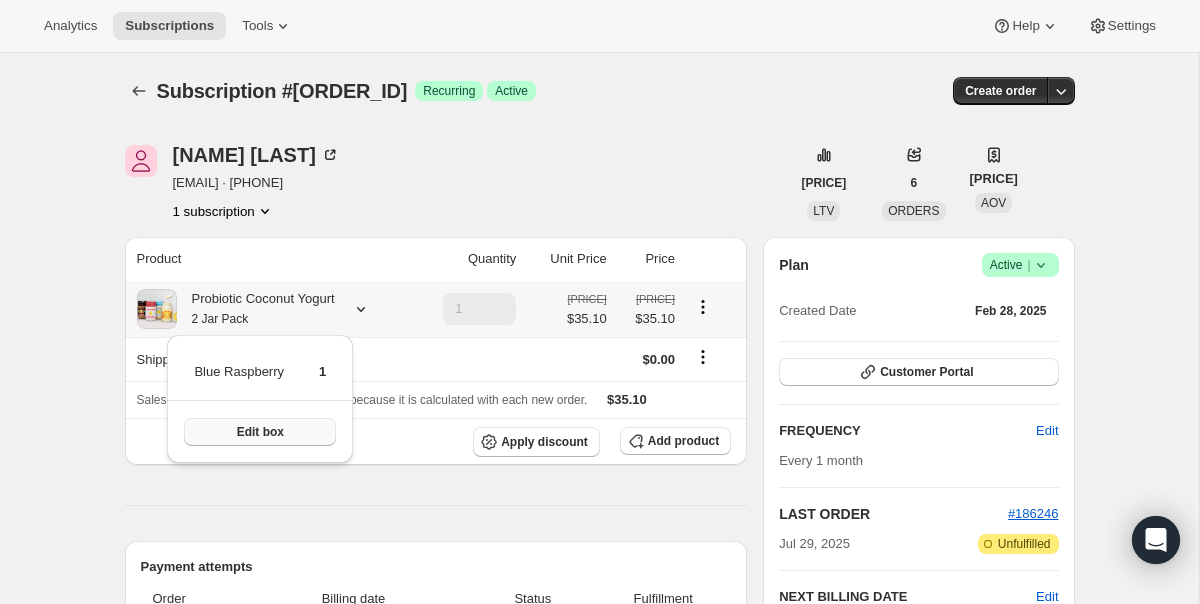 click on "Edit box" at bounding box center [260, 432] 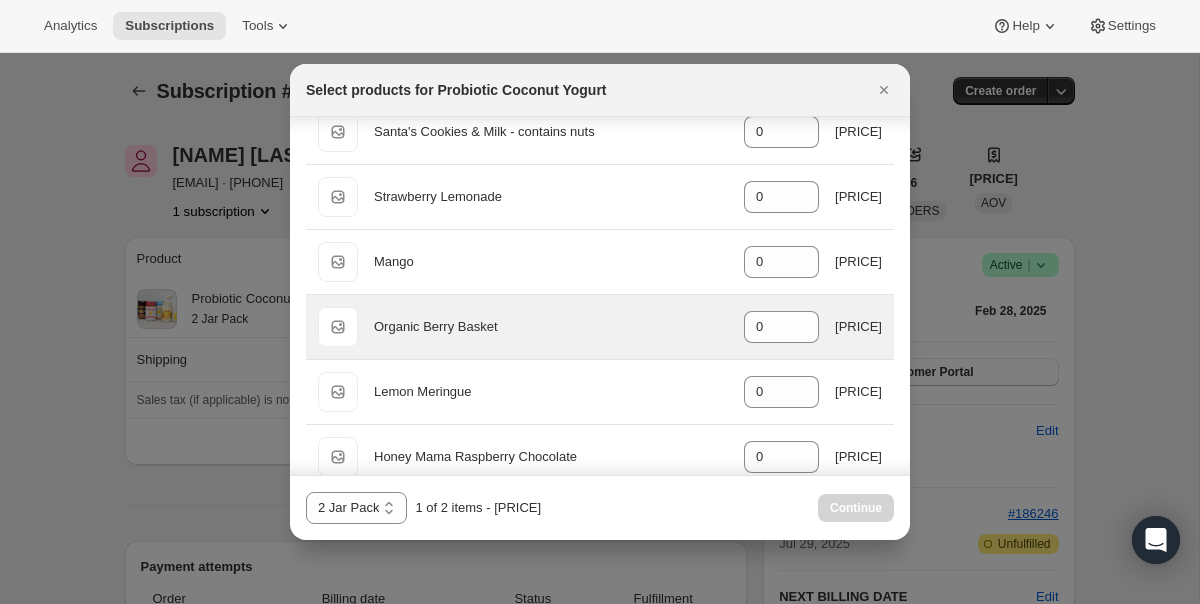 scroll, scrollTop: 1446, scrollLeft: 0, axis: vertical 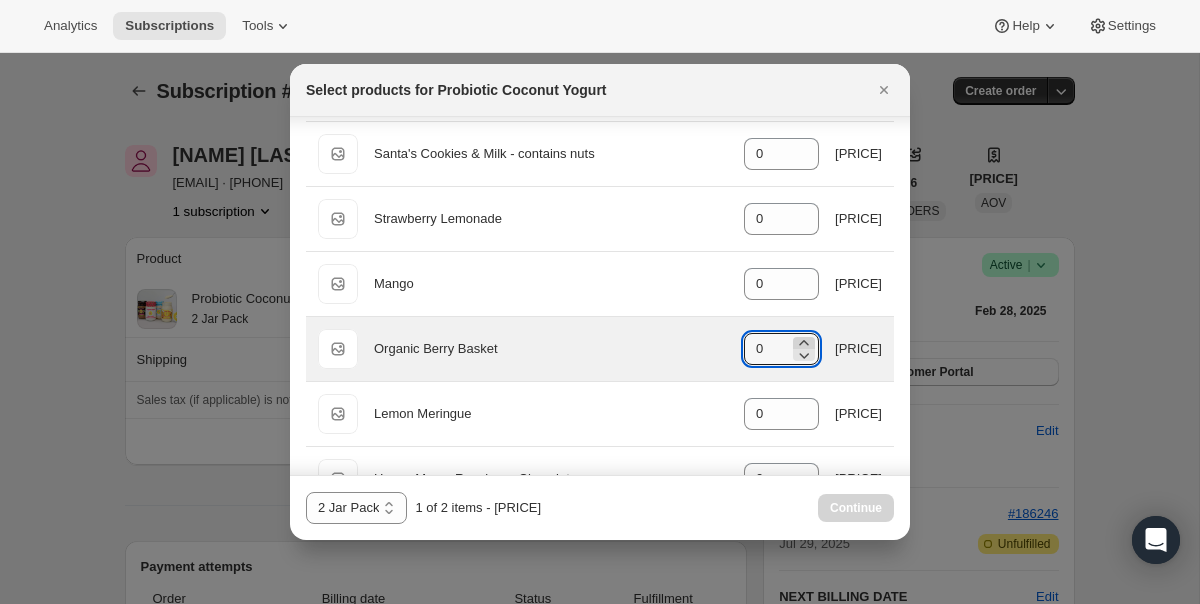 click 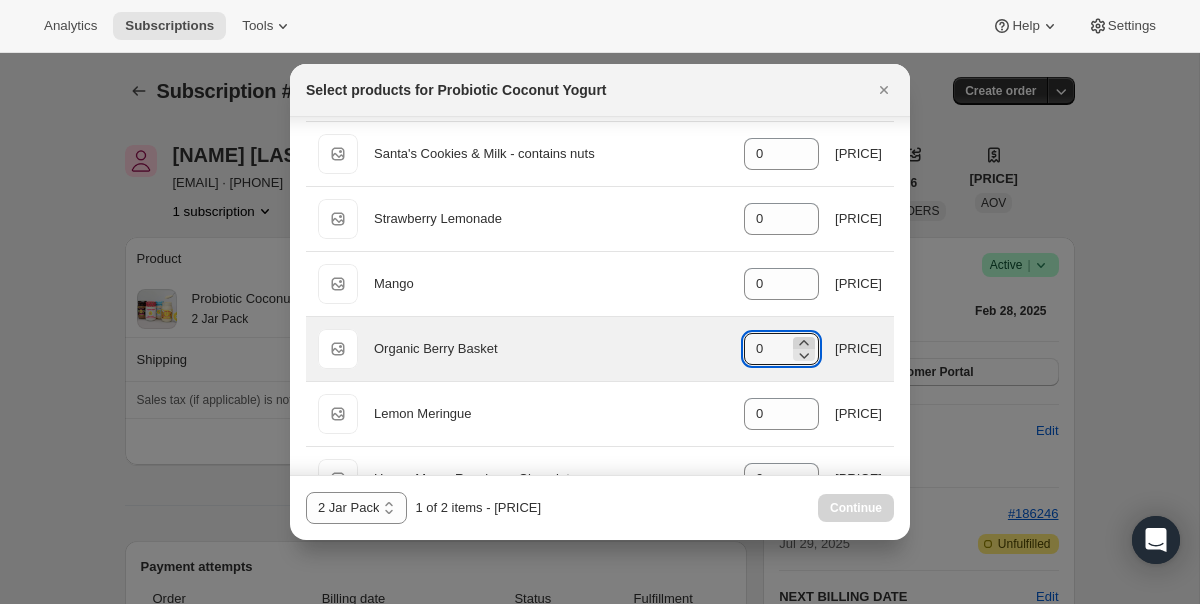 type on "1" 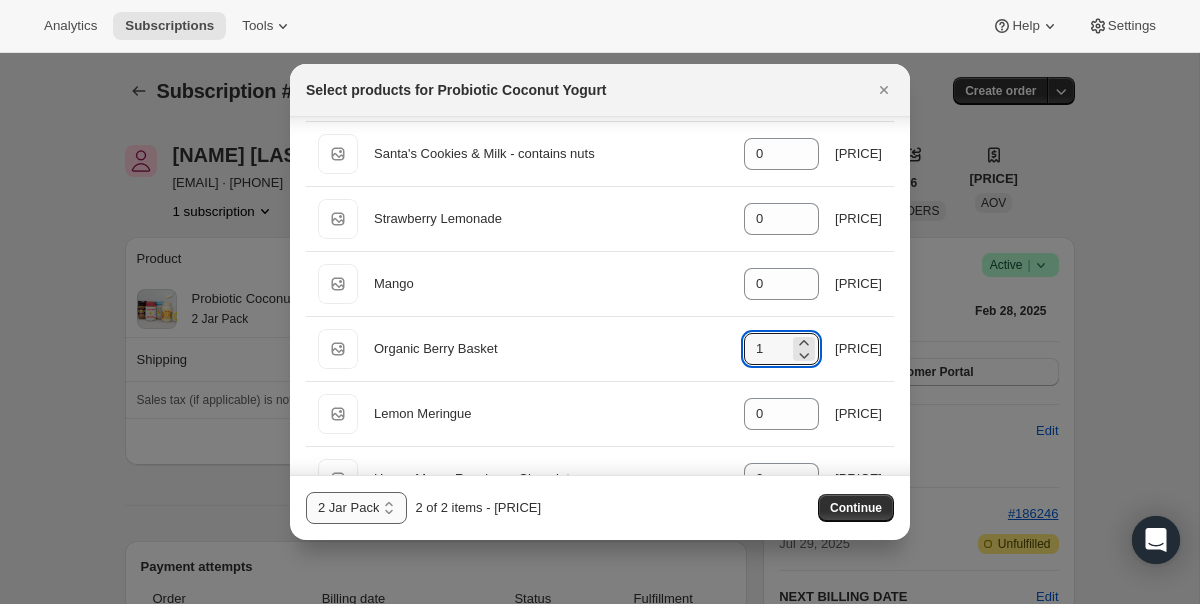 click on "2 Jar Pack 3 Jar Pack 4 Jar Pack" at bounding box center [356, 508] 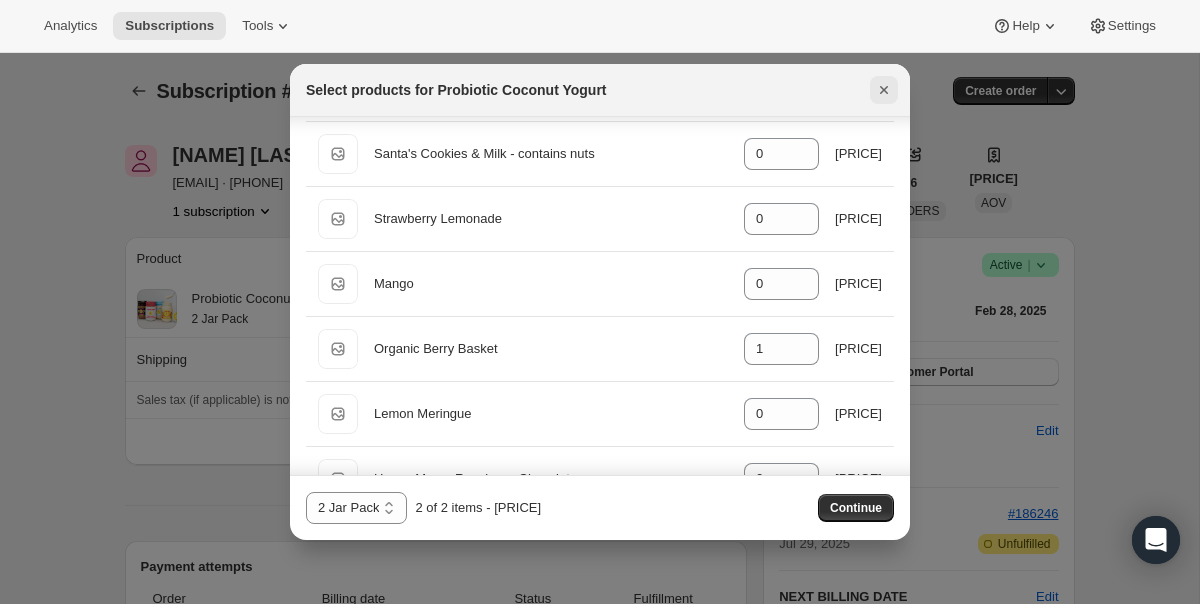 click 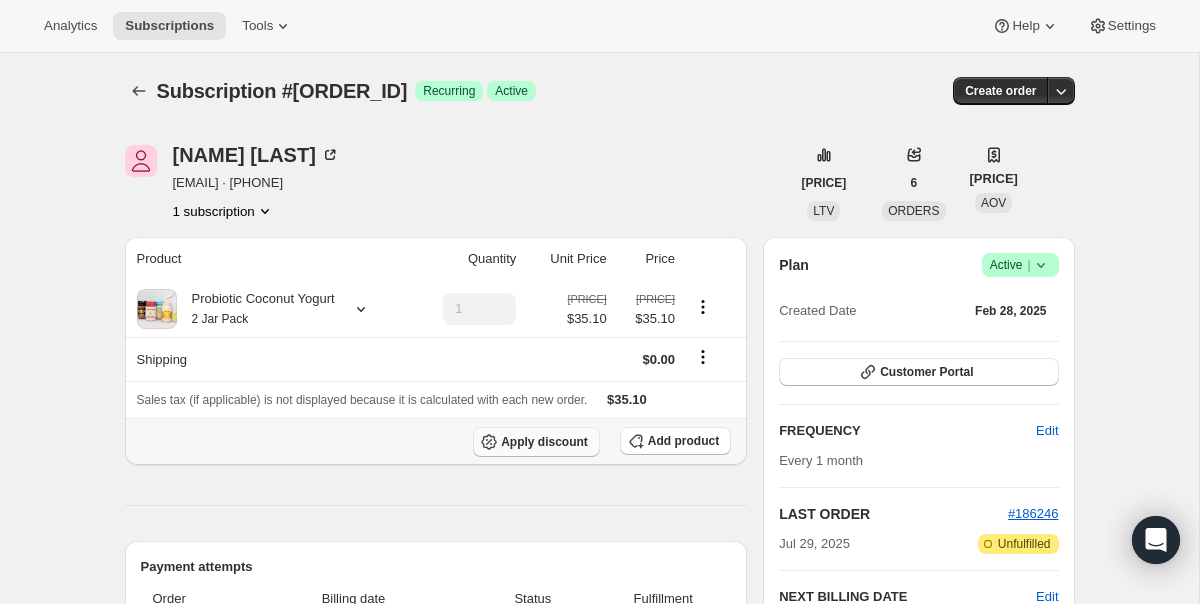 click on "Apply discount" at bounding box center (544, 442) 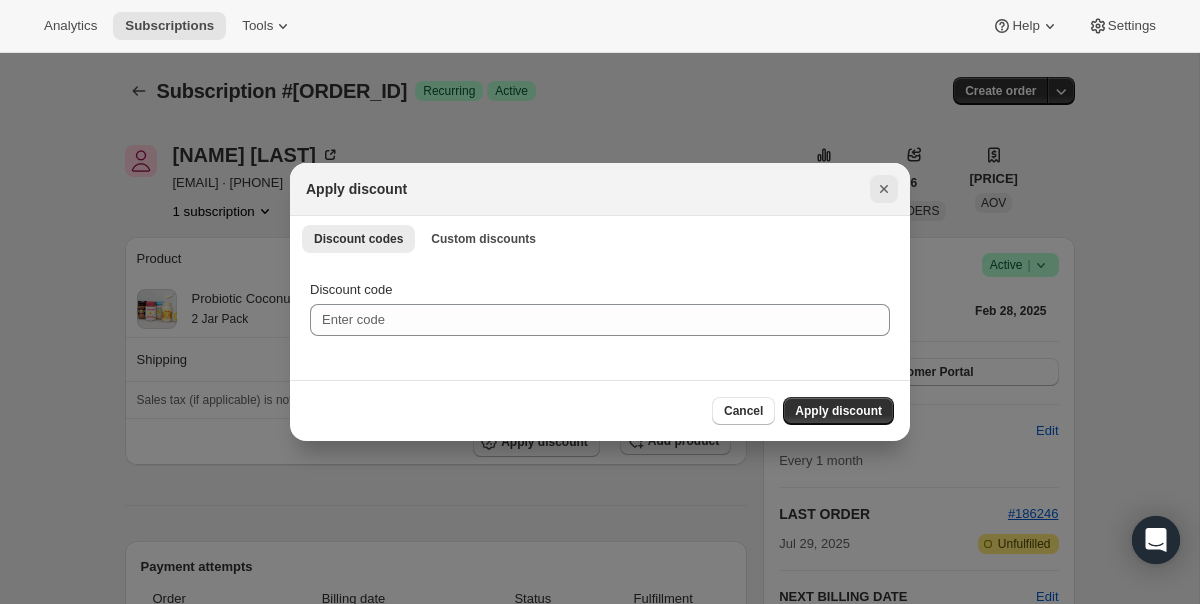 click 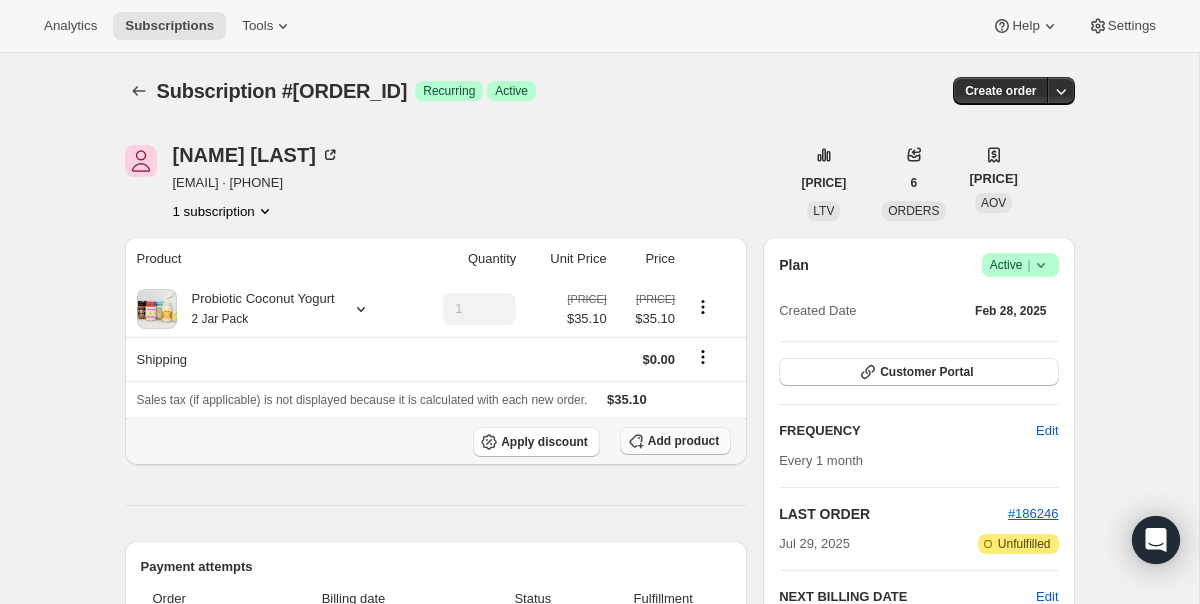 click 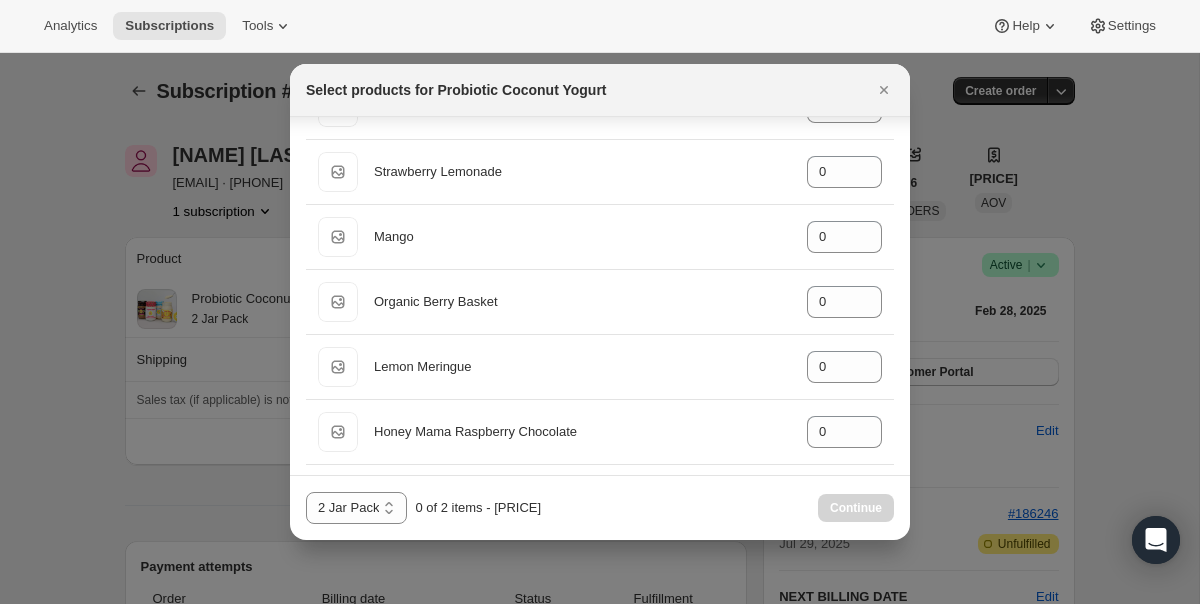 scroll, scrollTop: 1563, scrollLeft: 0, axis: vertical 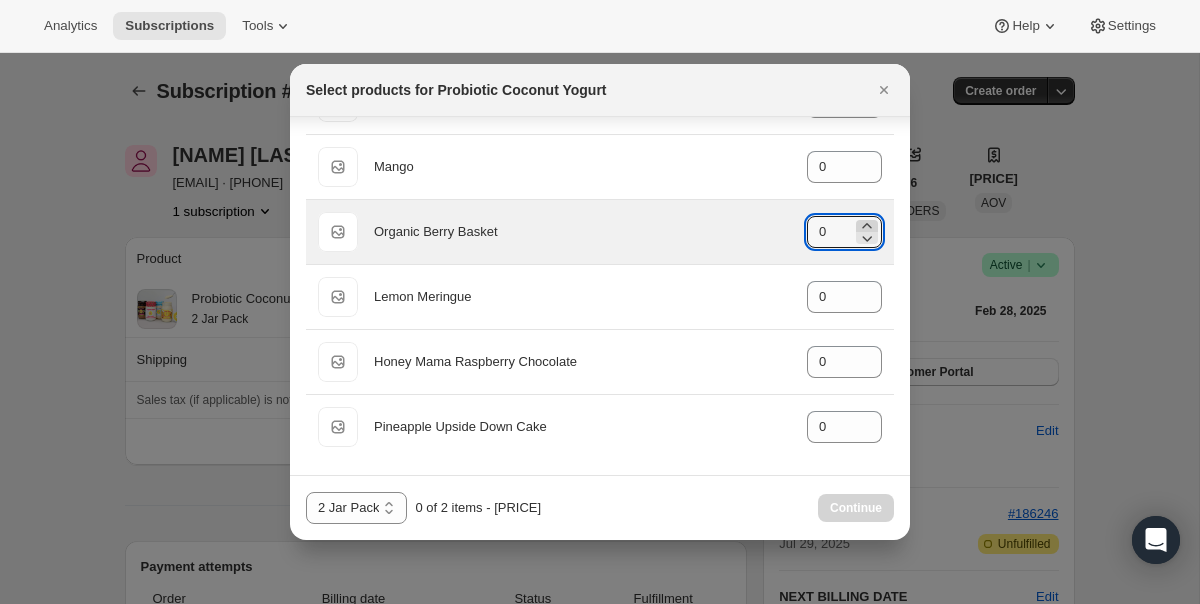 click 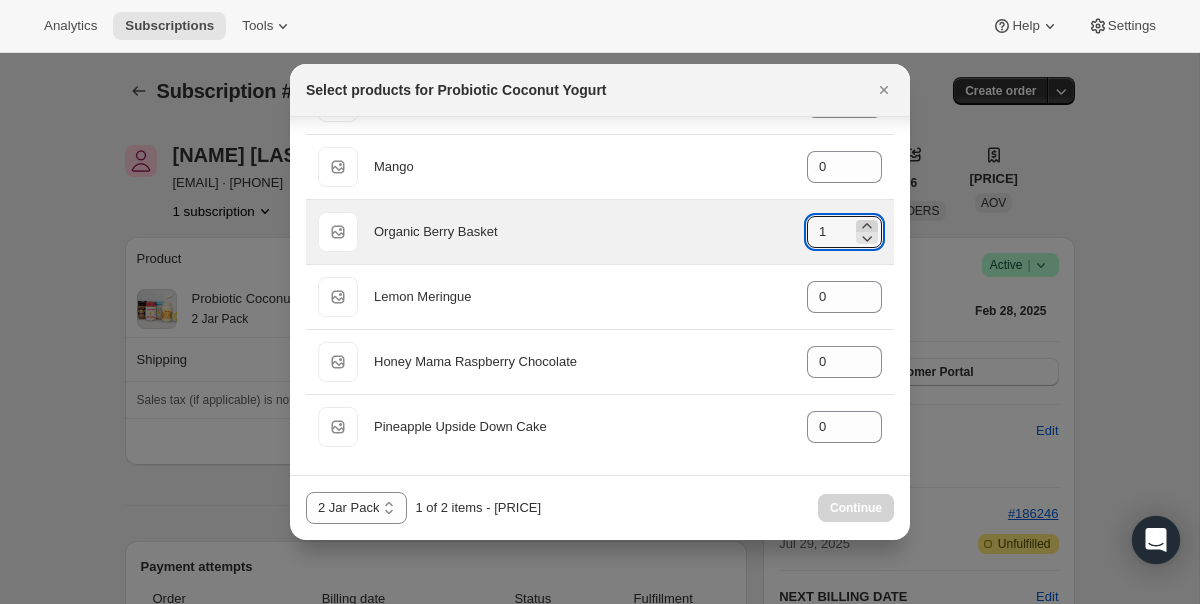 click 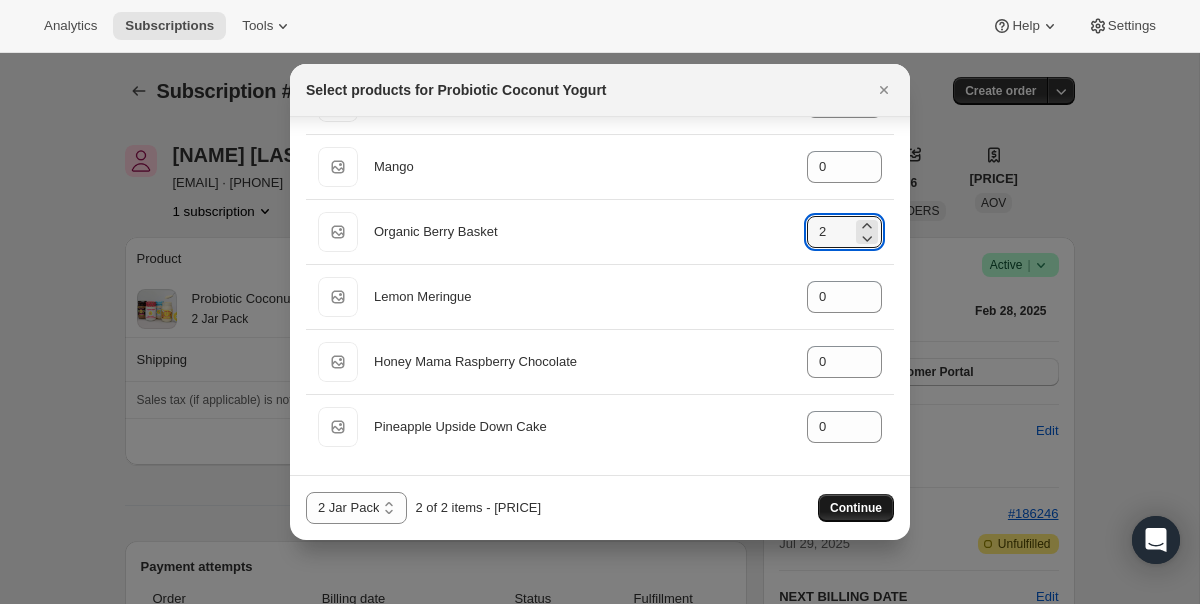 click on "Continue" at bounding box center [856, 508] 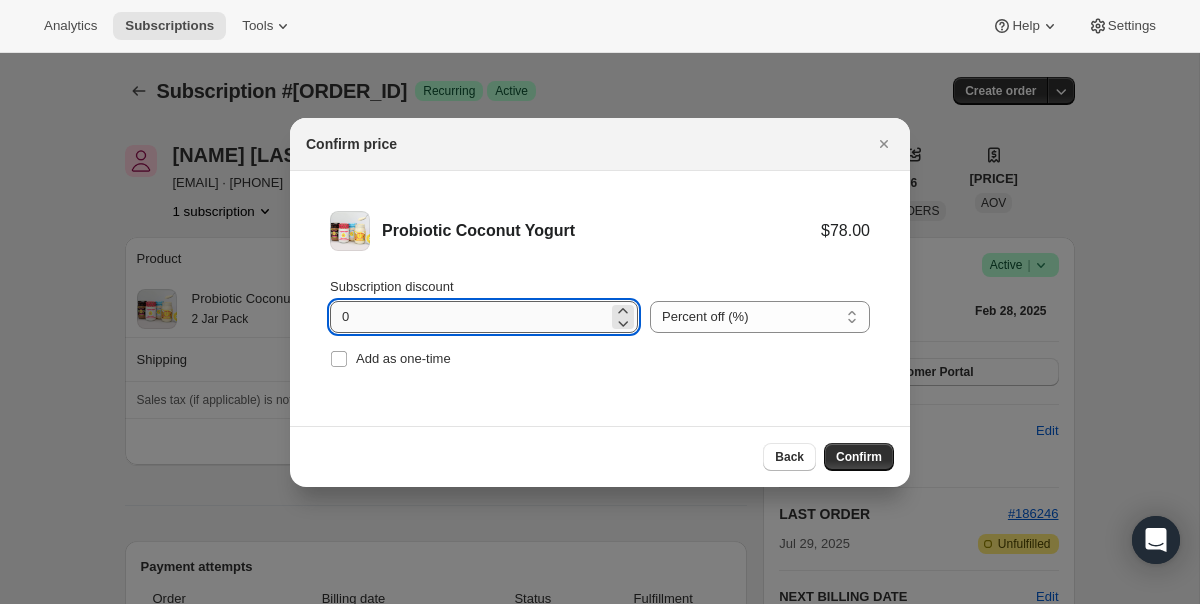 click on "0" at bounding box center (469, 317) 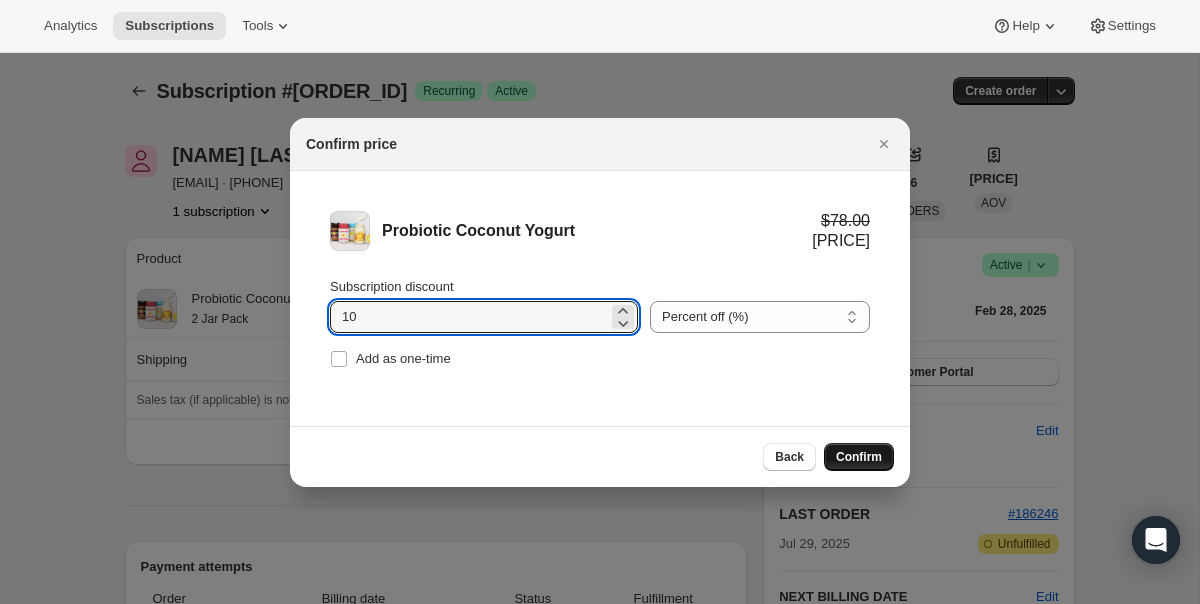 type on "10" 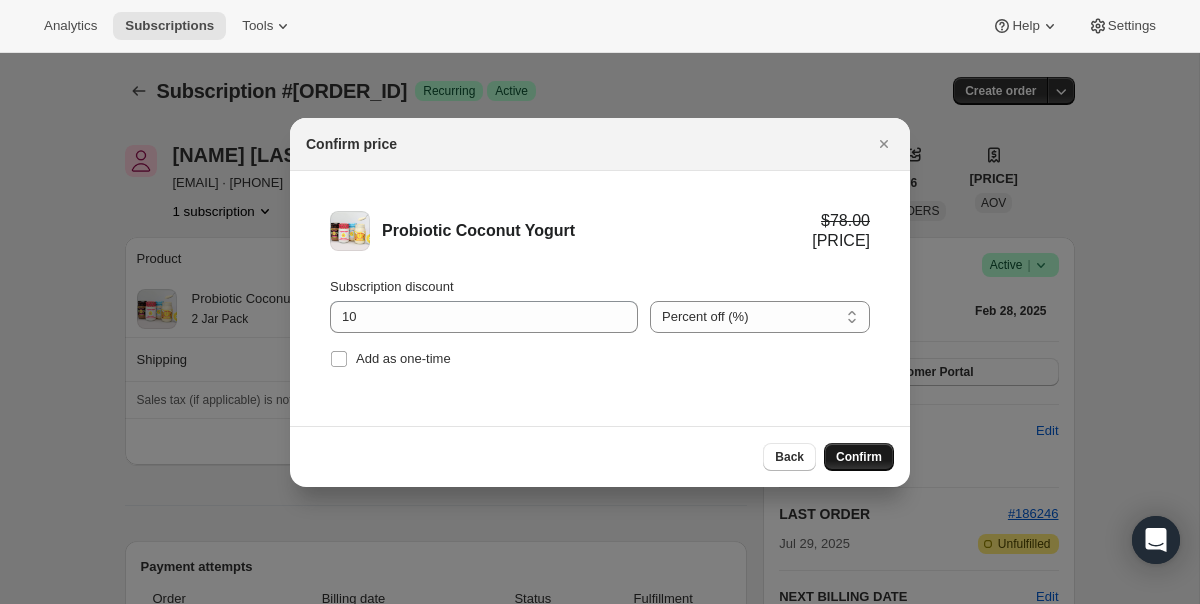 click on "Confirm" at bounding box center [859, 457] 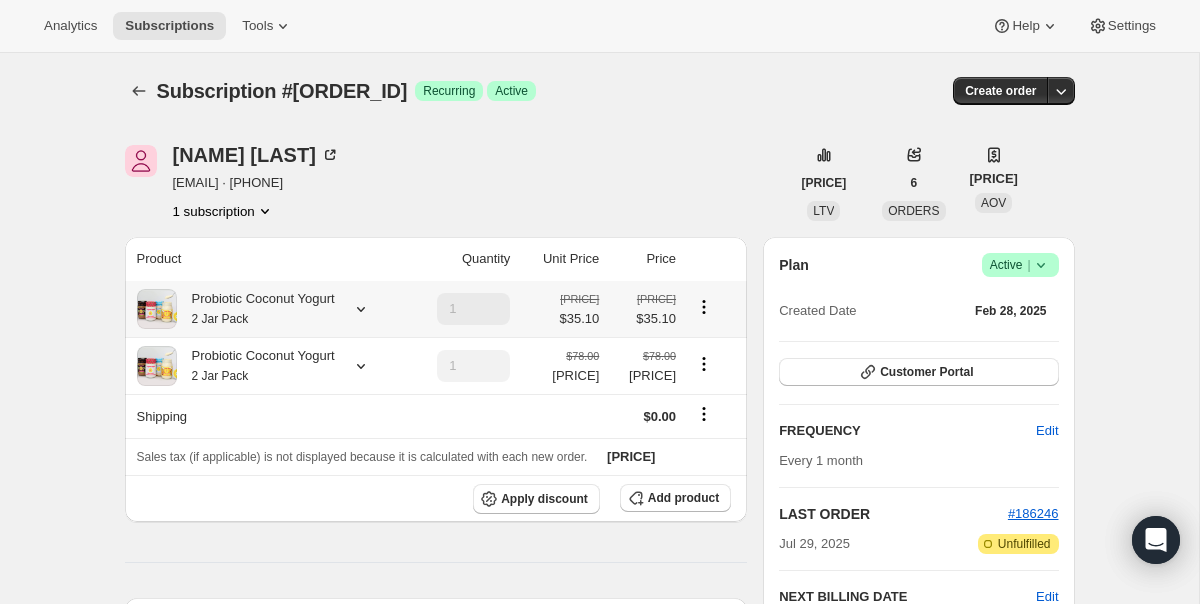click 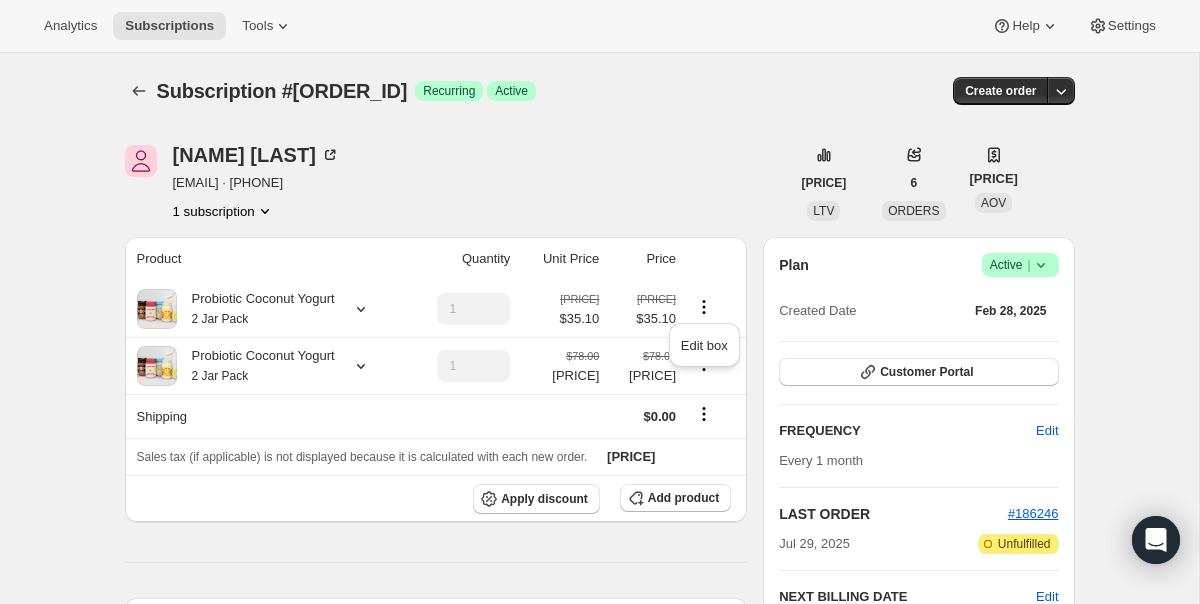 click on "Julia   Berolzheimer jewels.engel@gmail.com · +12092613559 1 subscription" at bounding box center [457, 183] 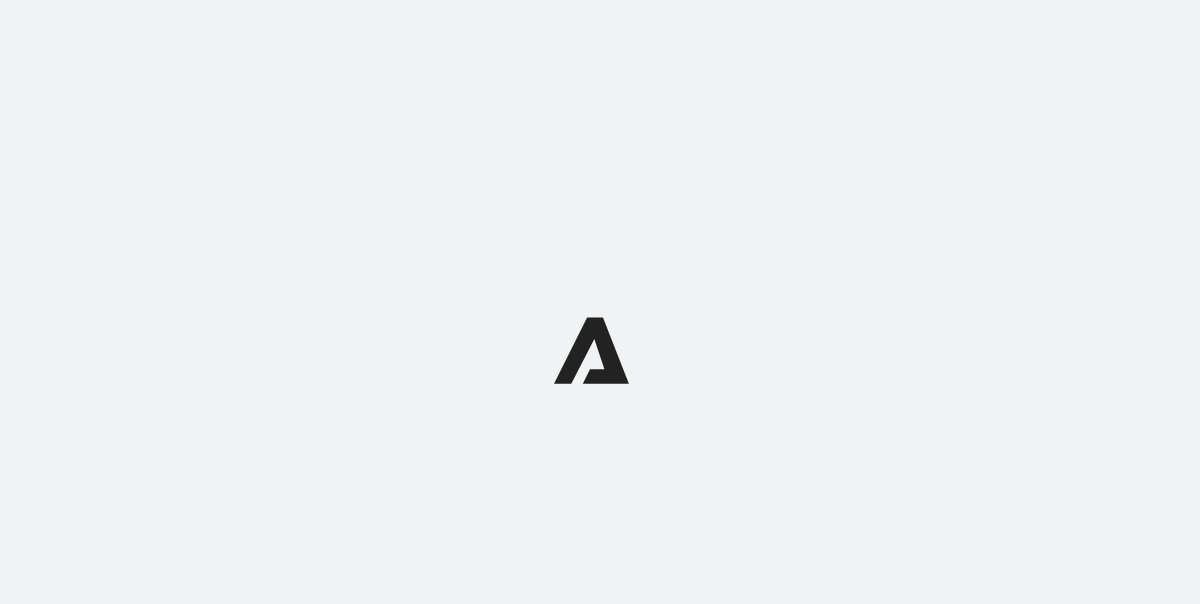 scroll, scrollTop: 0, scrollLeft: 0, axis: both 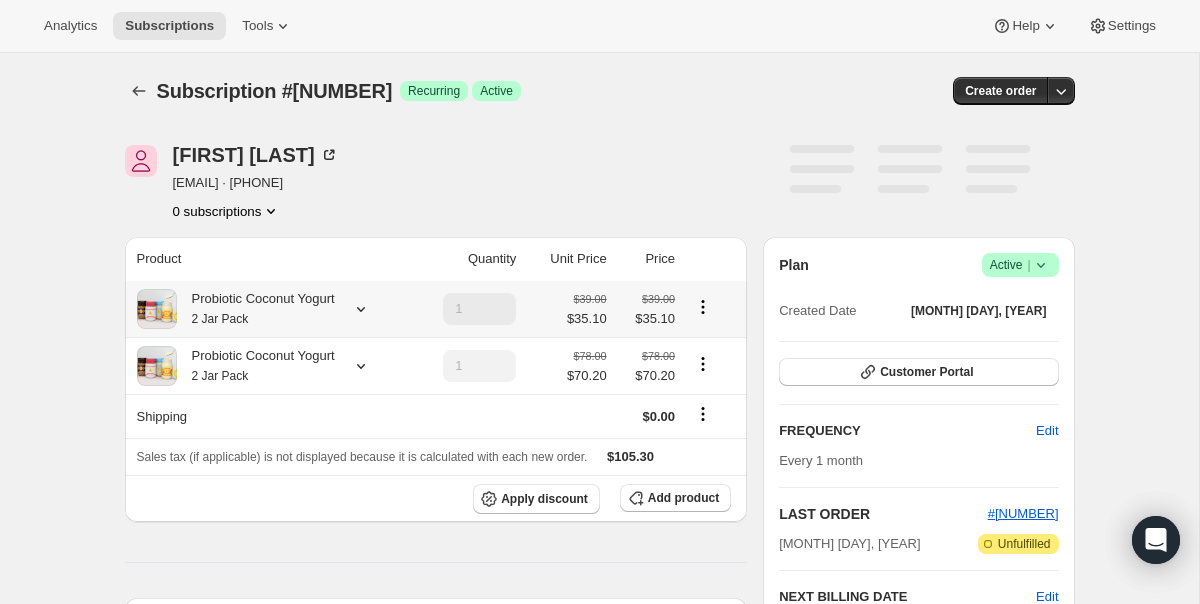 click 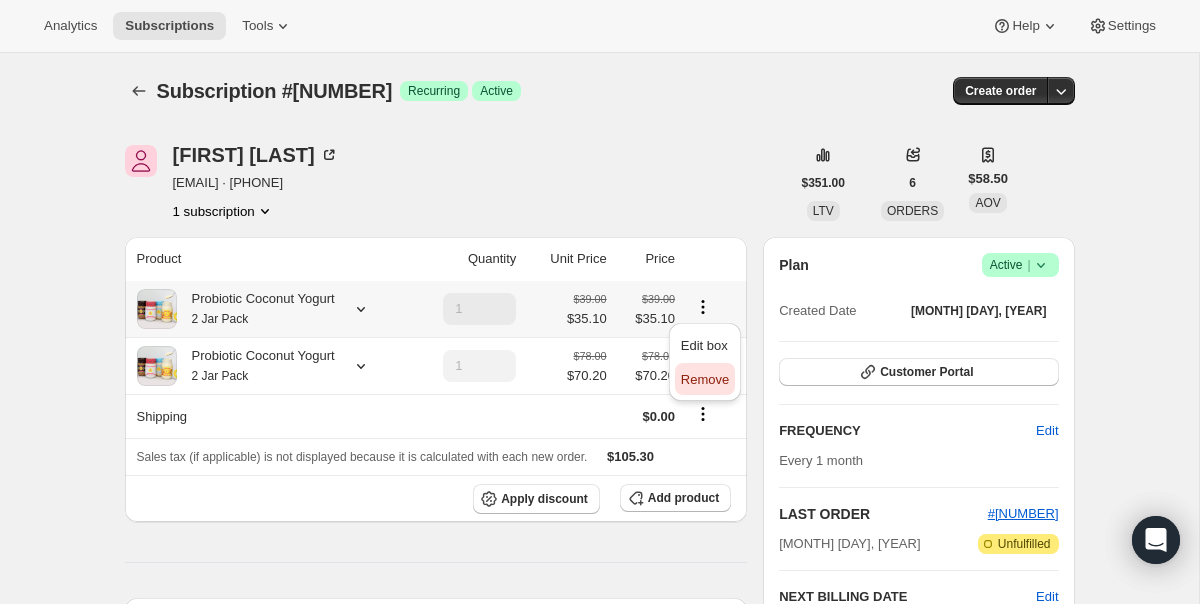 click on "Remove" at bounding box center (705, 379) 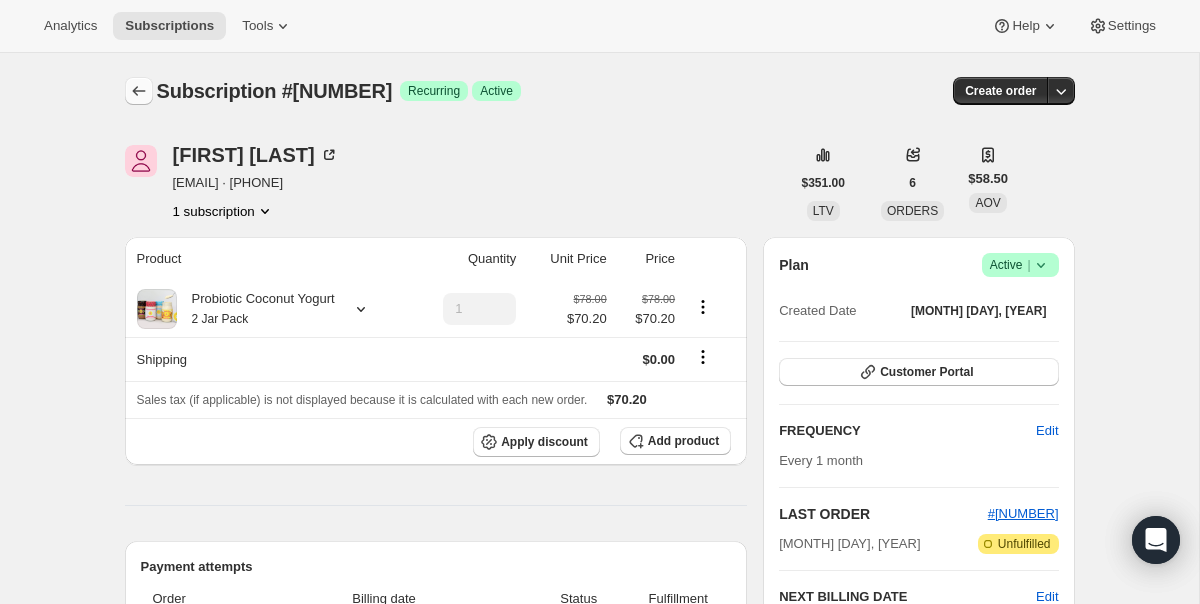 click at bounding box center [139, 91] 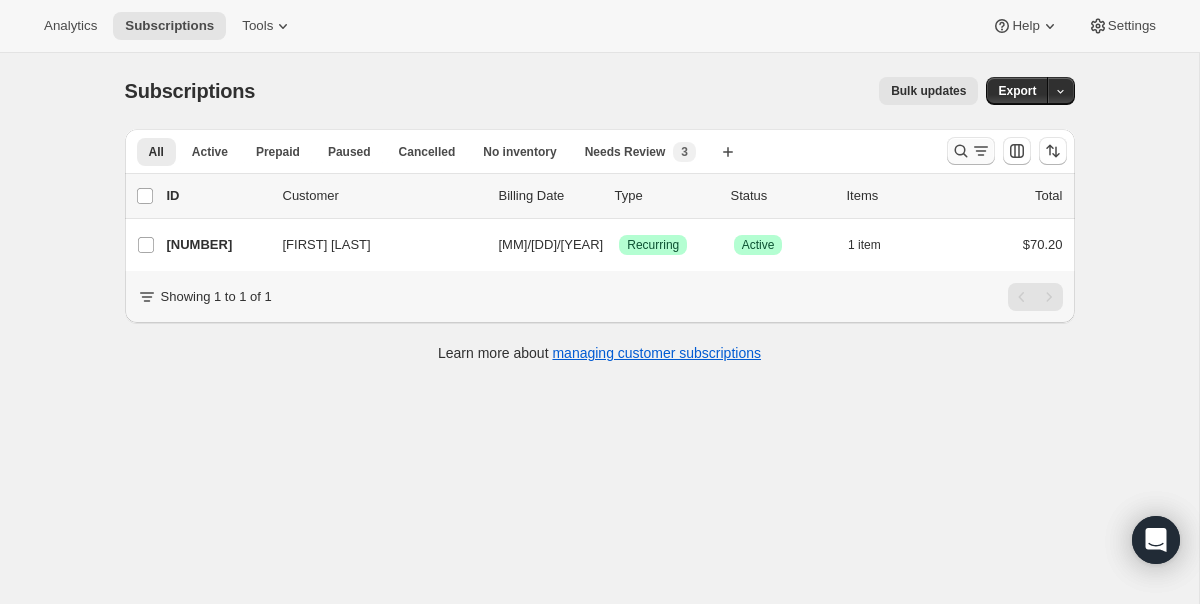 click 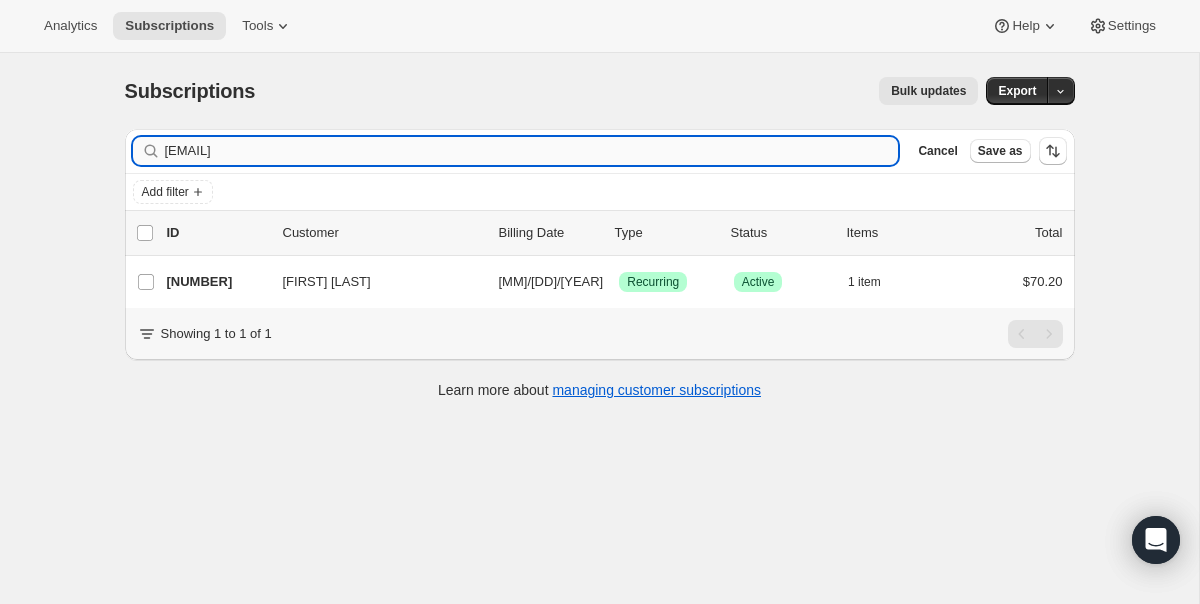 click on "[EMAIL]" at bounding box center (532, 151) 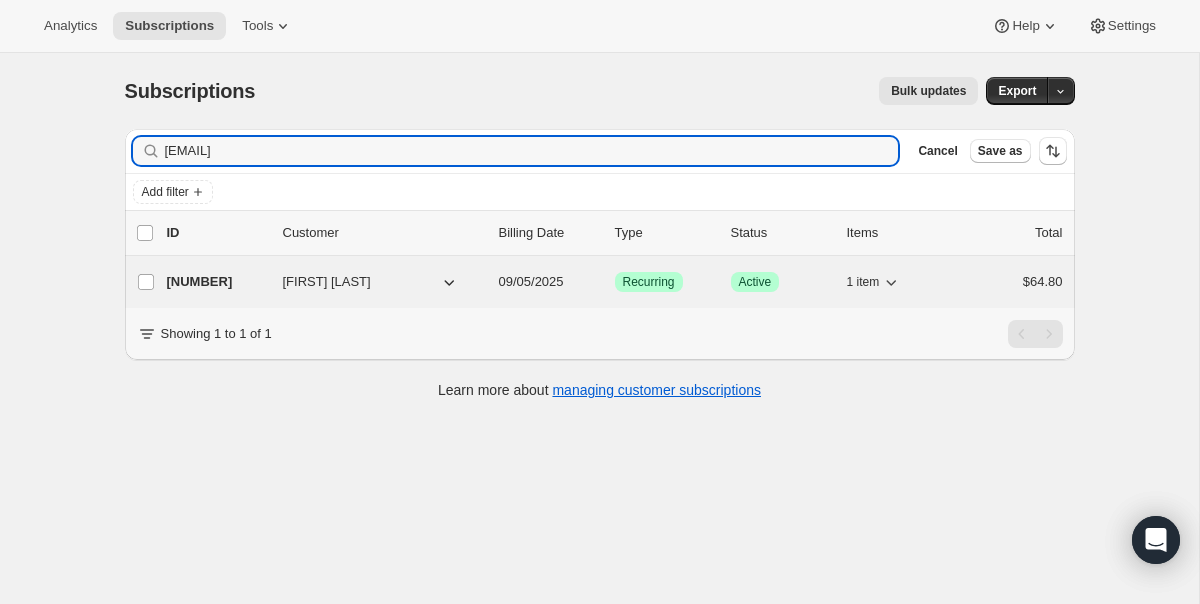 type on "[EMAIL]" 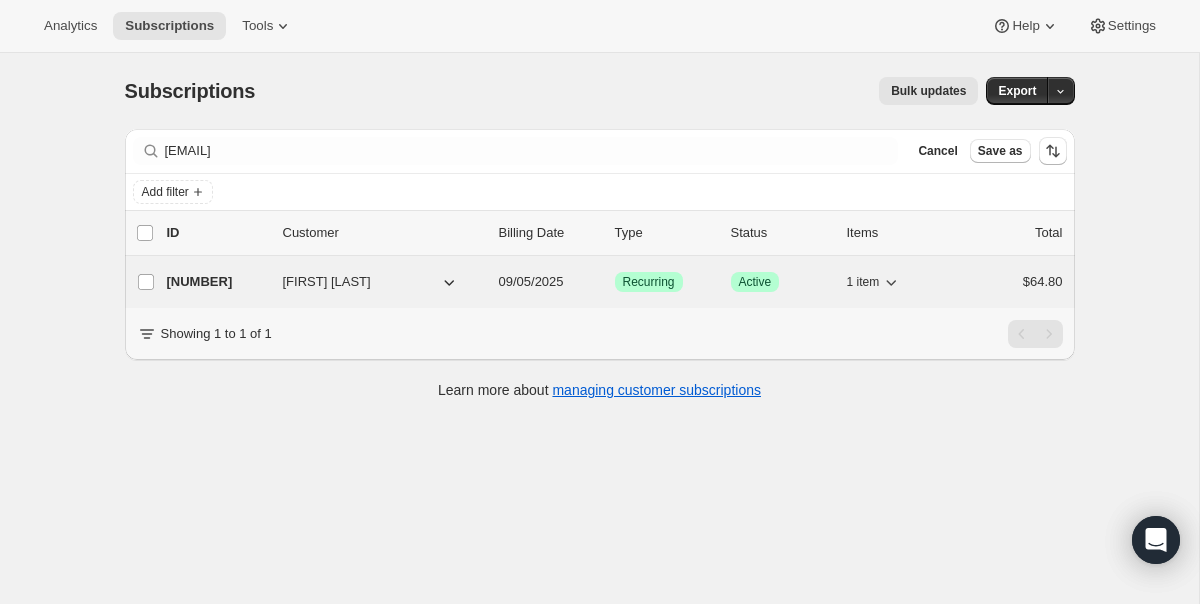 click on "[NUMBER] [FIRST] [LAST] [MONTH]/[DAY]/[YEAR] Success Recurring Success Active 1   item $[PRICE]" at bounding box center (615, 282) 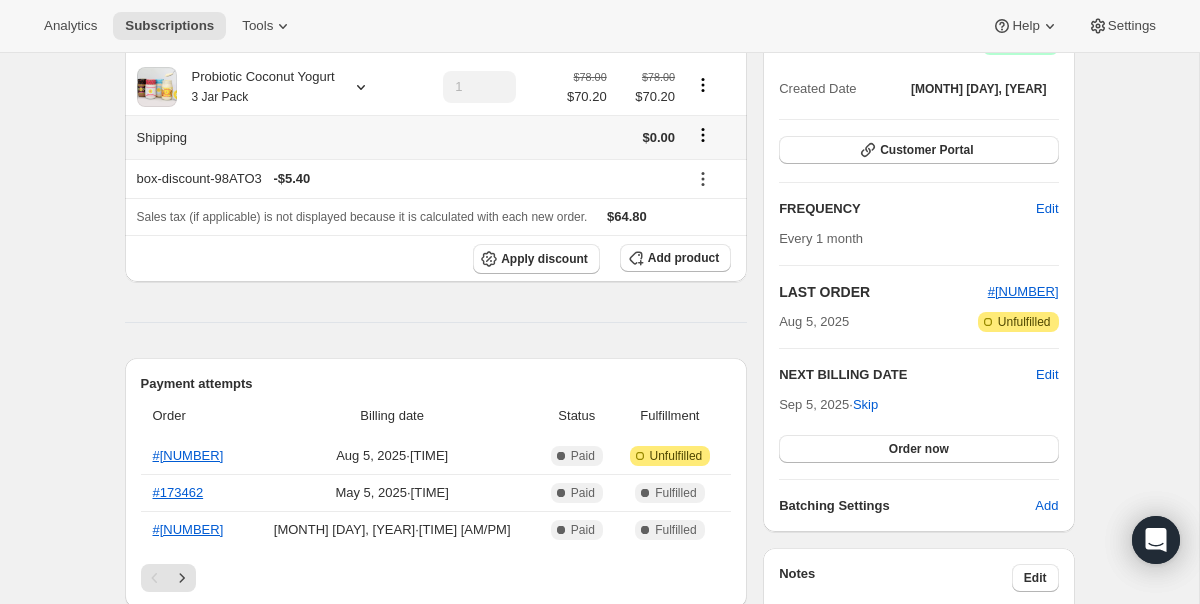 scroll, scrollTop: 226, scrollLeft: 0, axis: vertical 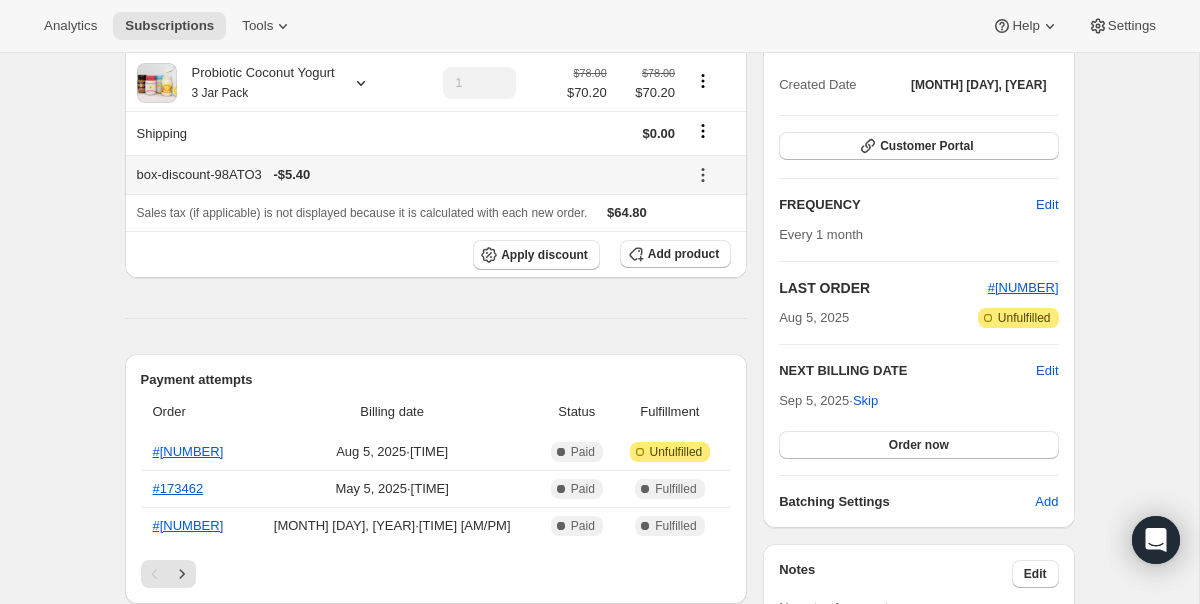 click 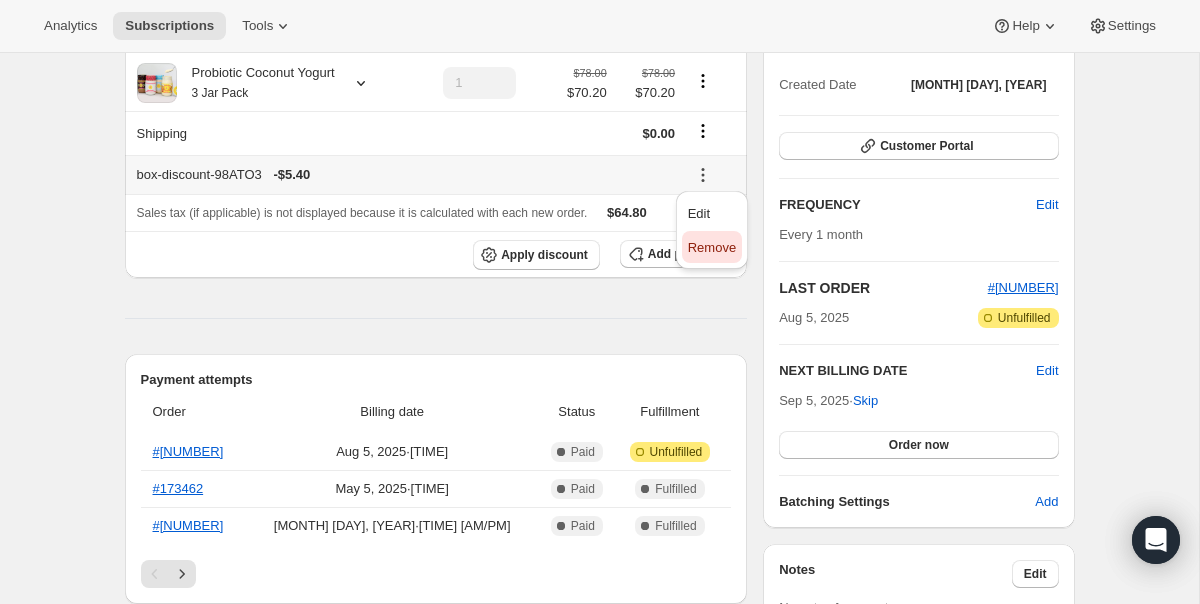 click on "Remove" at bounding box center [712, 248] 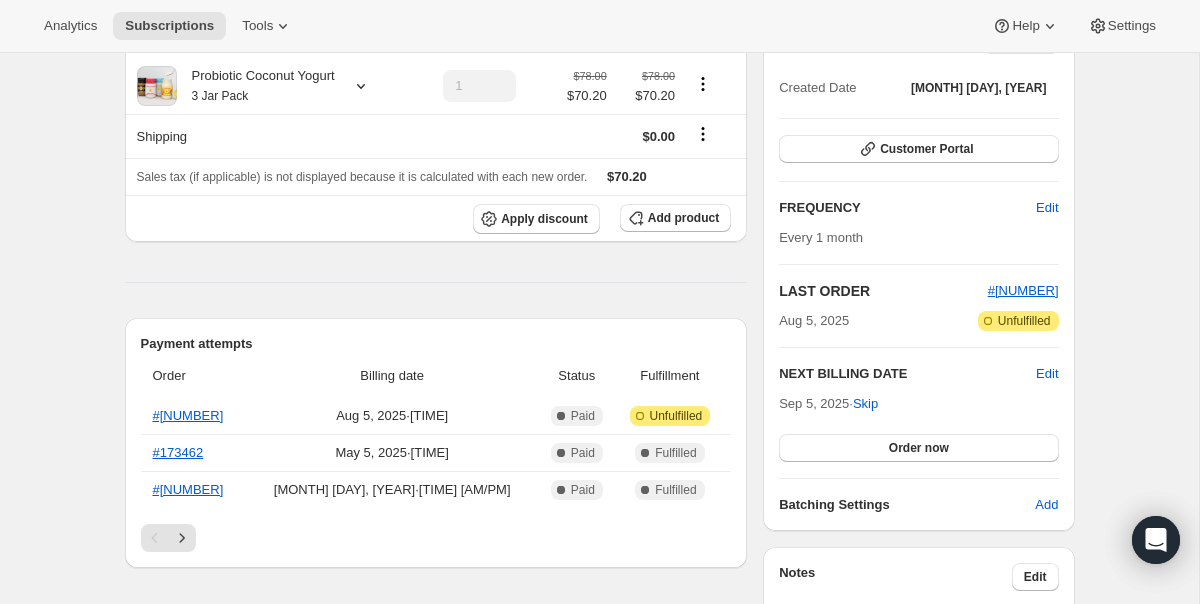 scroll, scrollTop: 0, scrollLeft: 0, axis: both 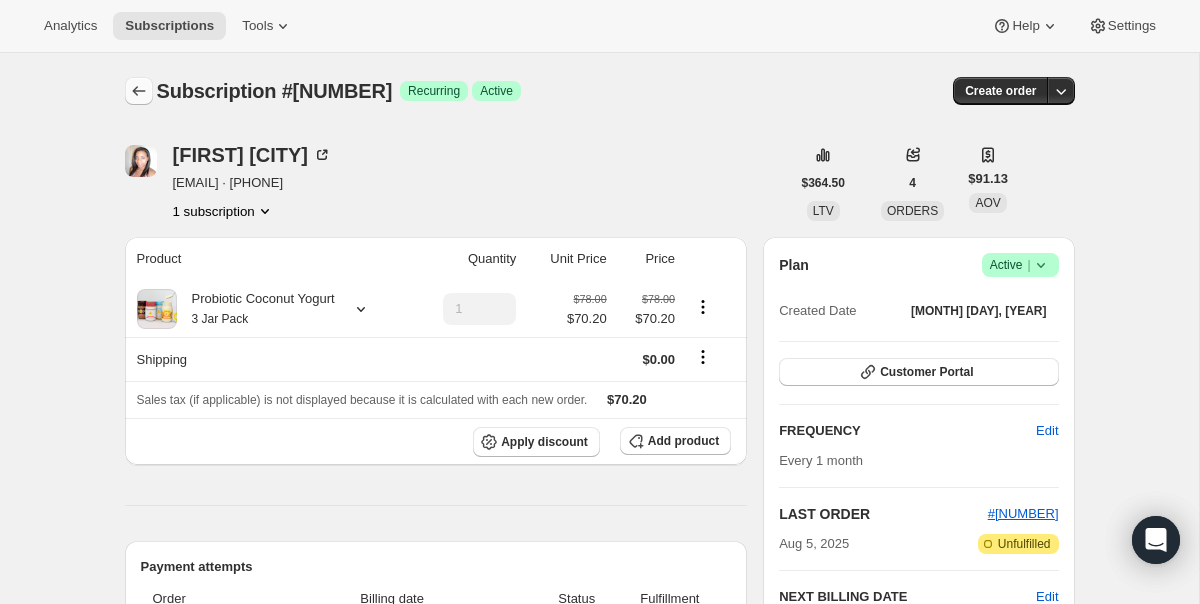 click 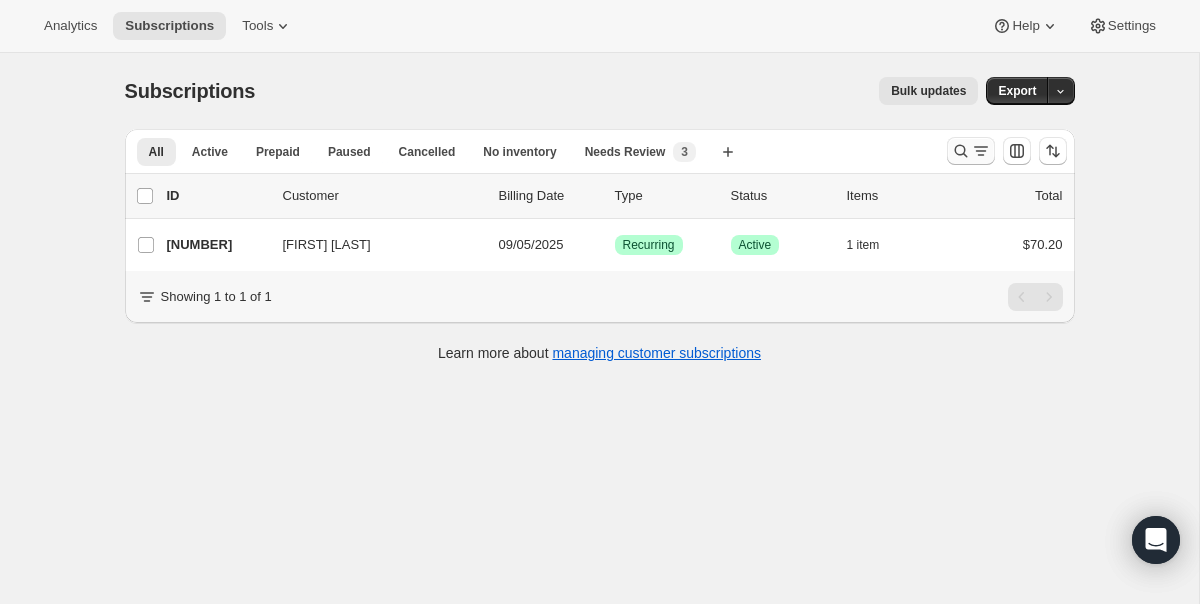 click 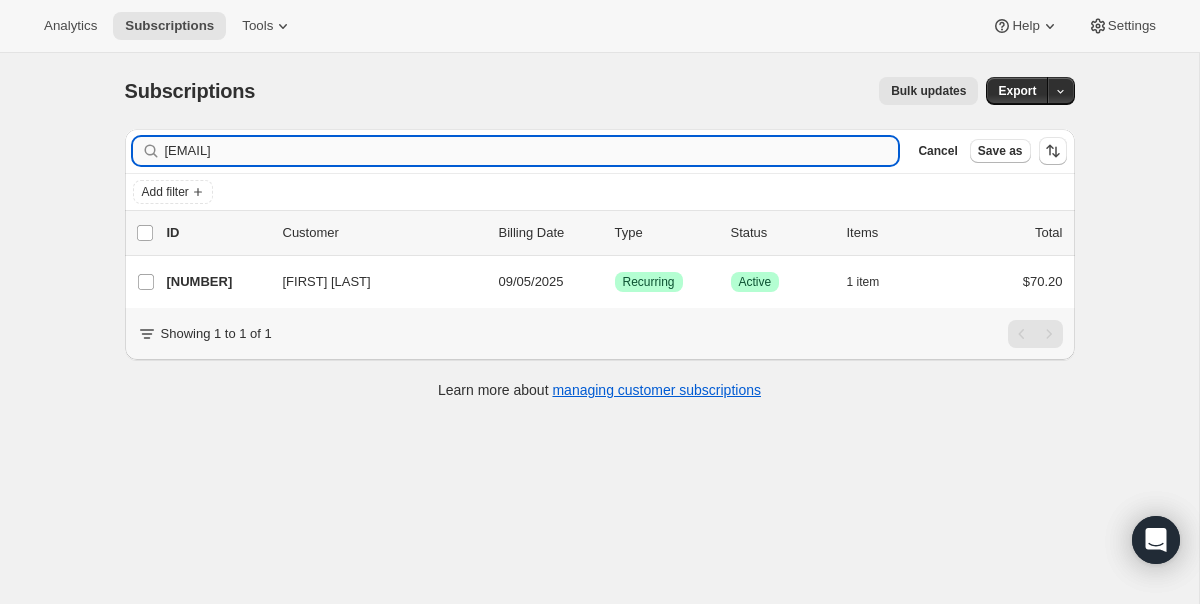 click on "[EMAIL]" at bounding box center [532, 151] 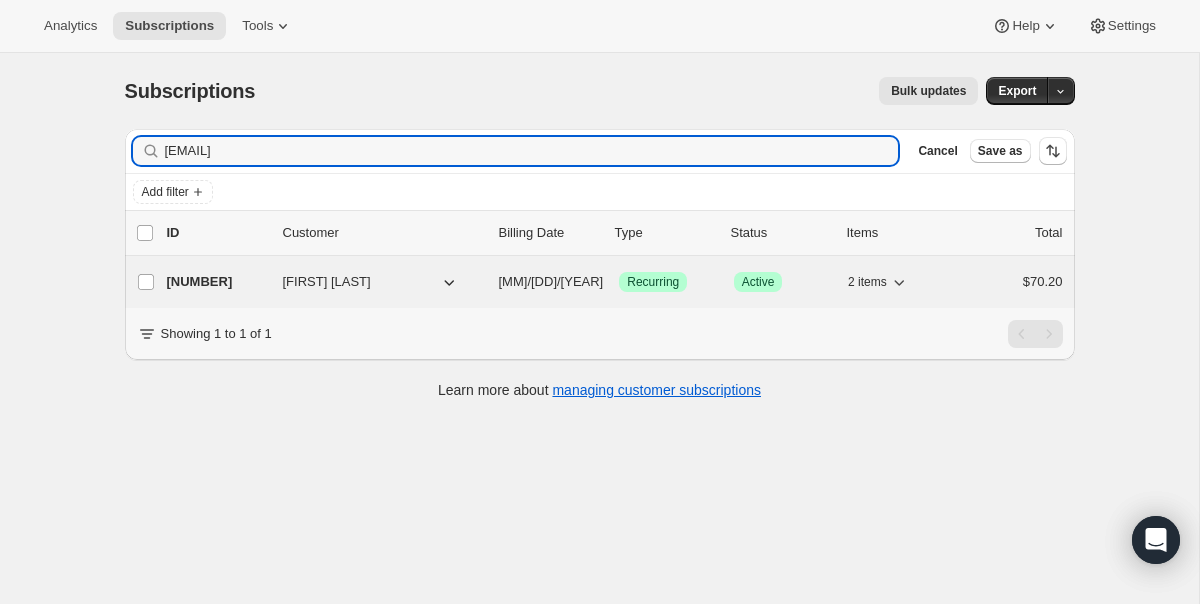 type on "[EMAIL]" 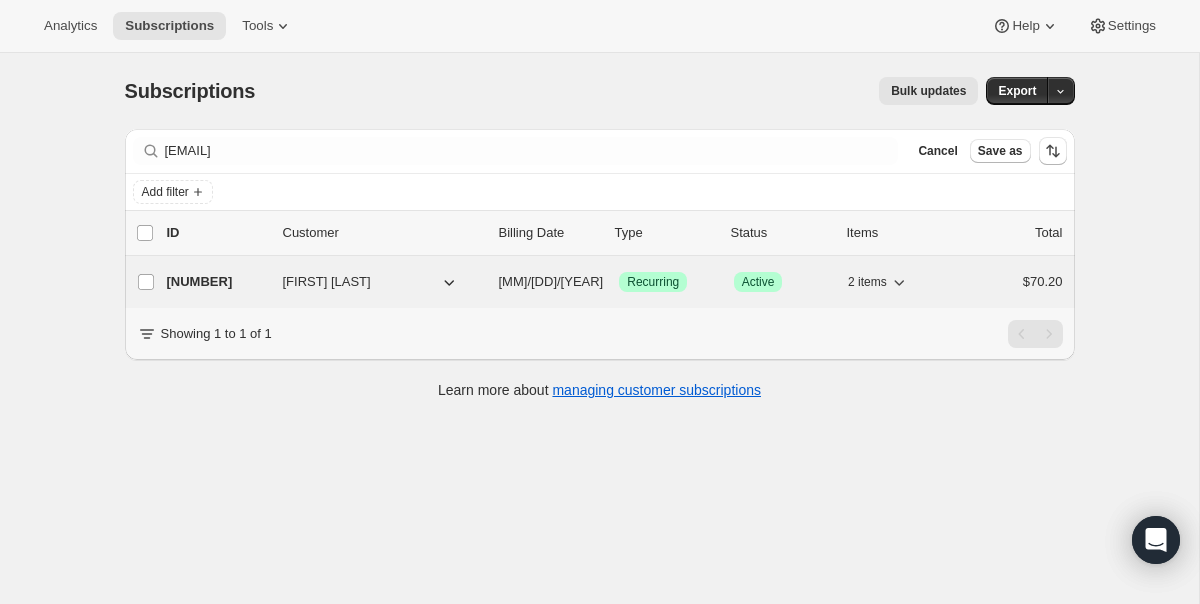 click on "[NUMBER] [FIRST] [LAST] [MONTH]/[DAY]/[YEAR] Success Recurring Success Active 2   items $[PRICE]" at bounding box center (615, 282) 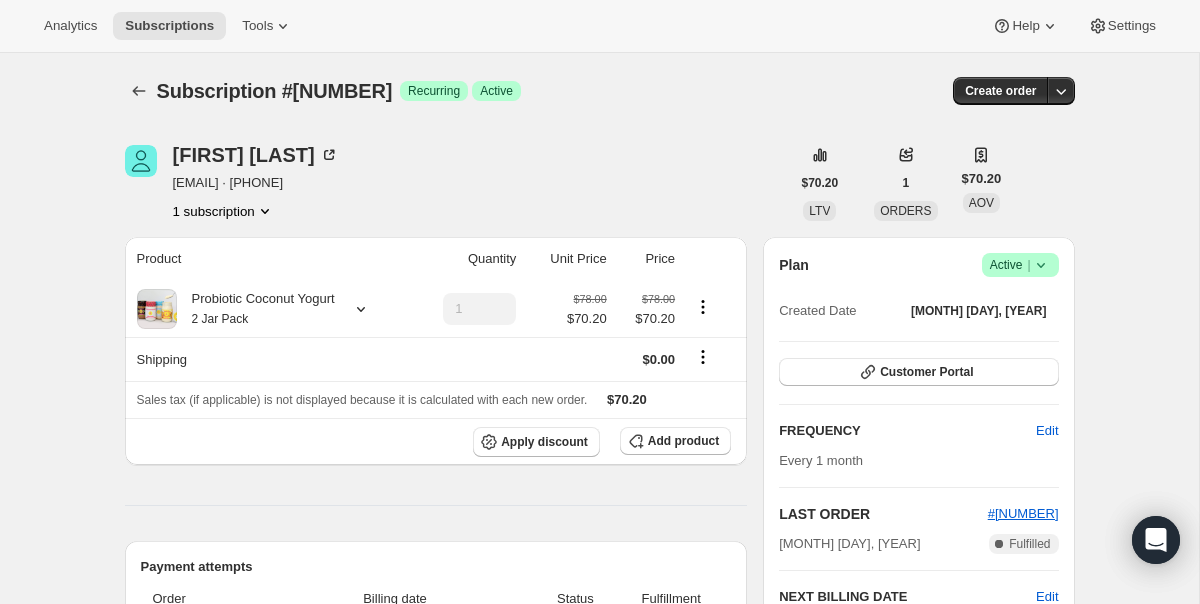click 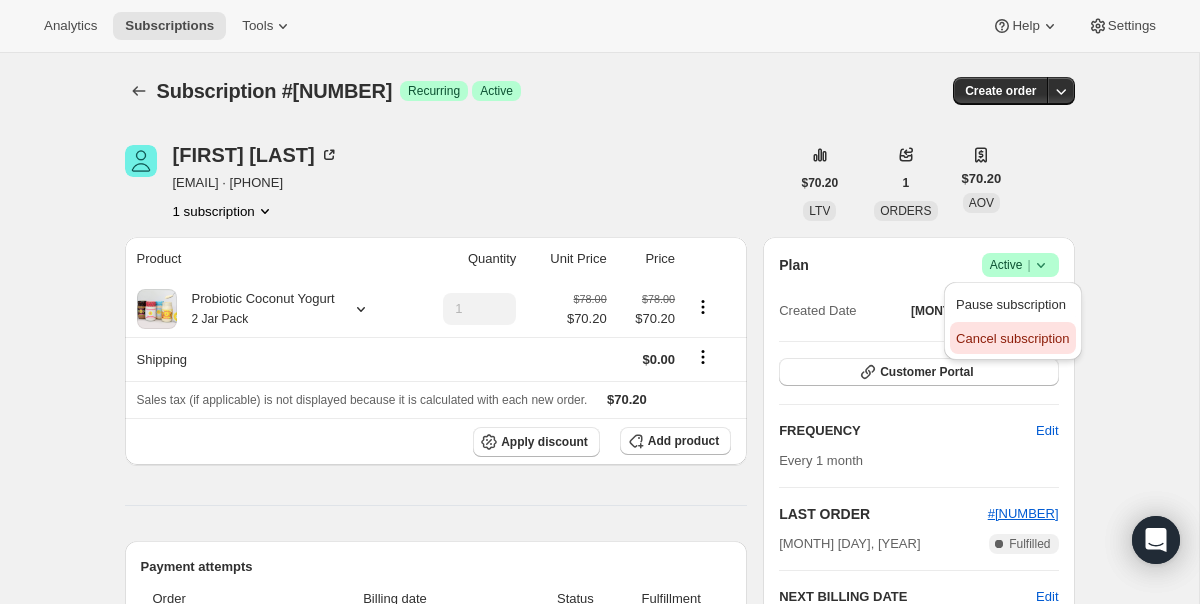 click on "Cancel subscription" at bounding box center (1012, 338) 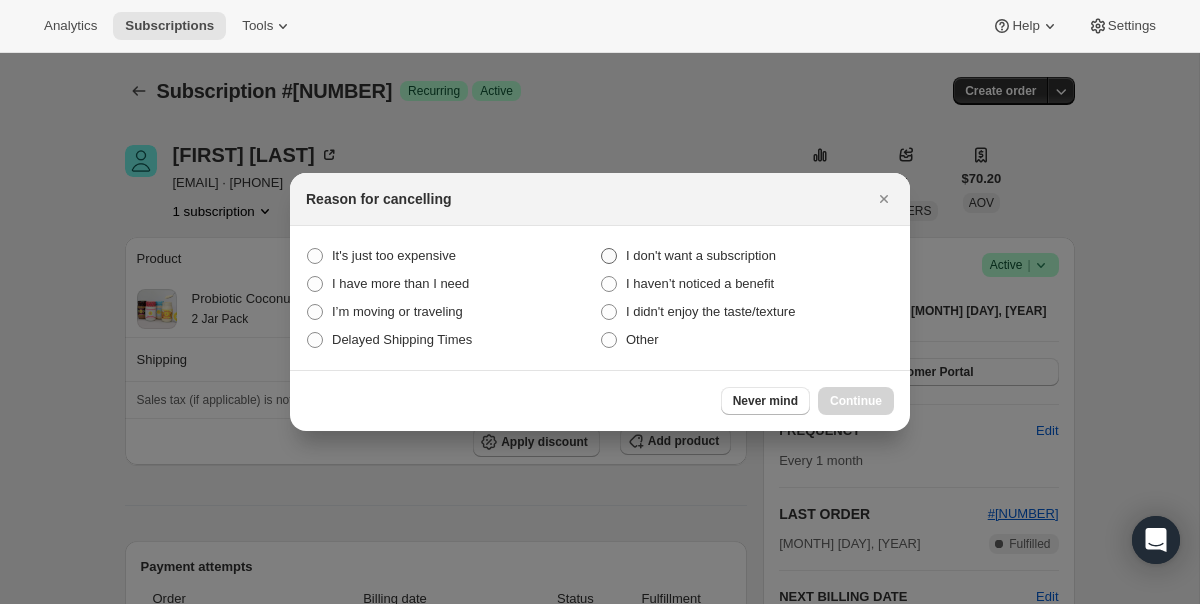 click on "I don't want a subscription" at bounding box center (701, 255) 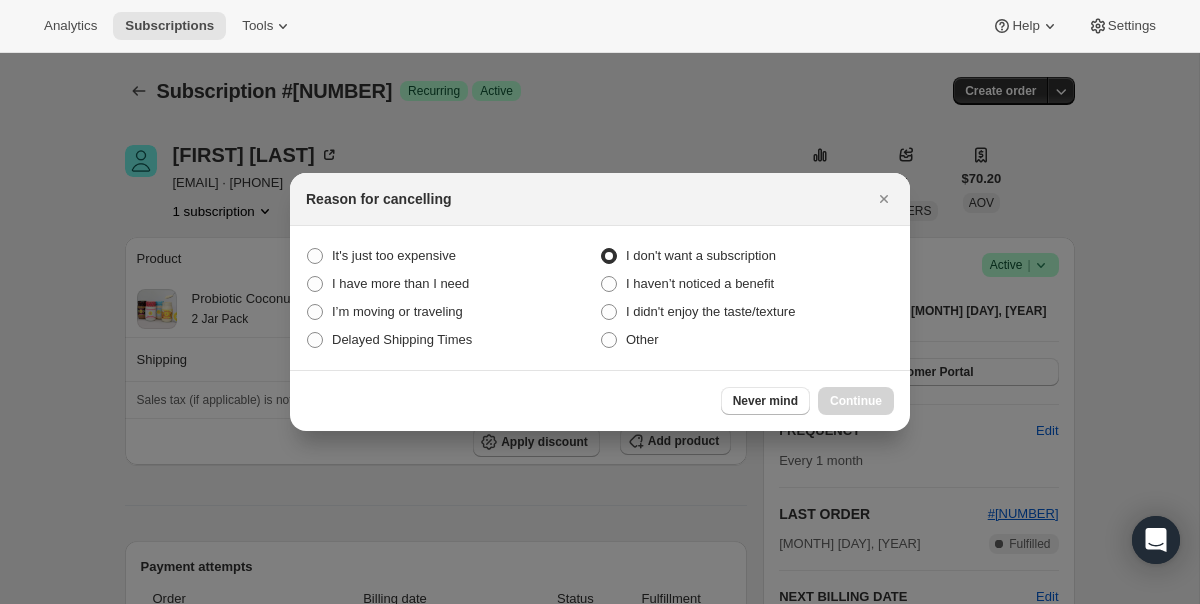 radio on "true" 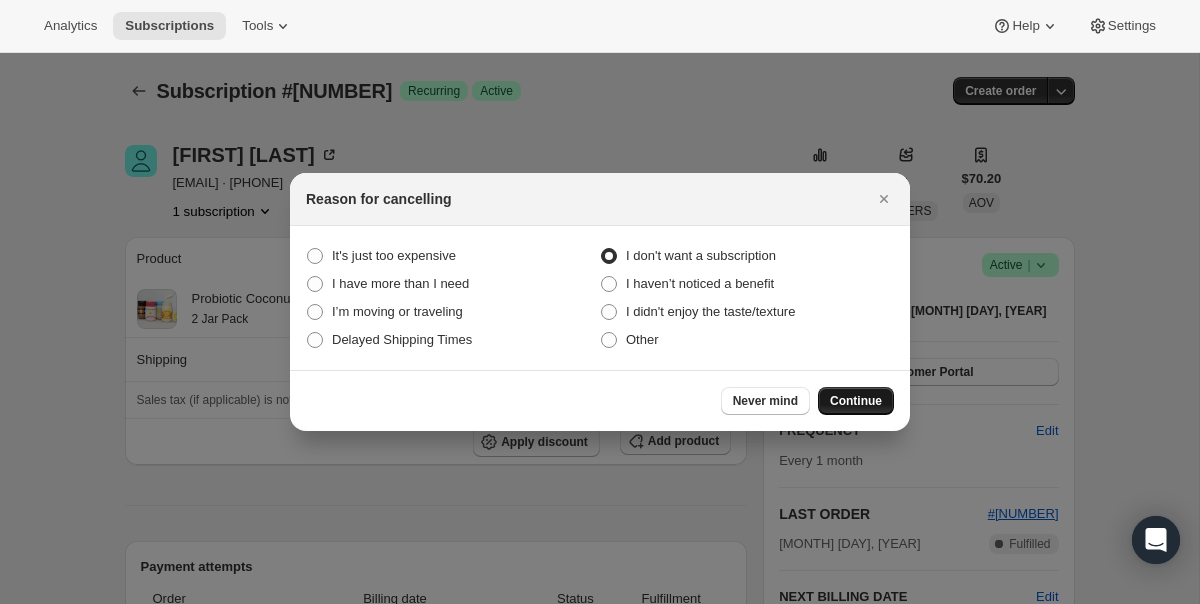 click on "Continue" at bounding box center (856, 401) 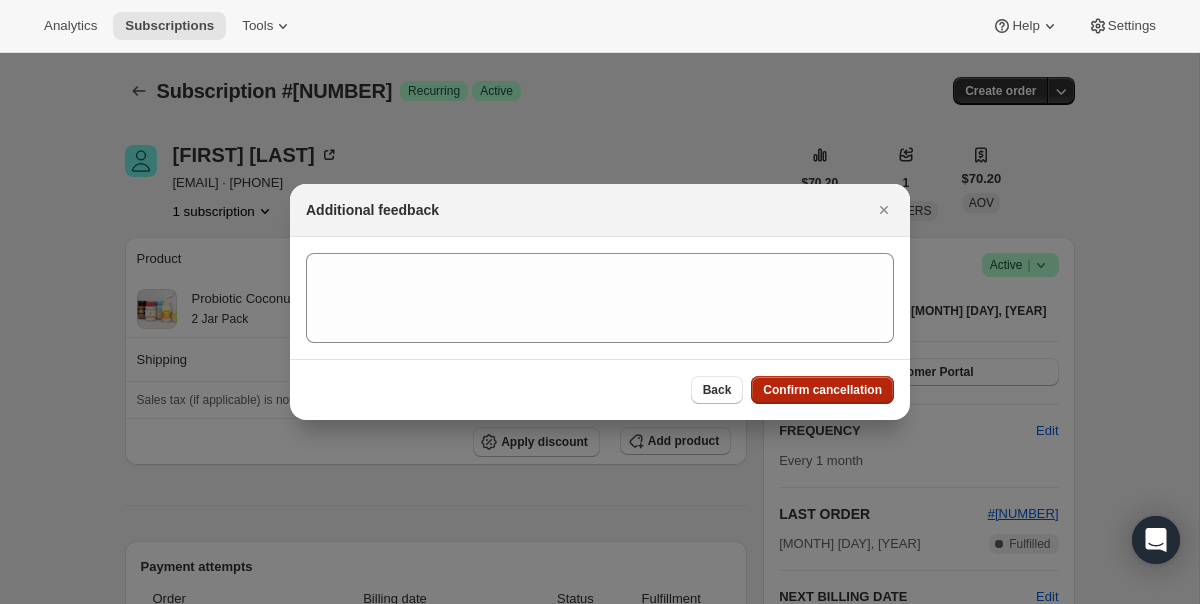 click on "Confirm cancellation" at bounding box center (822, 390) 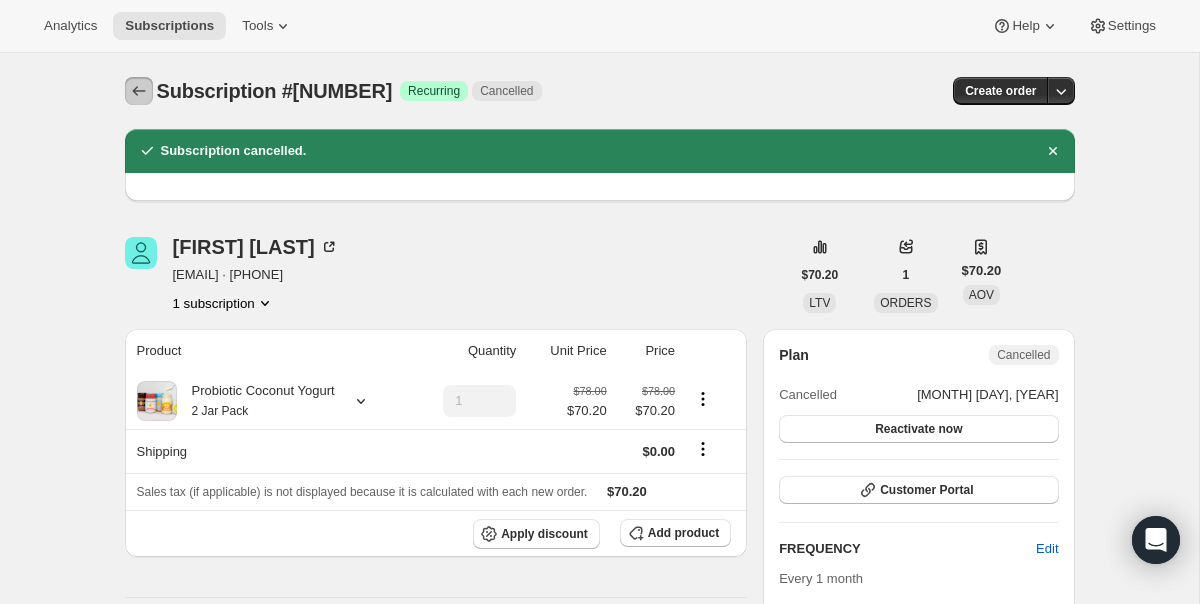 click 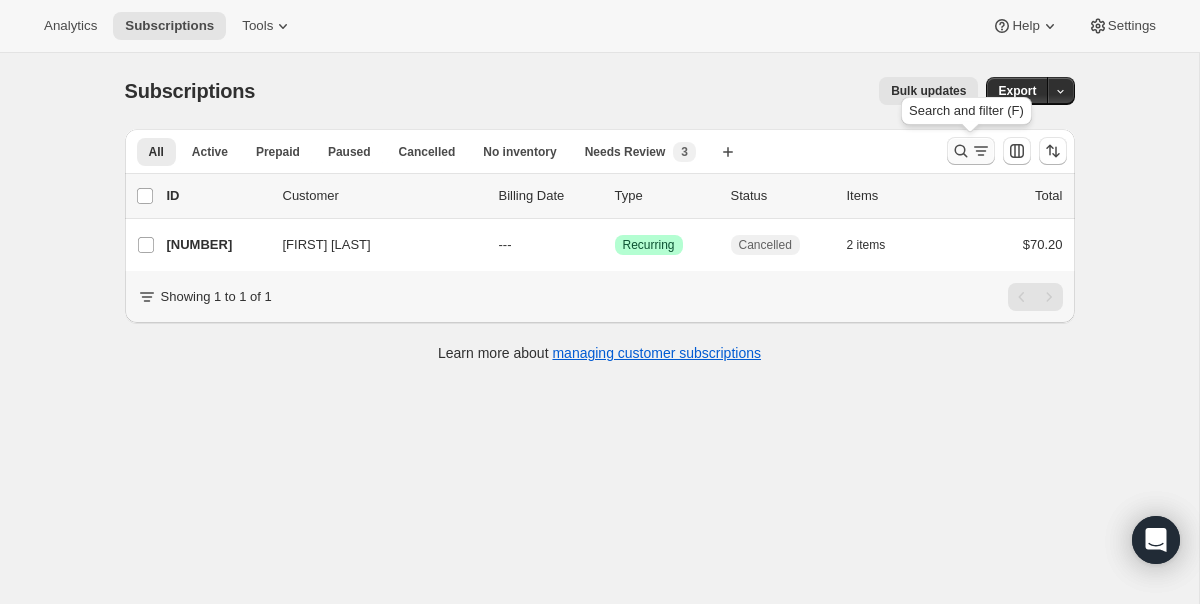 click 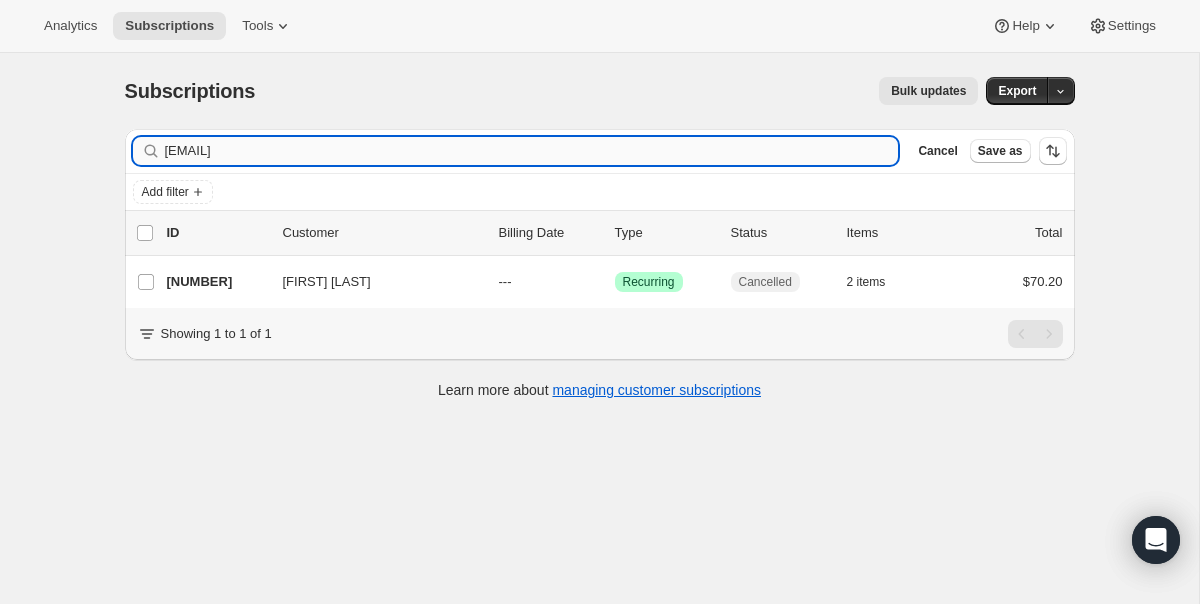 click on "[EMAIL]" at bounding box center (532, 151) 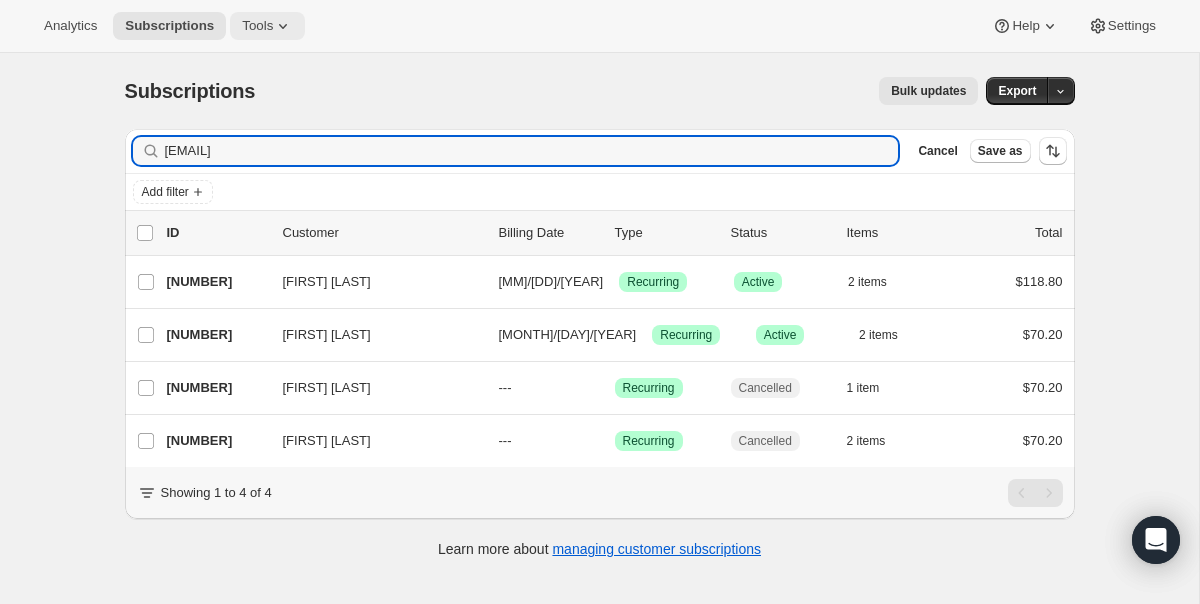 type on "[EMAIL]" 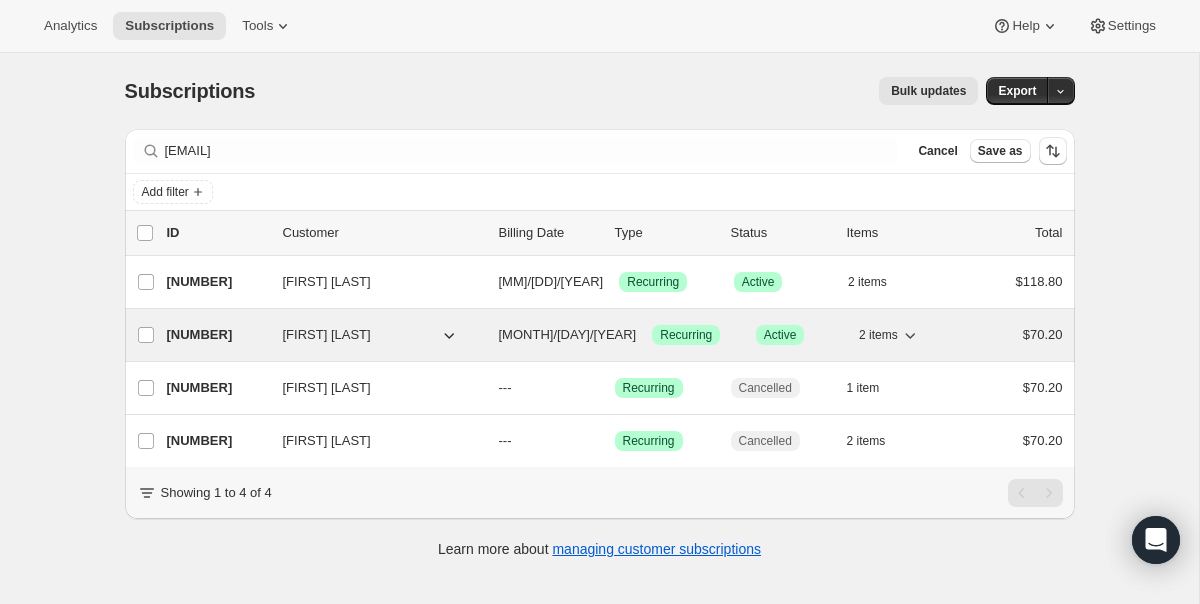 click on "[MONTH]/[DAY]/[YEAR]" at bounding box center [568, 334] 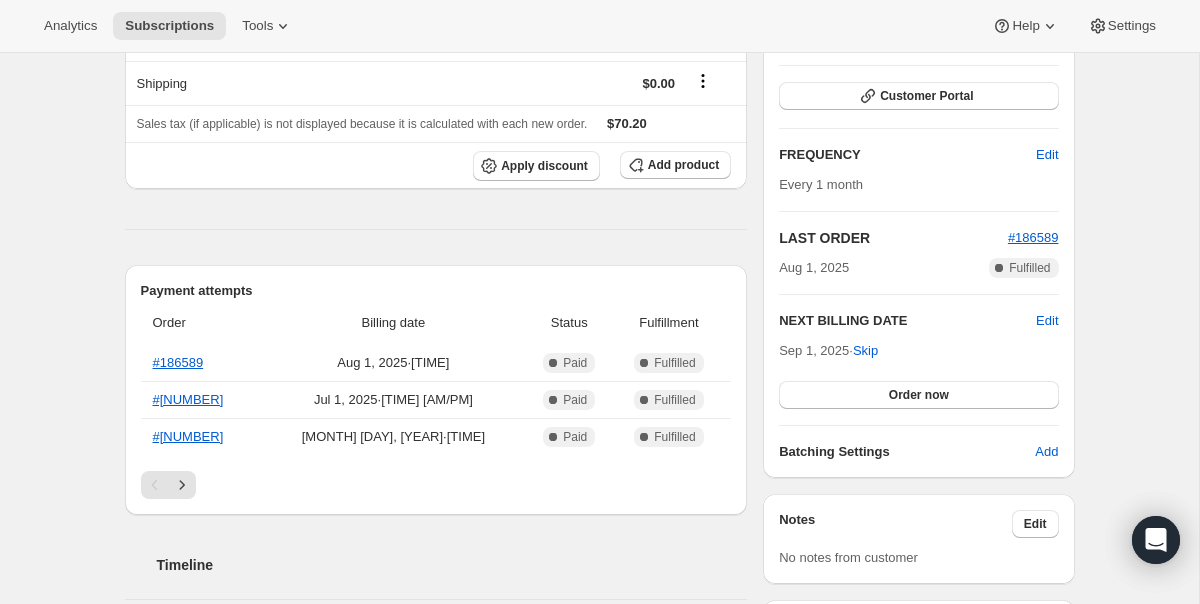 scroll, scrollTop: 0, scrollLeft: 0, axis: both 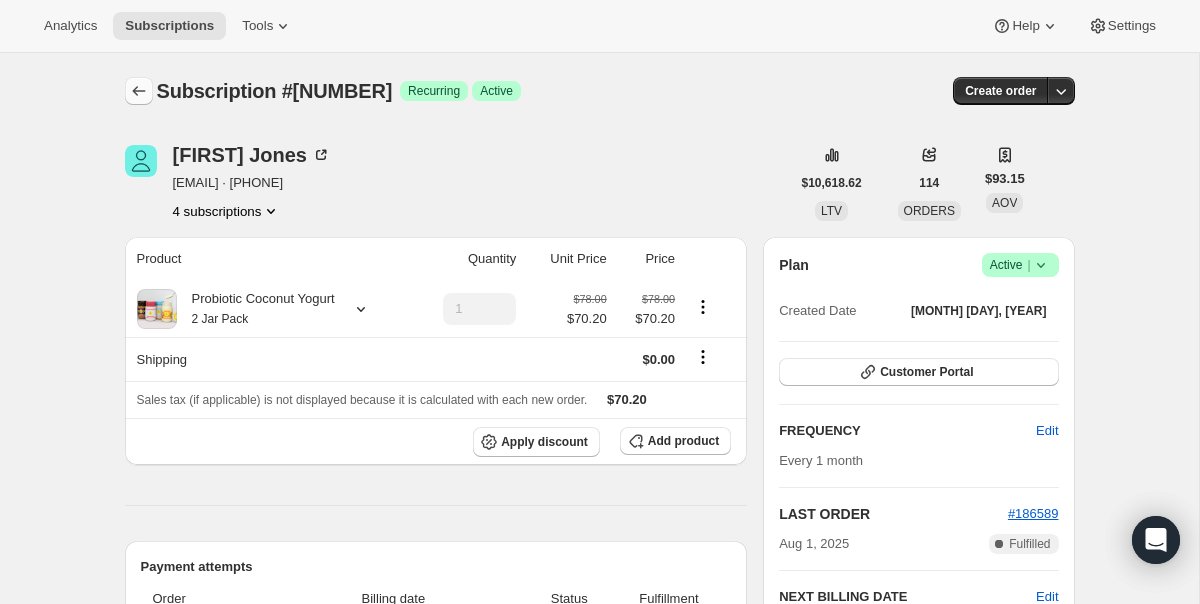 click 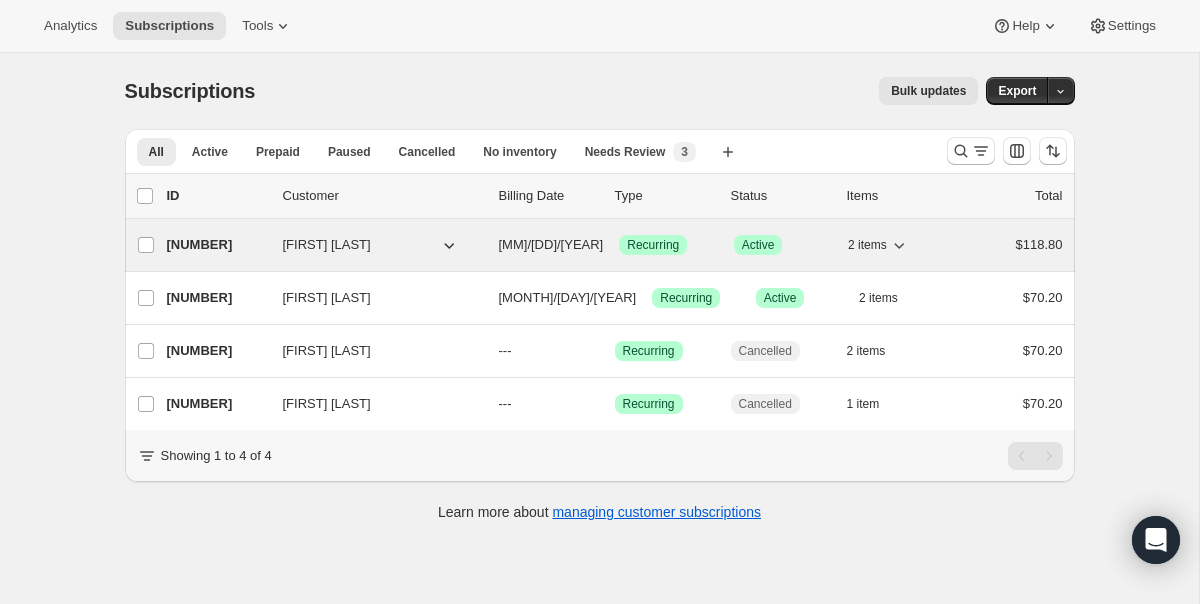 click on "[FIRST] [LAST]" at bounding box center (383, 245) 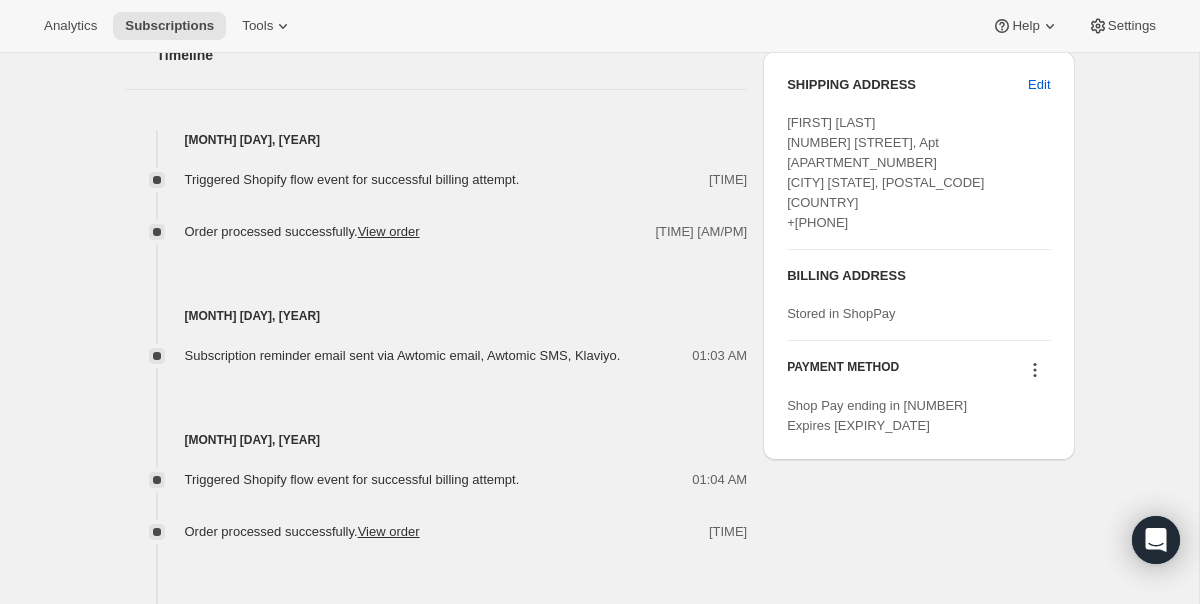scroll, scrollTop: 0, scrollLeft: 0, axis: both 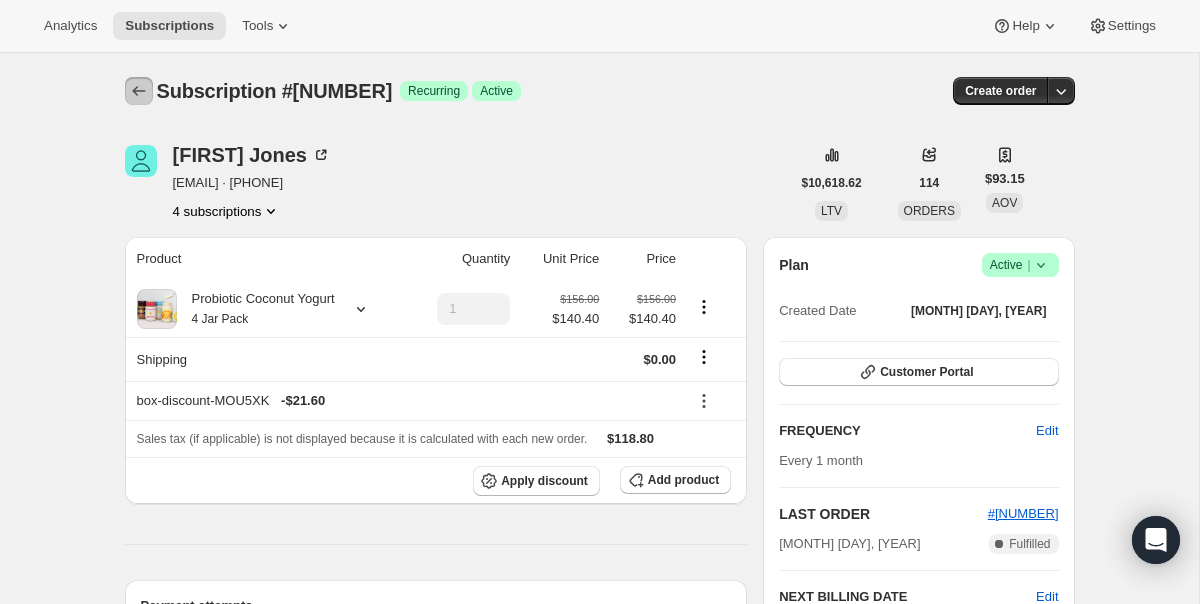 click 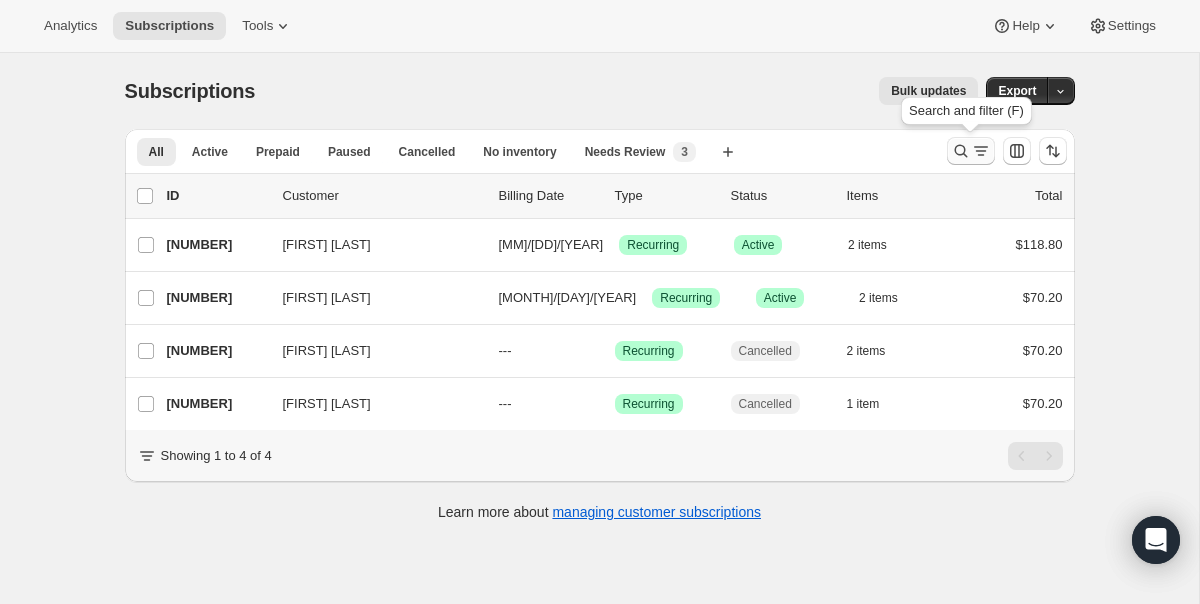 click 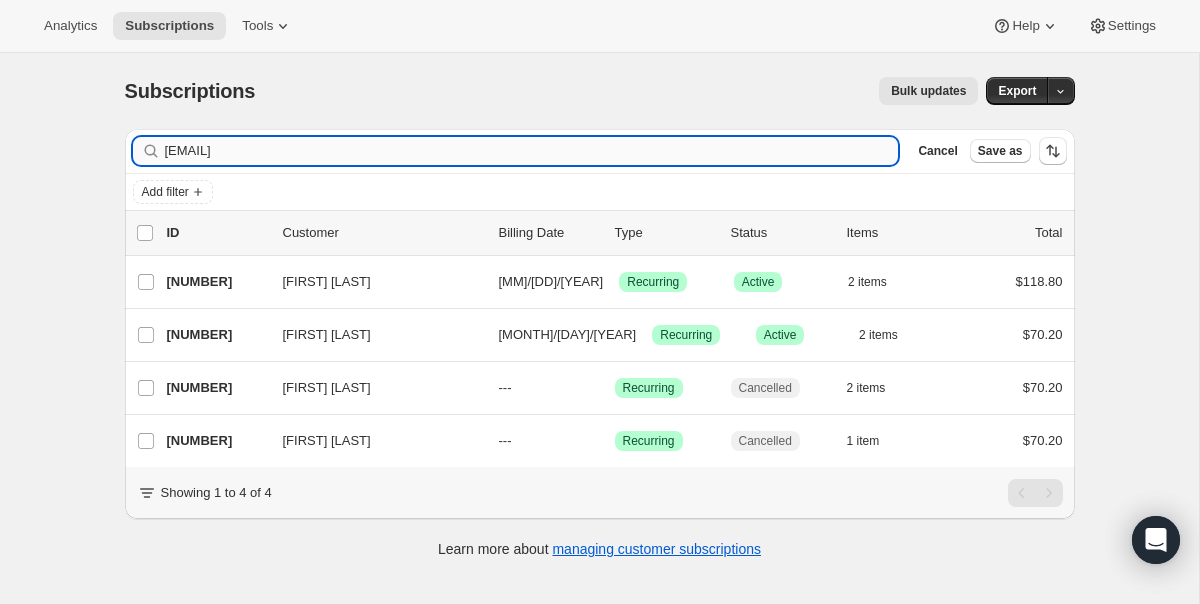 click on "[EMAIL]" at bounding box center (532, 151) 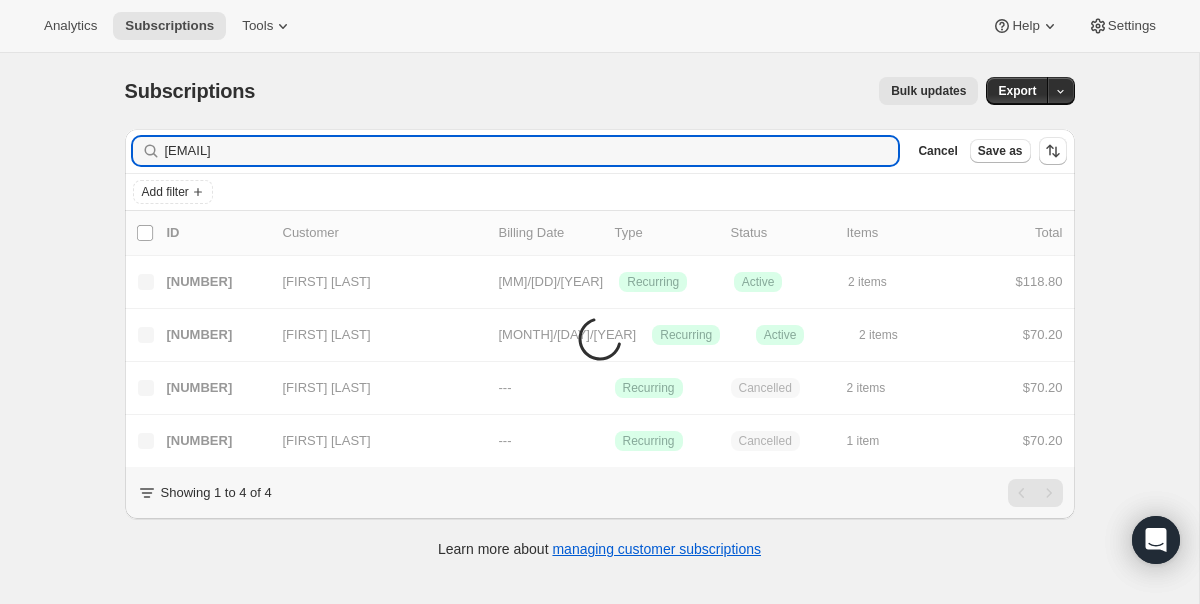 type on "[EMAIL]" 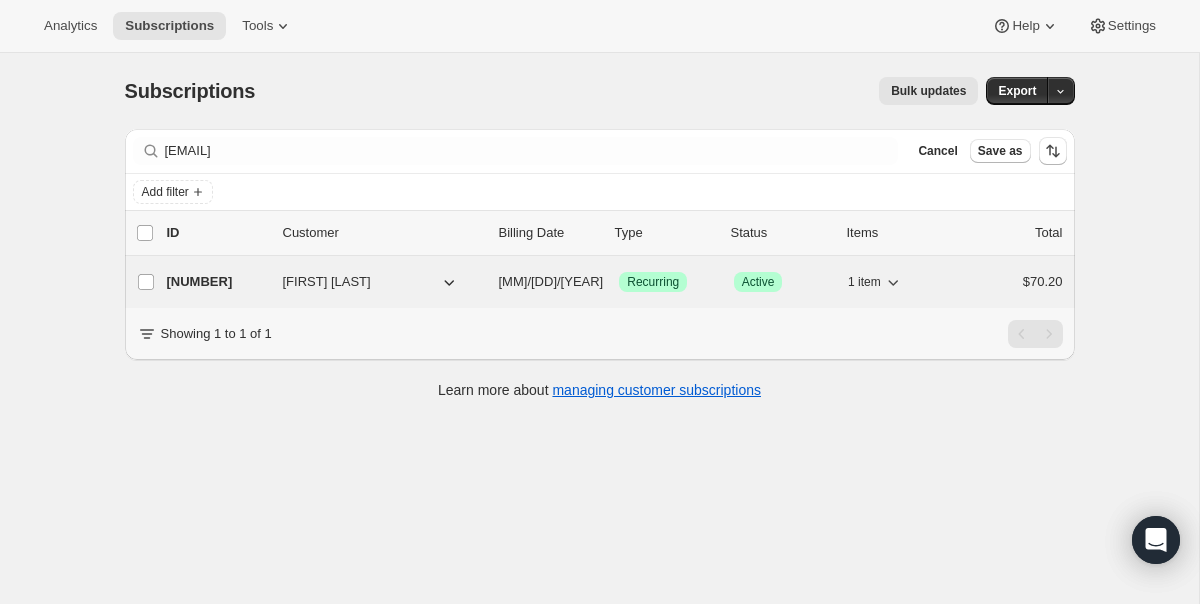 click on "[NUMBER] [FIRST] [LAST] [MM]/[DD]/[YEAR] Success Recurring Success Active 1   item $[PRICE]" at bounding box center (615, 282) 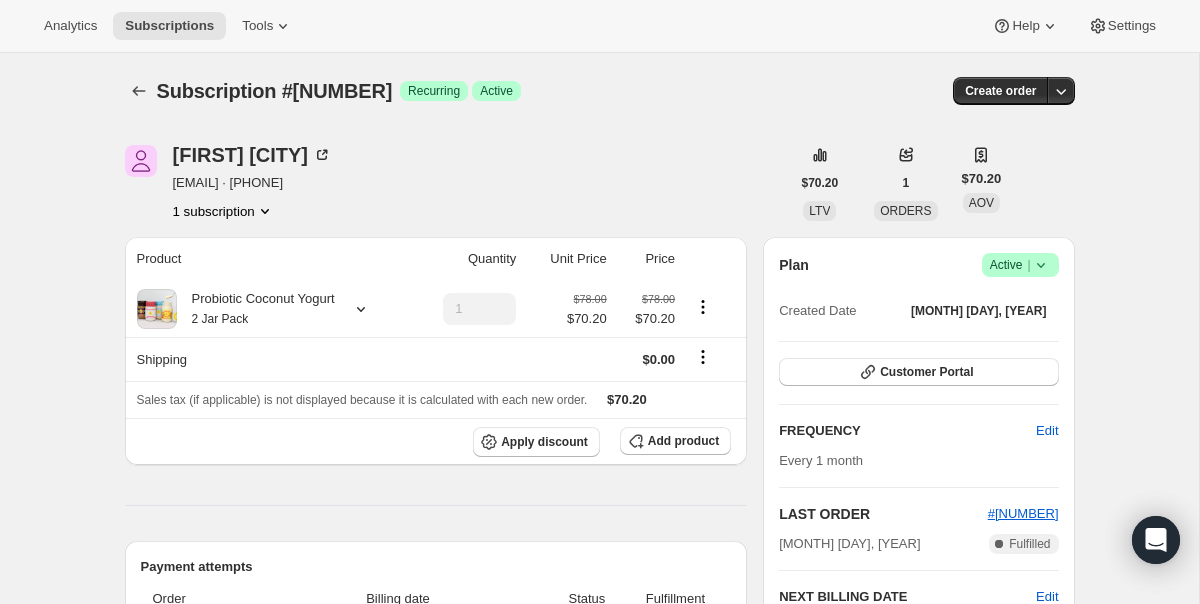 click 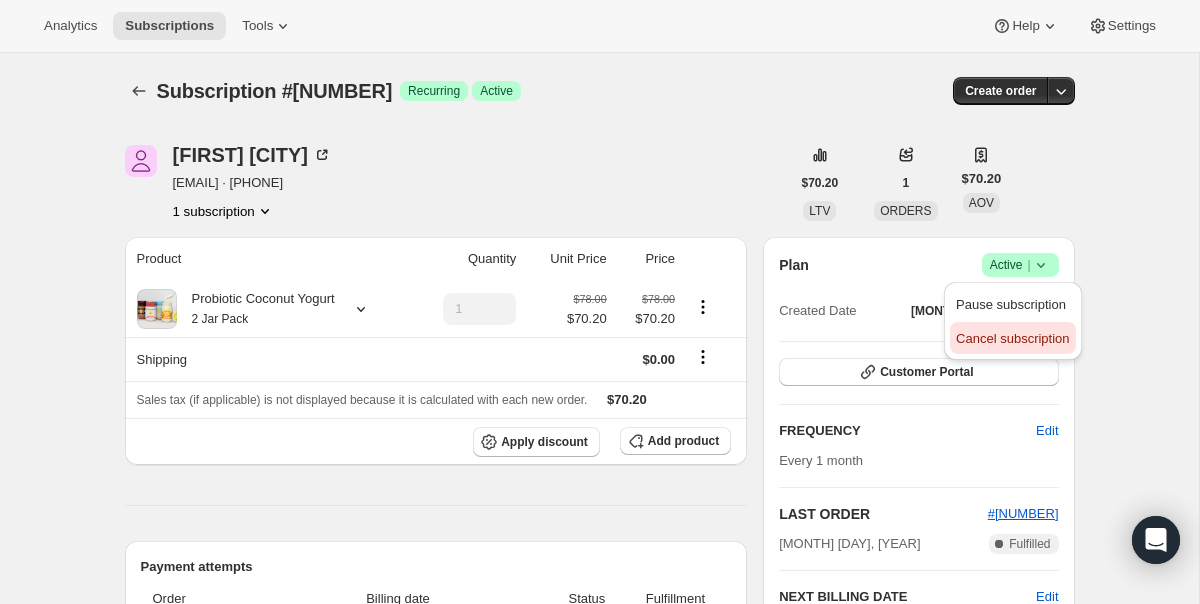 click on "Cancel subscription" at bounding box center [1012, 339] 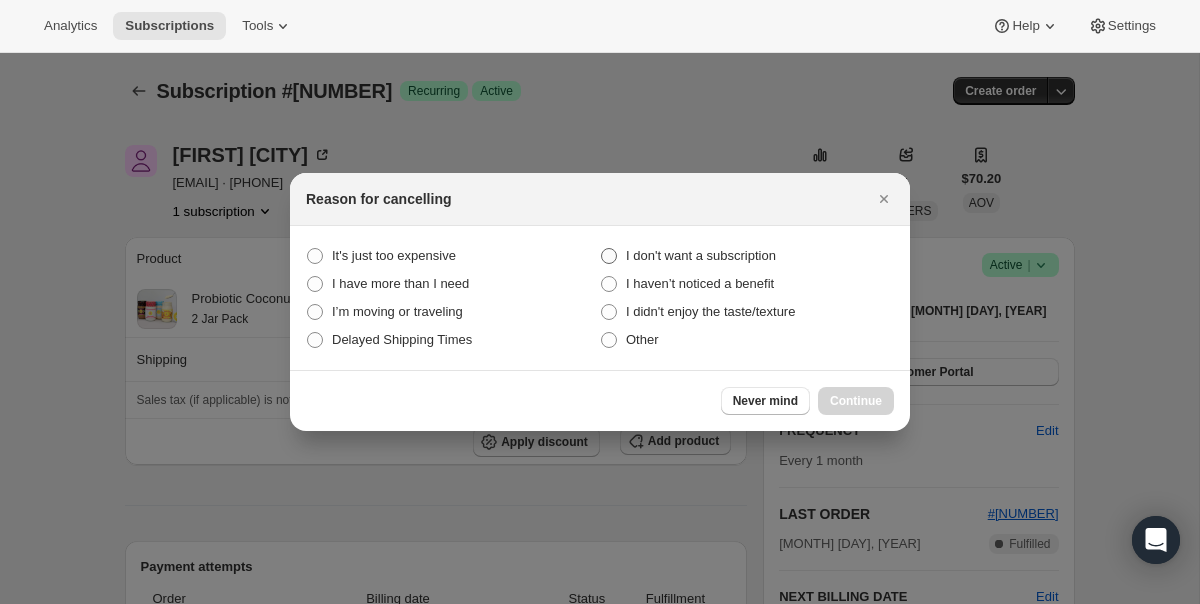 click on "I don't want a subscription" at bounding box center [701, 255] 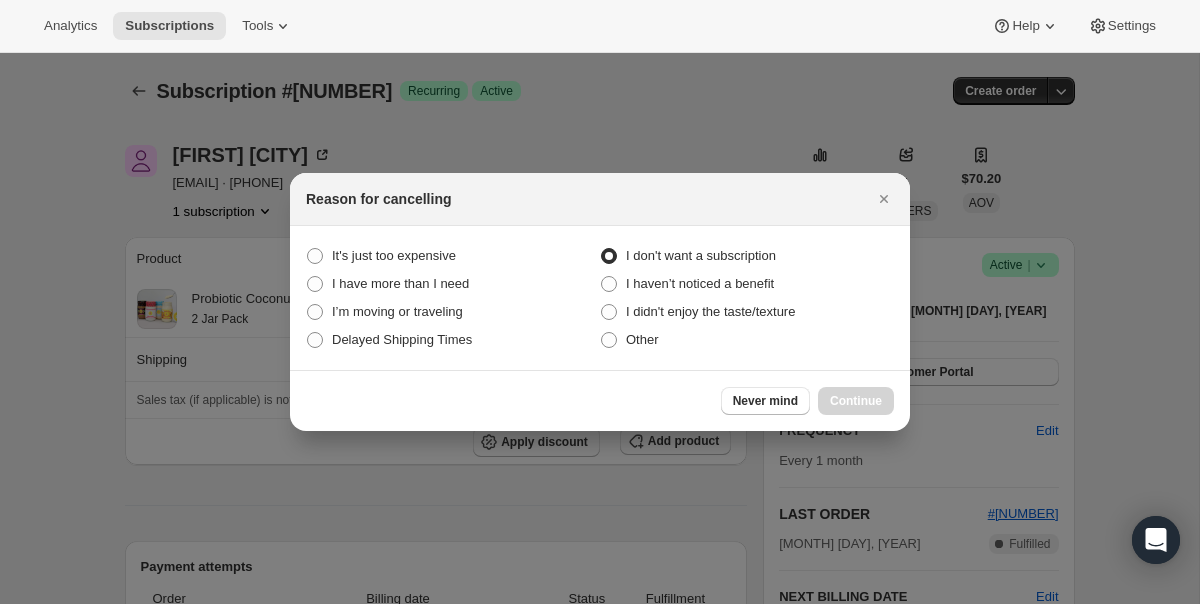 radio on "true" 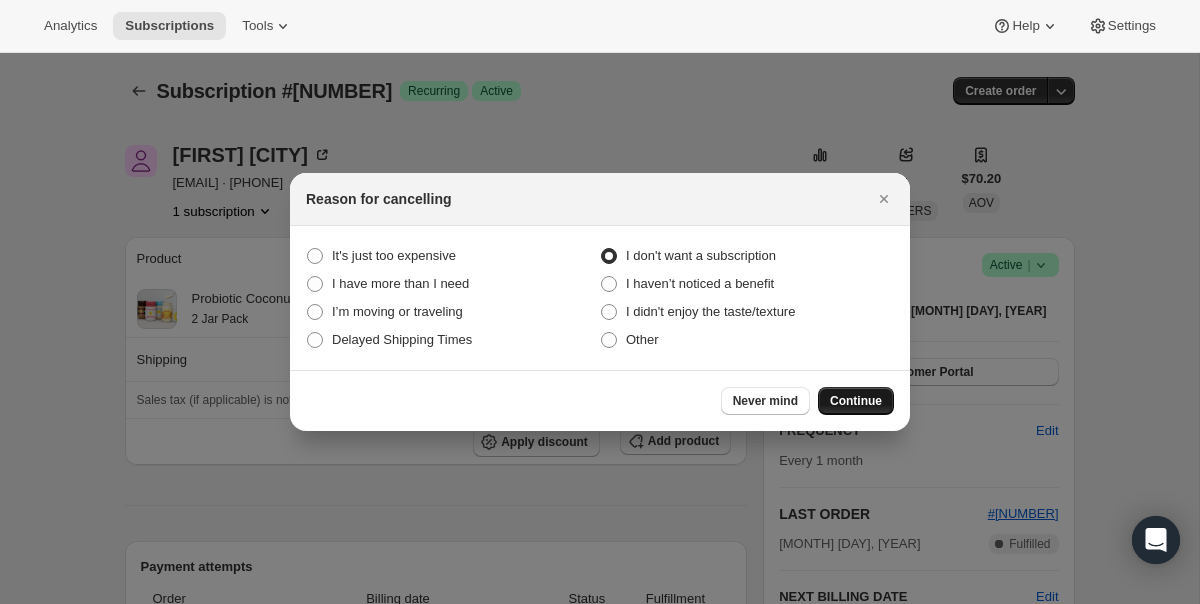 click on "Continue" at bounding box center [856, 401] 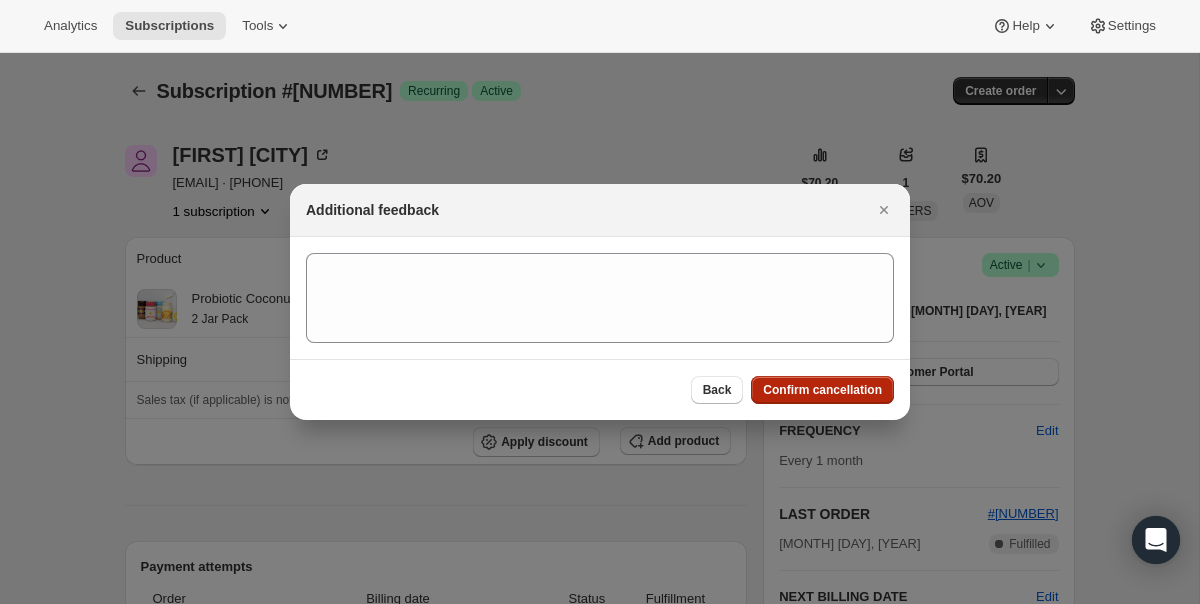 click on "Confirm cancellation" at bounding box center (822, 390) 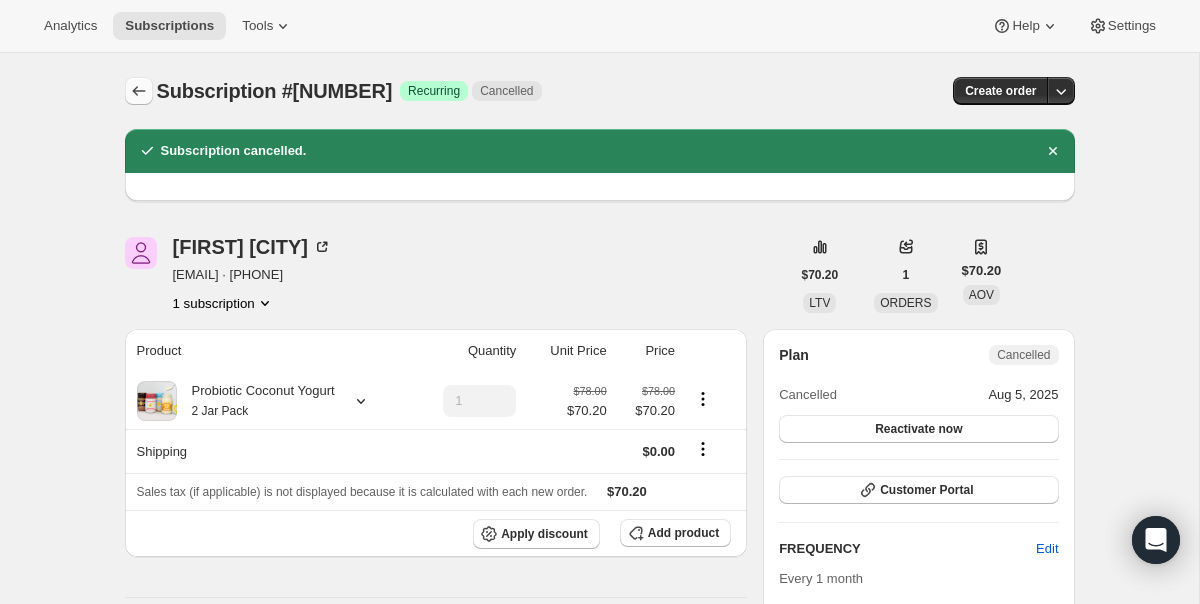 click 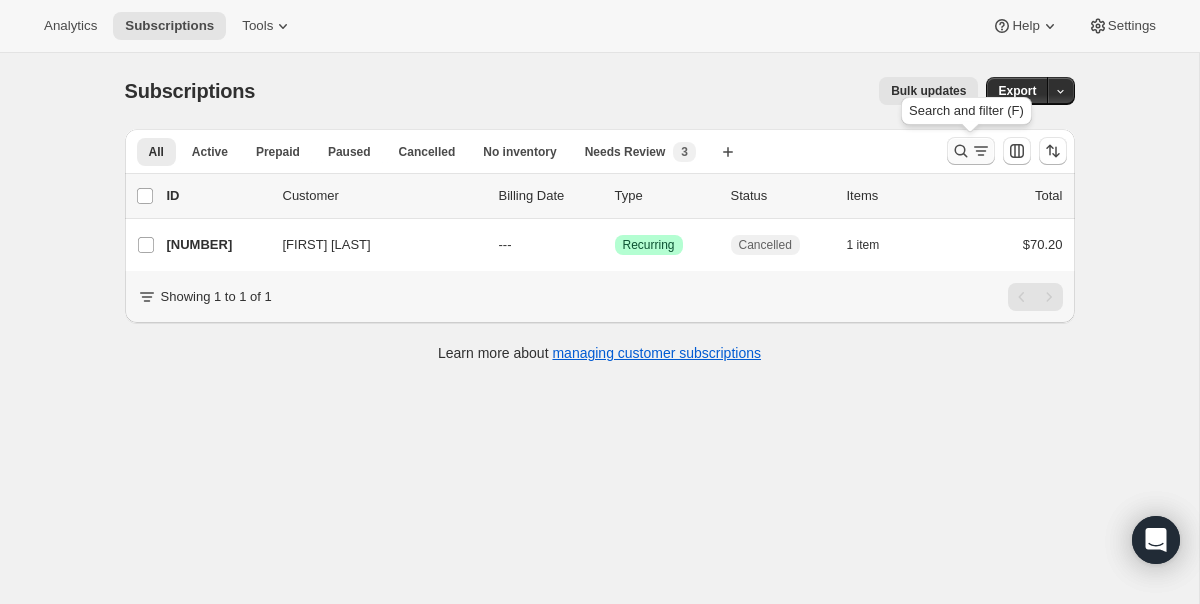 click 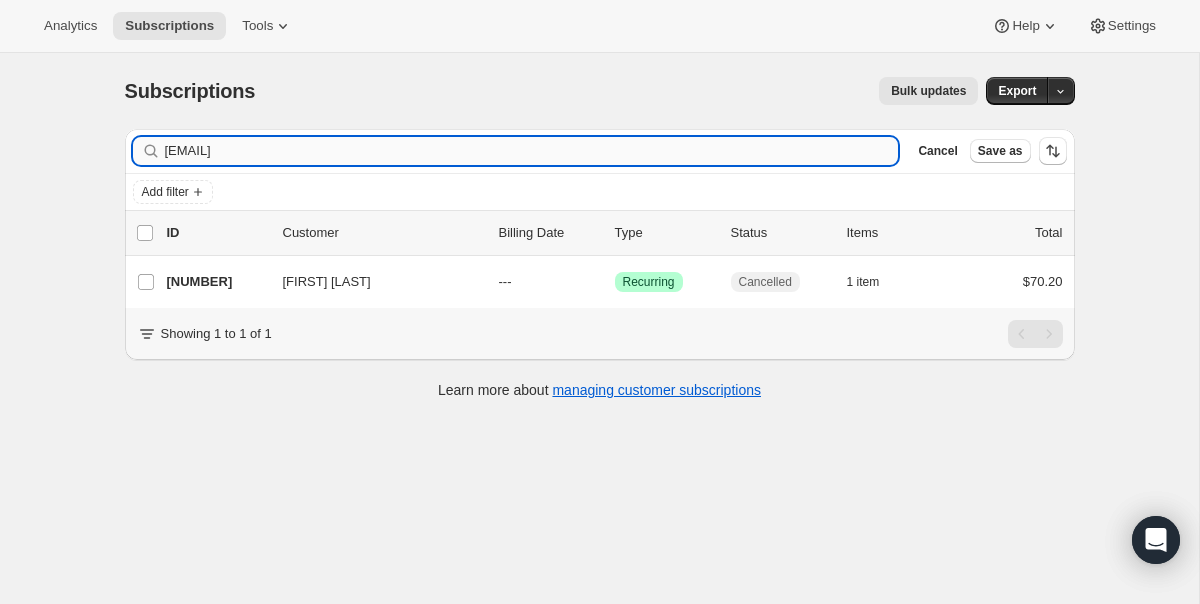 click on "[EMAIL]" at bounding box center (532, 151) 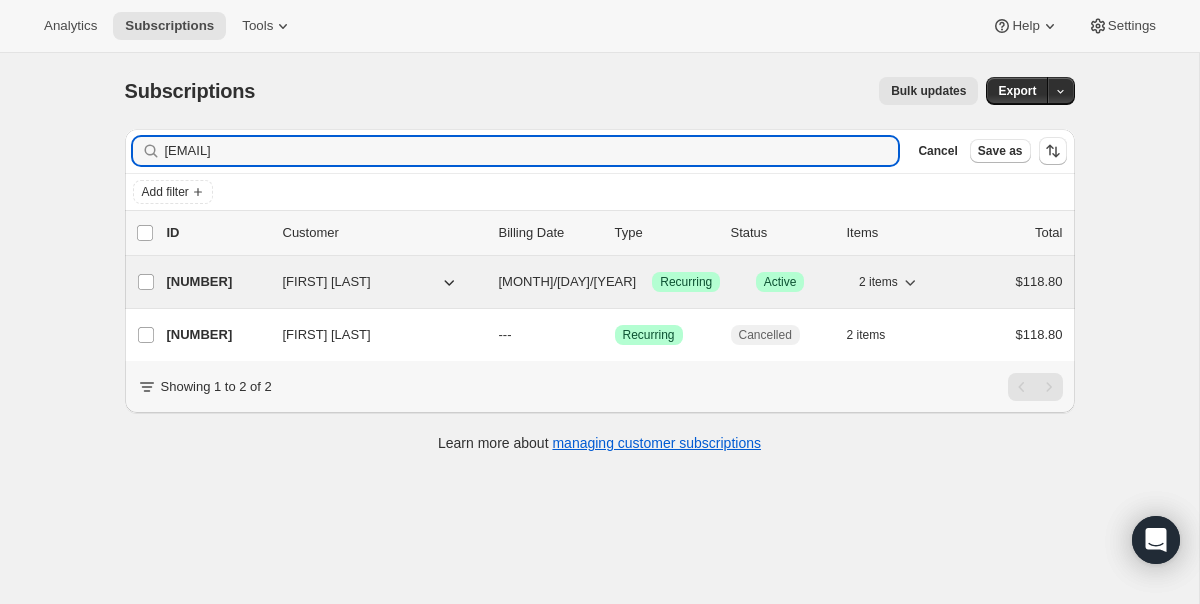 type on "[EMAIL]" 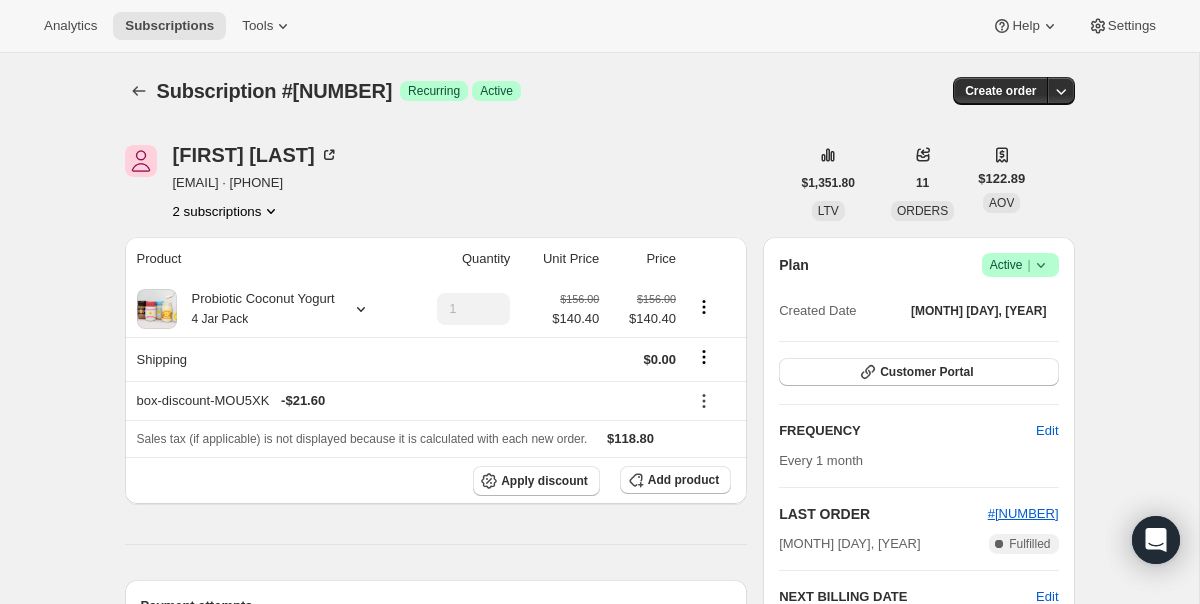 click 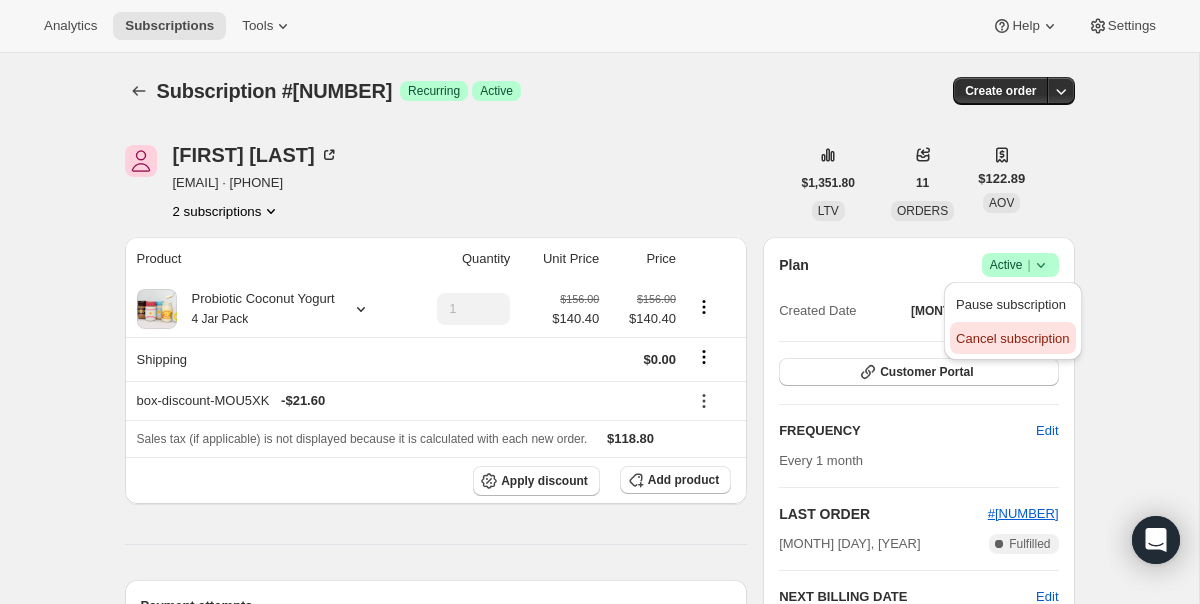 click on "Cancel subscription" at bounding box center [1012, 338] 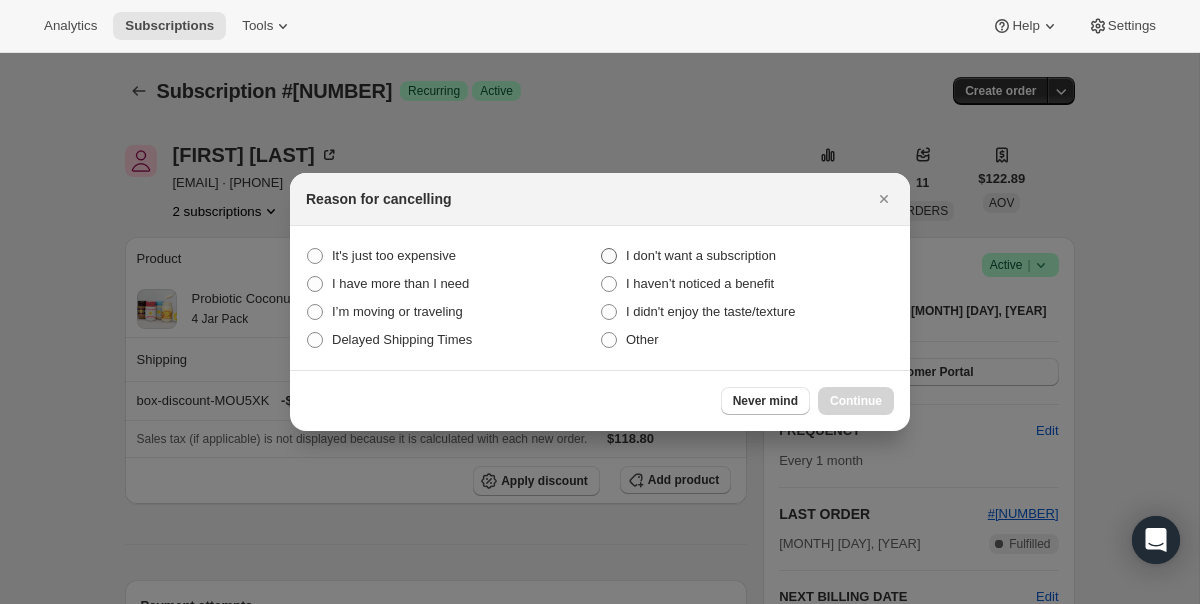 click on "I don't want a subscription" at bounding box center [701, 255] 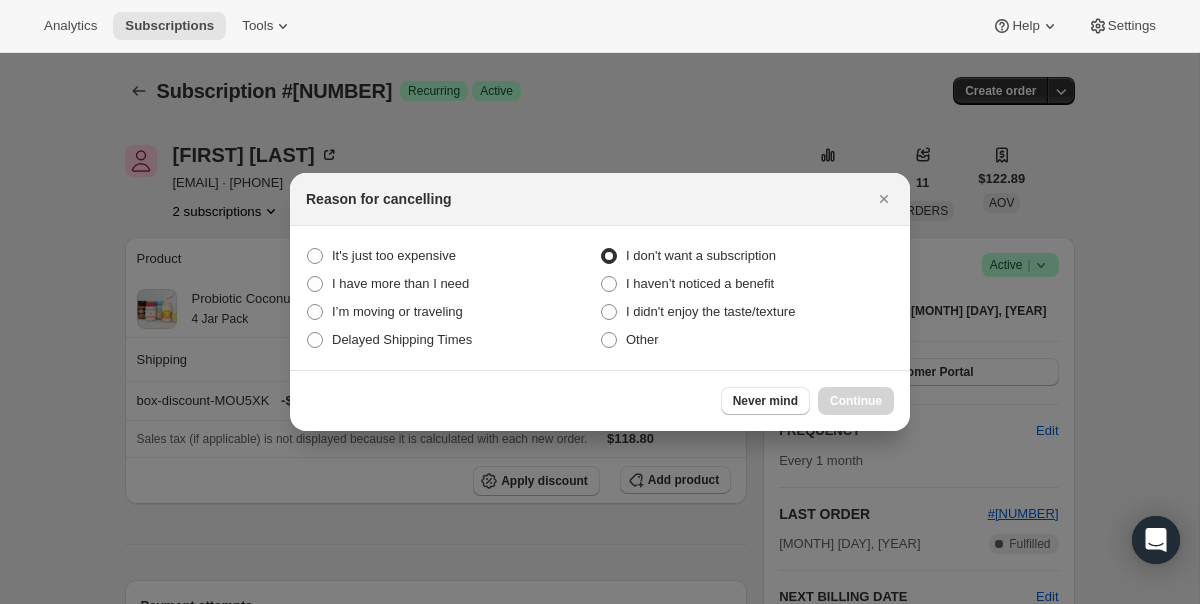radio on "true" 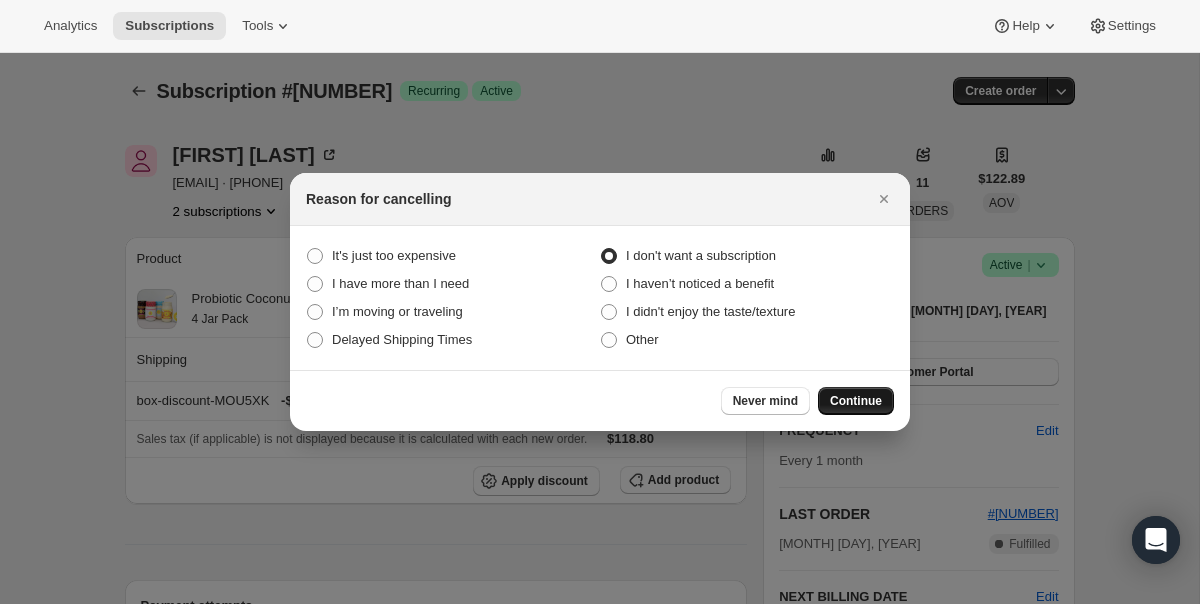 click on "Continue" at bounding box center [856, 401] 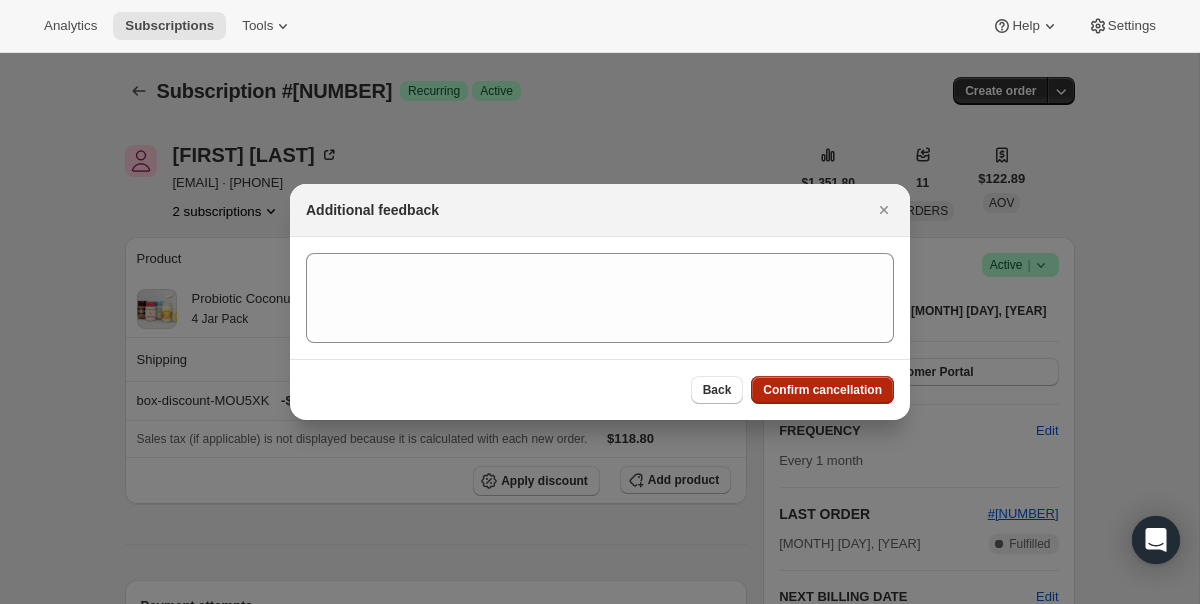 click on "Confirm cancellation" at bounding box center [822, 390] 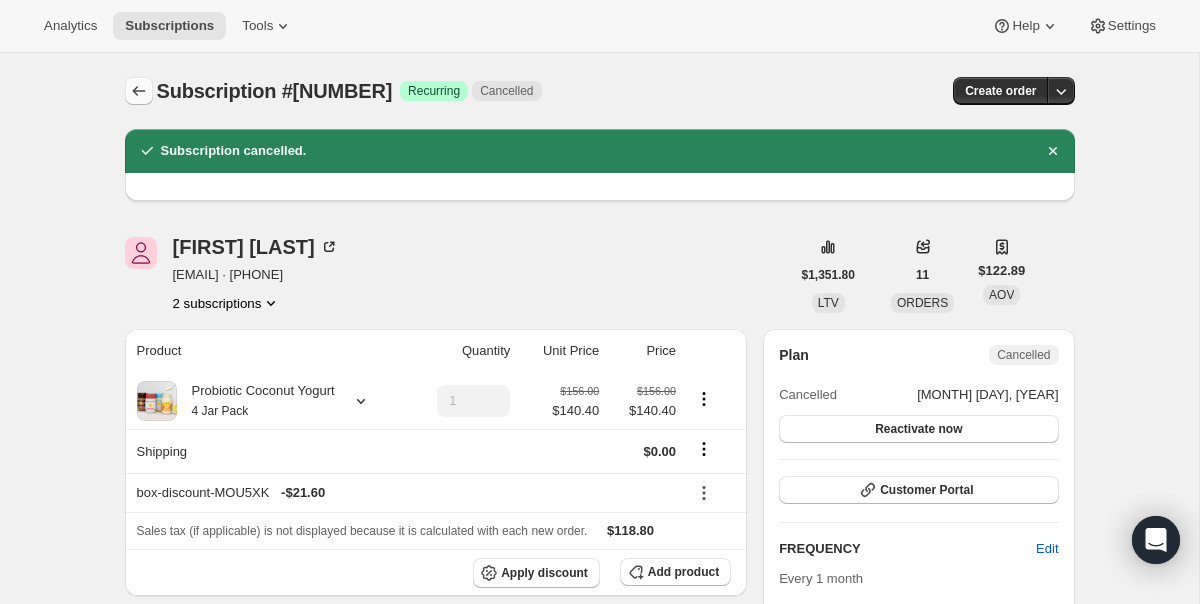 click 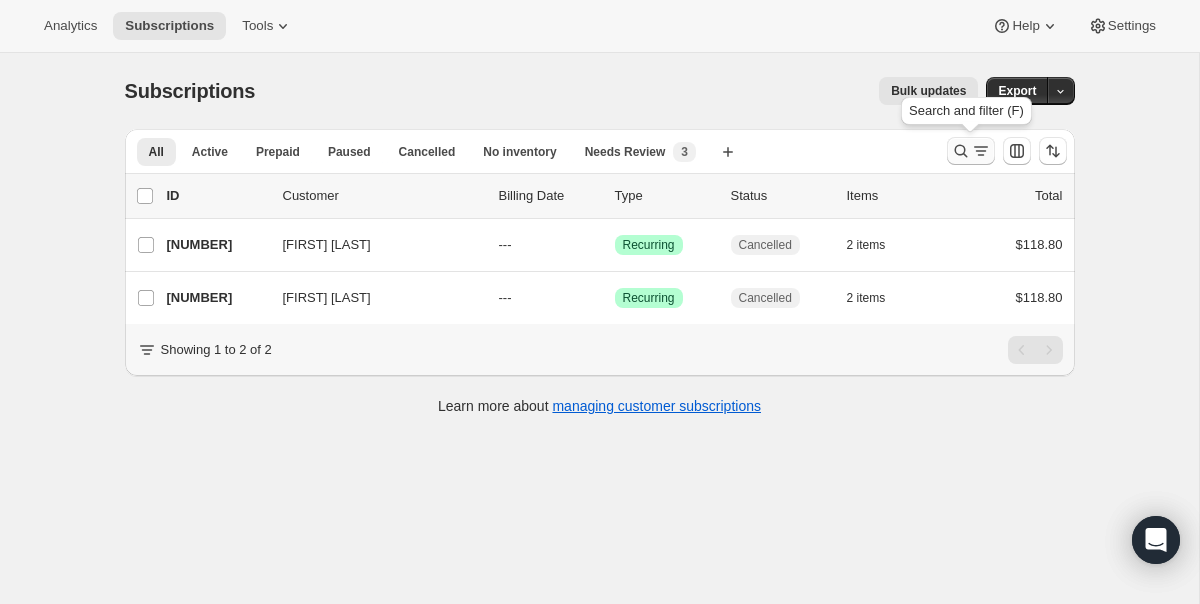 click 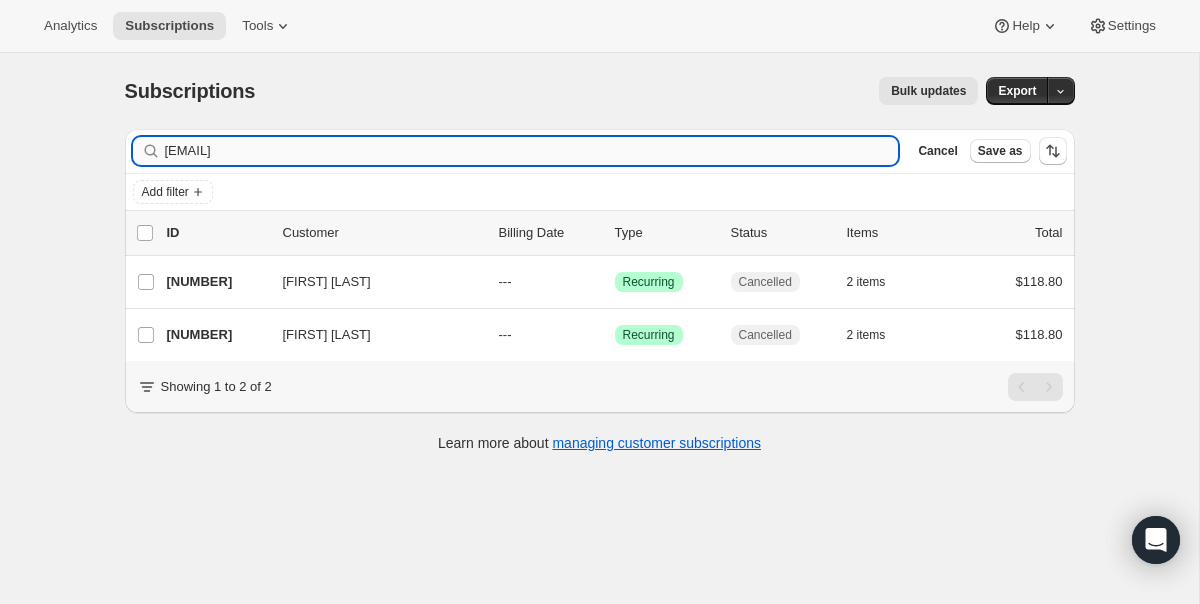 click on "[EMAIL]" at bounding box center (532, 151) 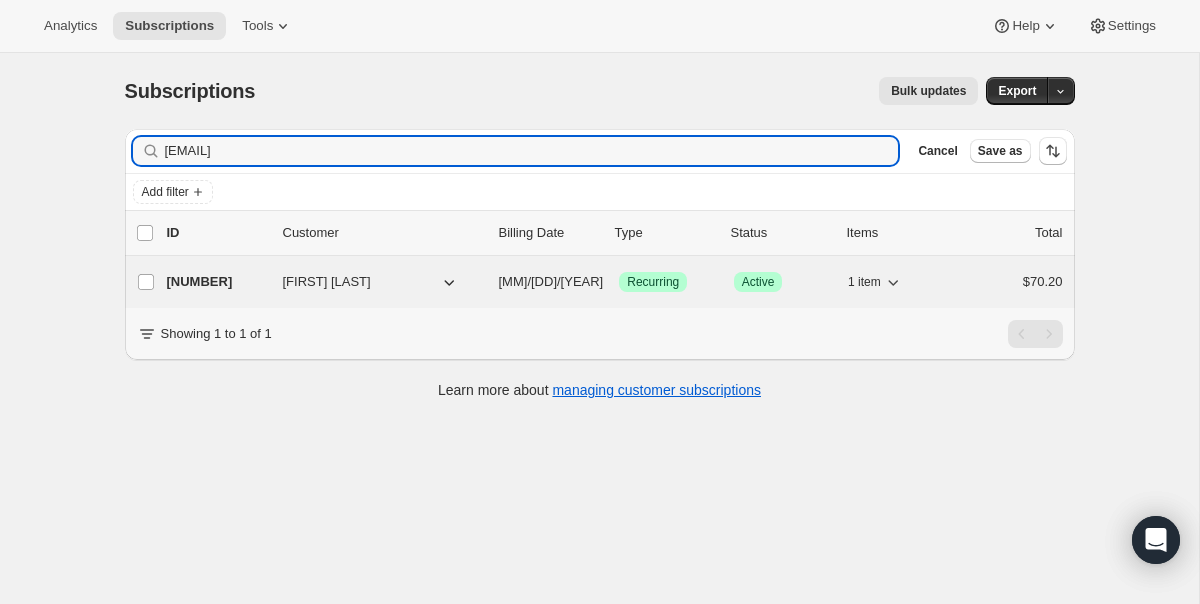 type on "[EMAIL]" 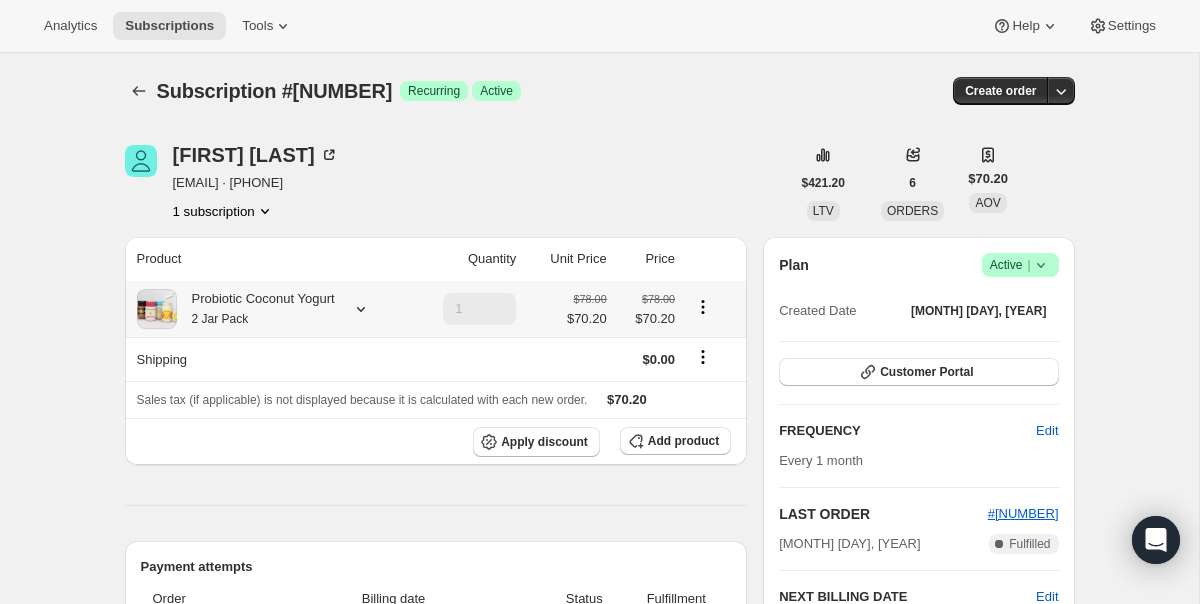 click on "Probiotic Coconut Yogurt 2  Jar Pack" at bounding box center (256, 309) 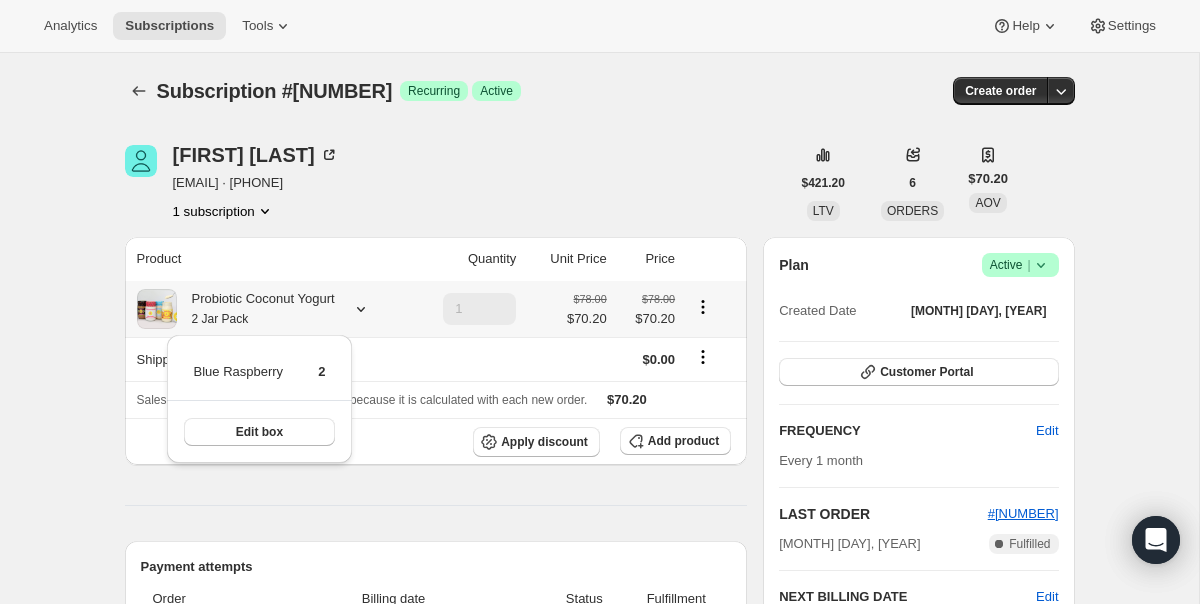 click on "Probiotic Coconut Yogurt 2  Jar Pack" at bounding box center [256, 309] 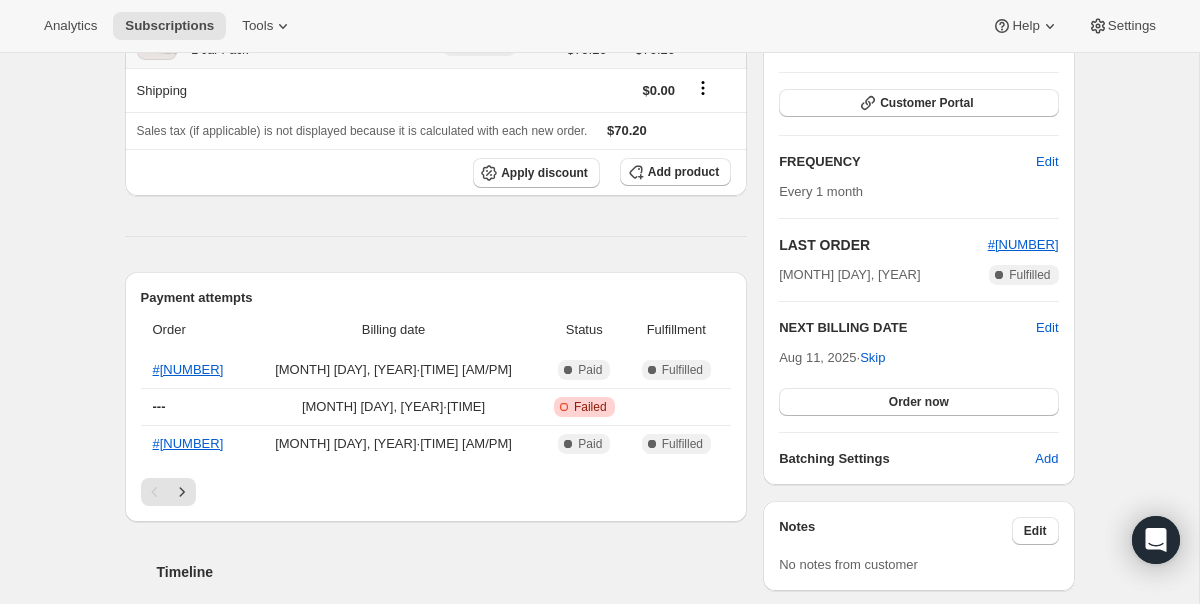 scroll, scrollTop: 286, scrollLeft: 0, axis: vertical 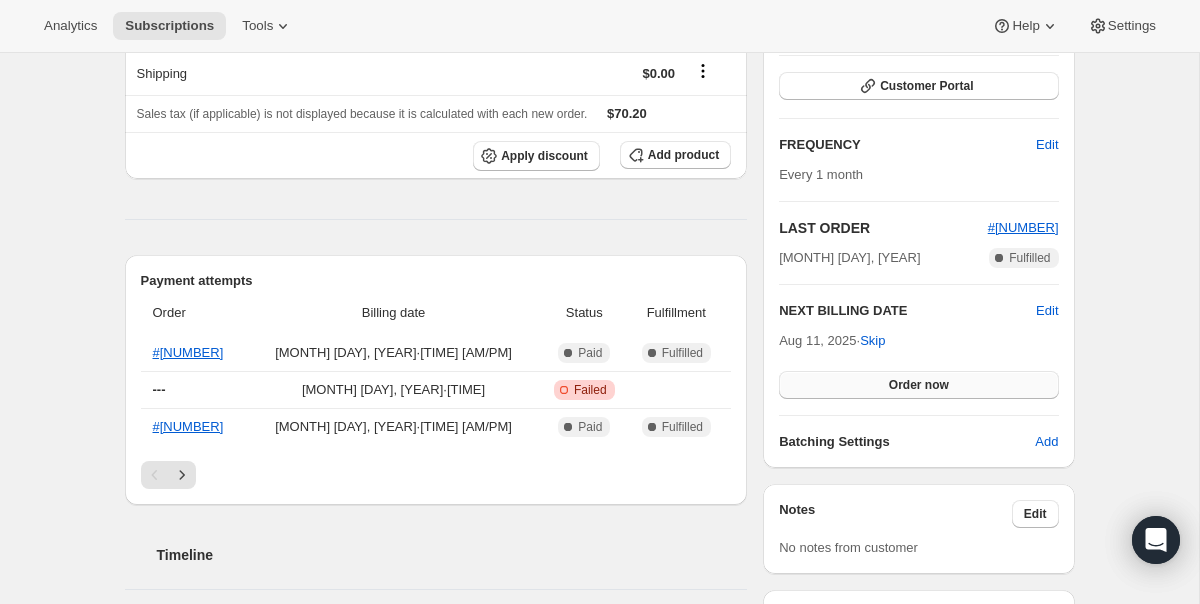 click on "Order now" at bounding box center [918, 385] 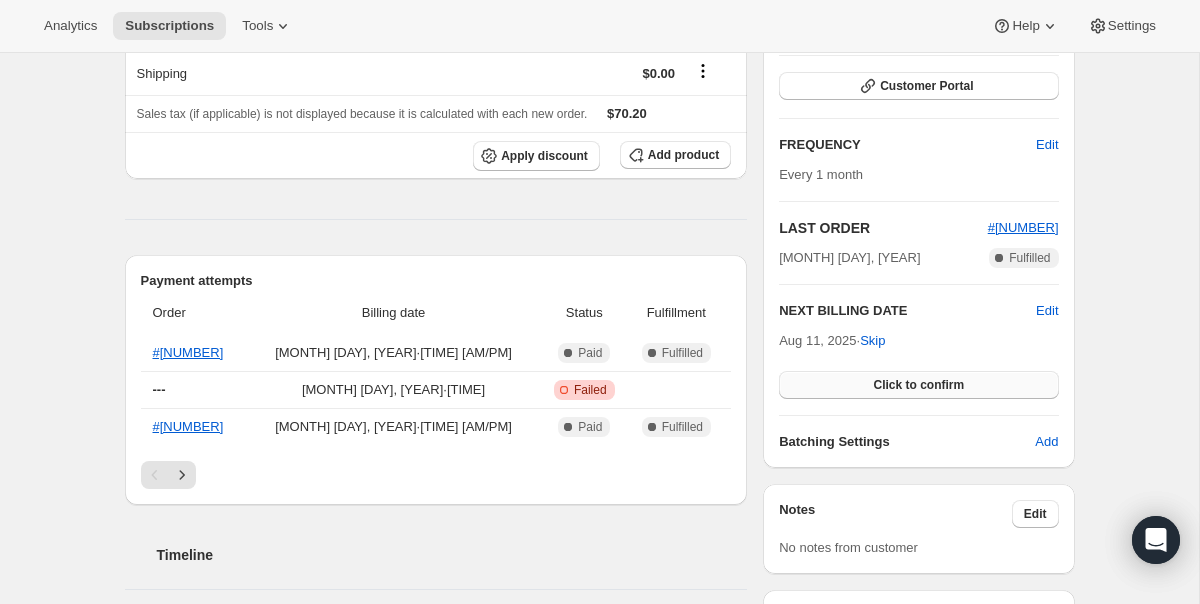 click on "Click to confirm" at bounding box center [918, 385] 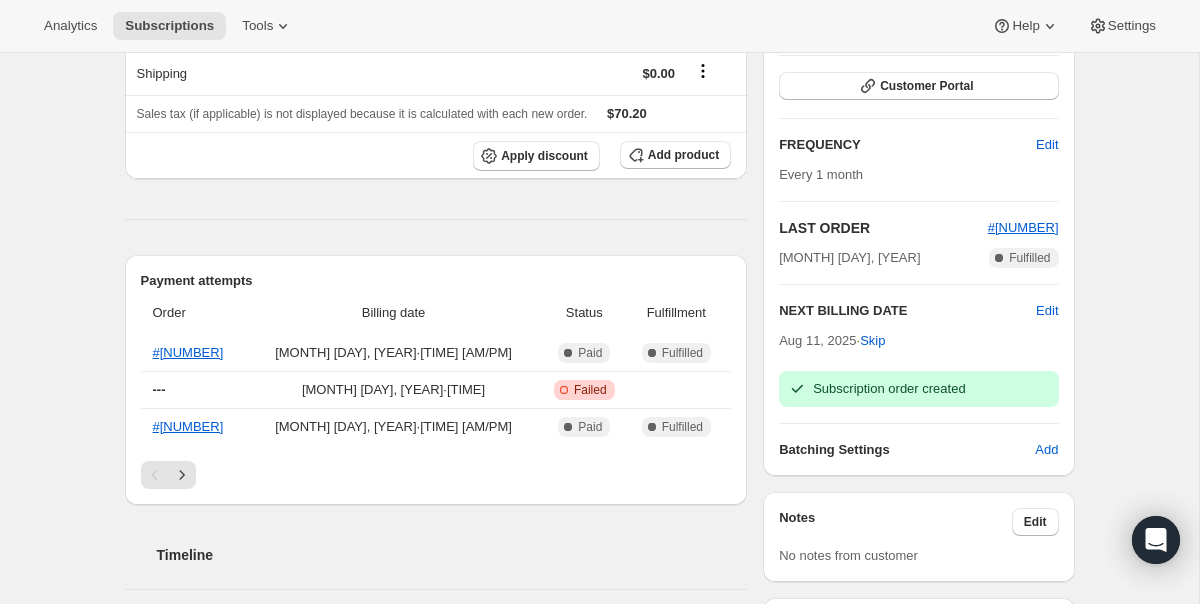 scroll, scrollTop: 0, scrollLeft: 0, axis: both 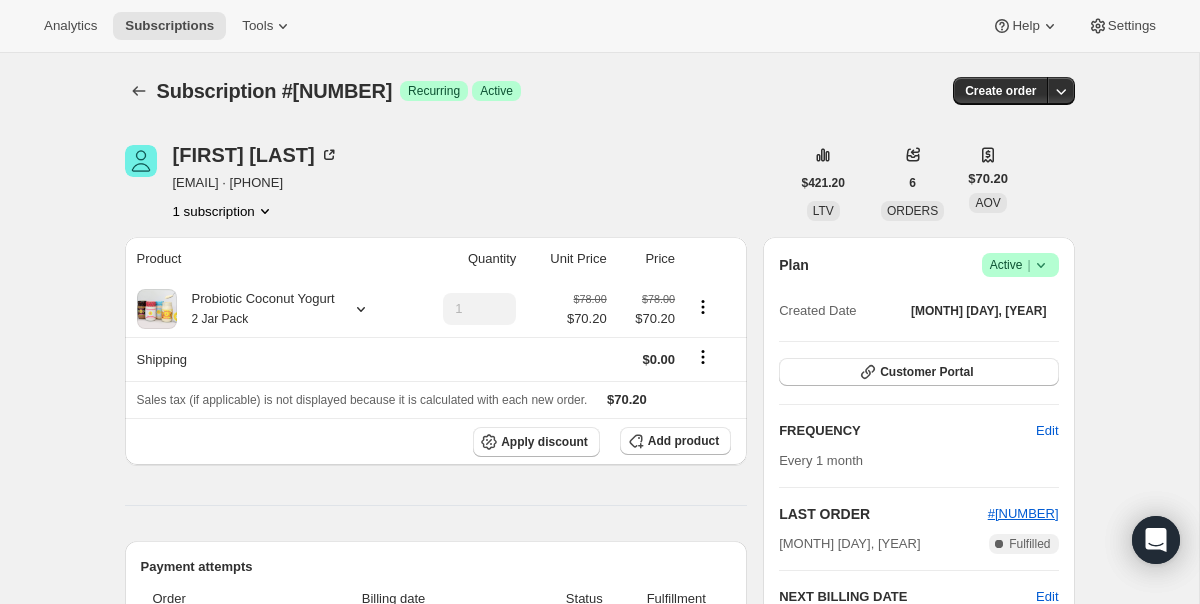 click on "Subscription #[NUMBER]. This page is ready Subscription #[NUMBER] Success Recurring Success Active Create order" at bounding box center (600, 91) 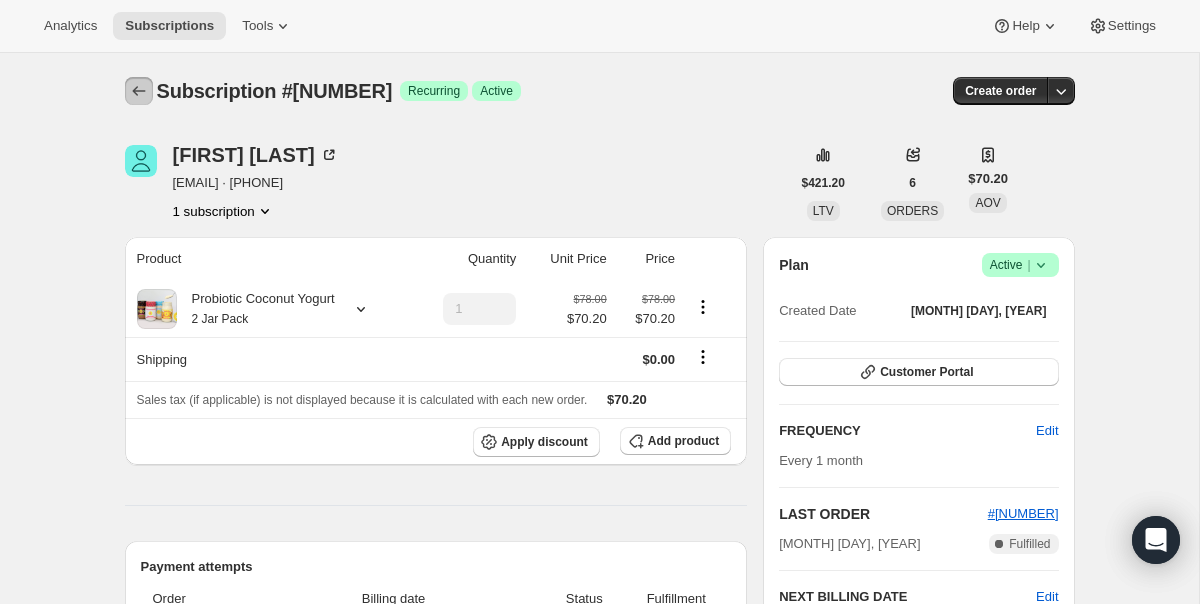 click 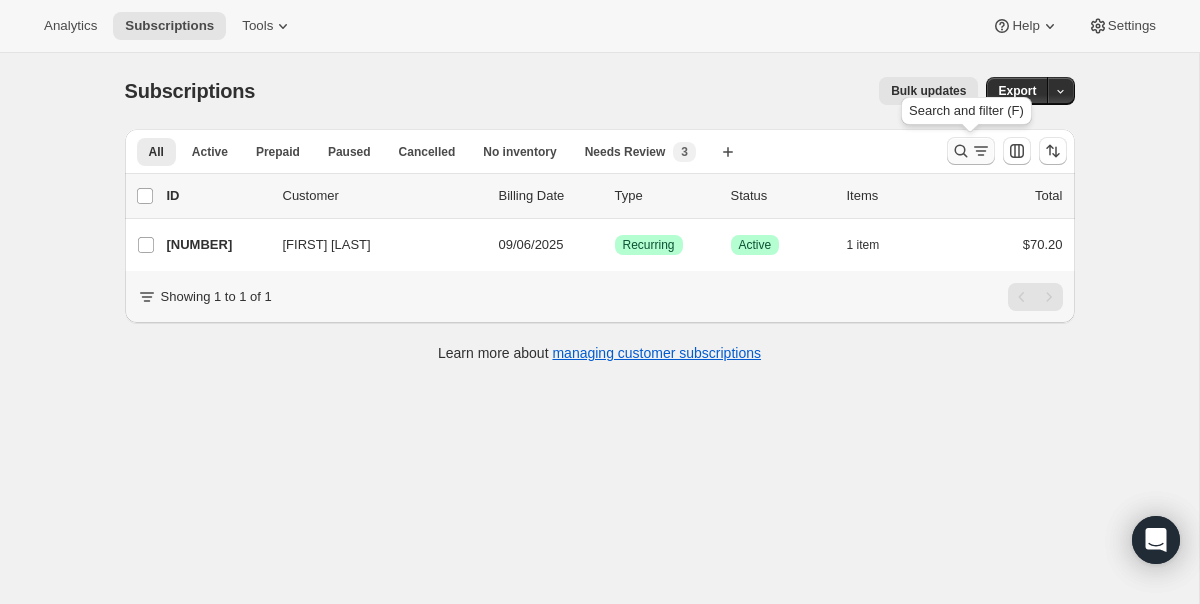 click 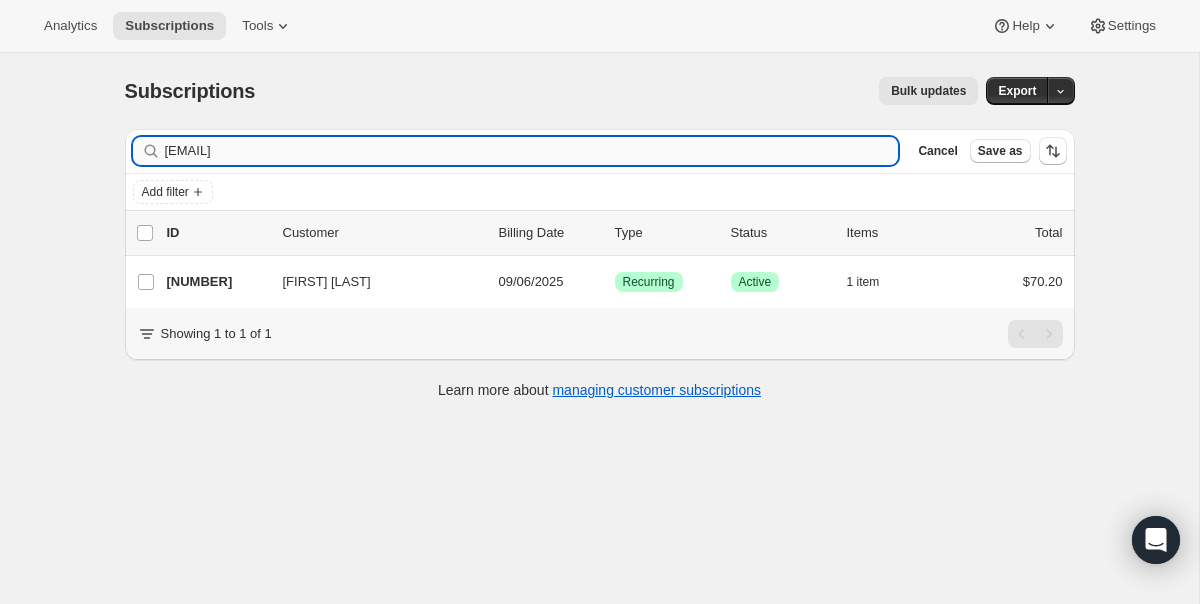 click on "[EMAIL]" at bounding box center [532, 151] 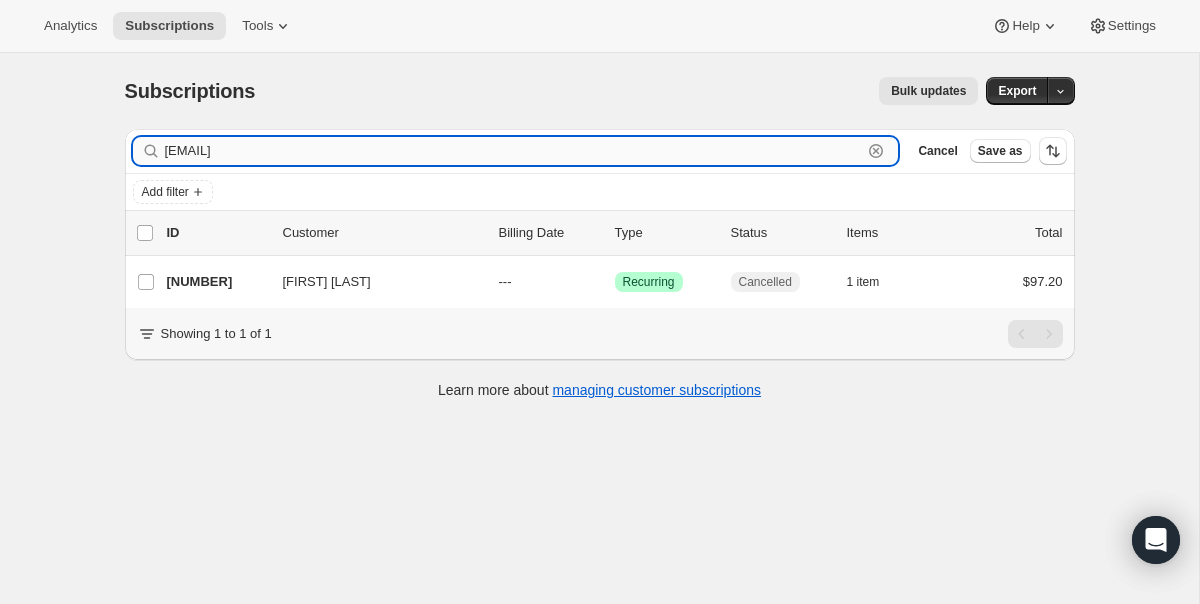 click on "[EMAIL]" at bounding box center (514, 151) 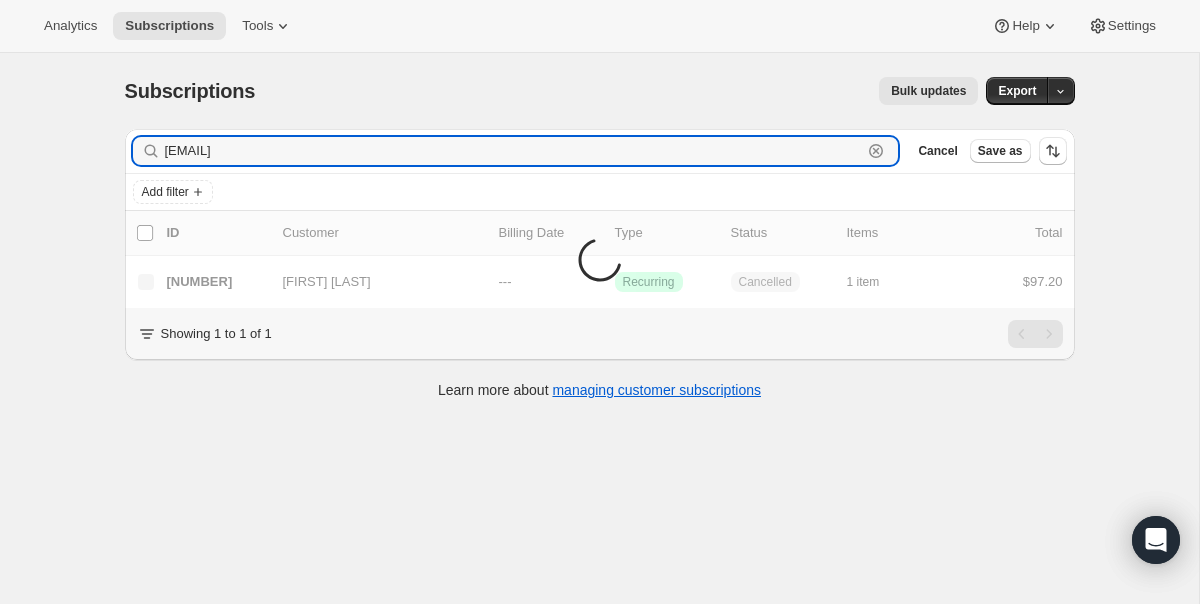 type on "[EMAIL]" 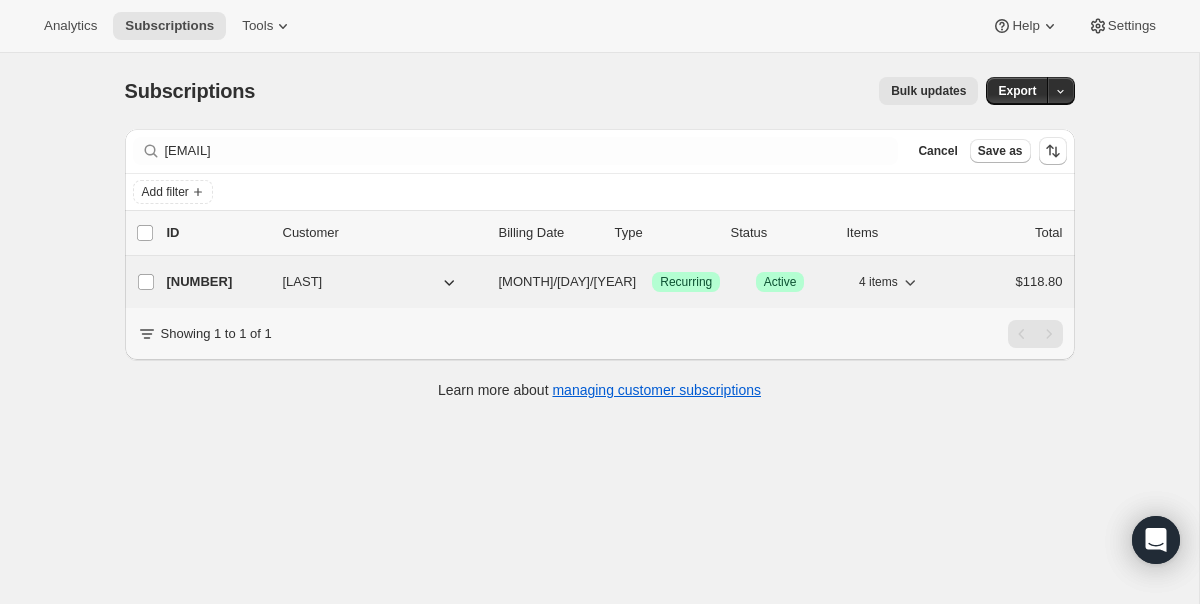 click on "[NUMBER] [FIRST] [LAST] [MM]/[DD]/[YEAR] Success Recurring Success Active 4   items $[PRICE]" at bounding box center [615, 282] 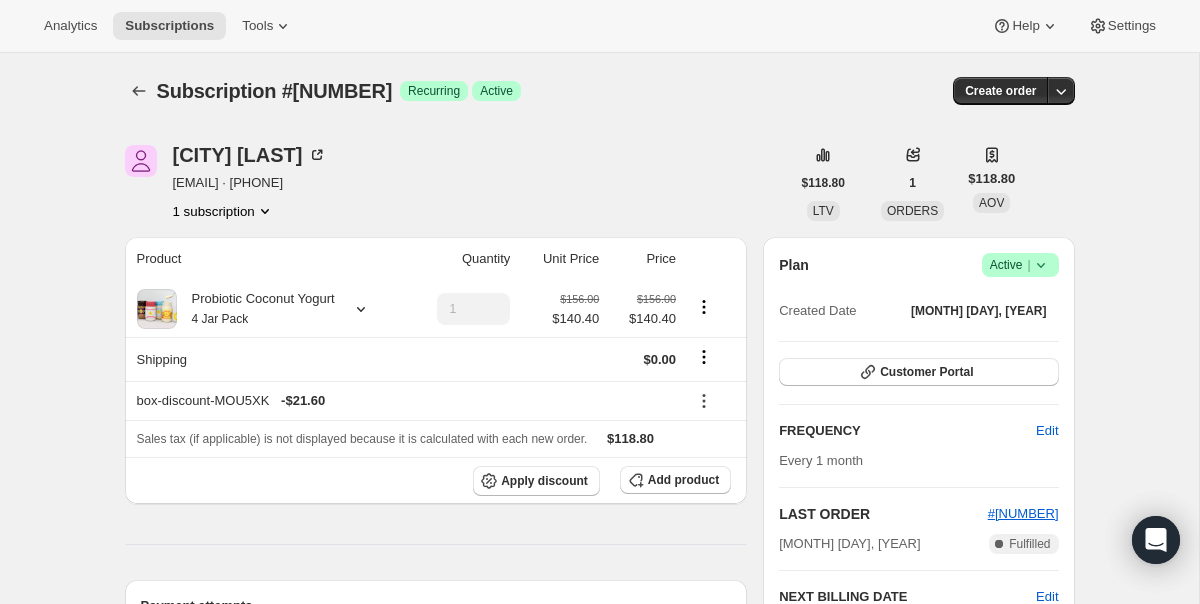 click 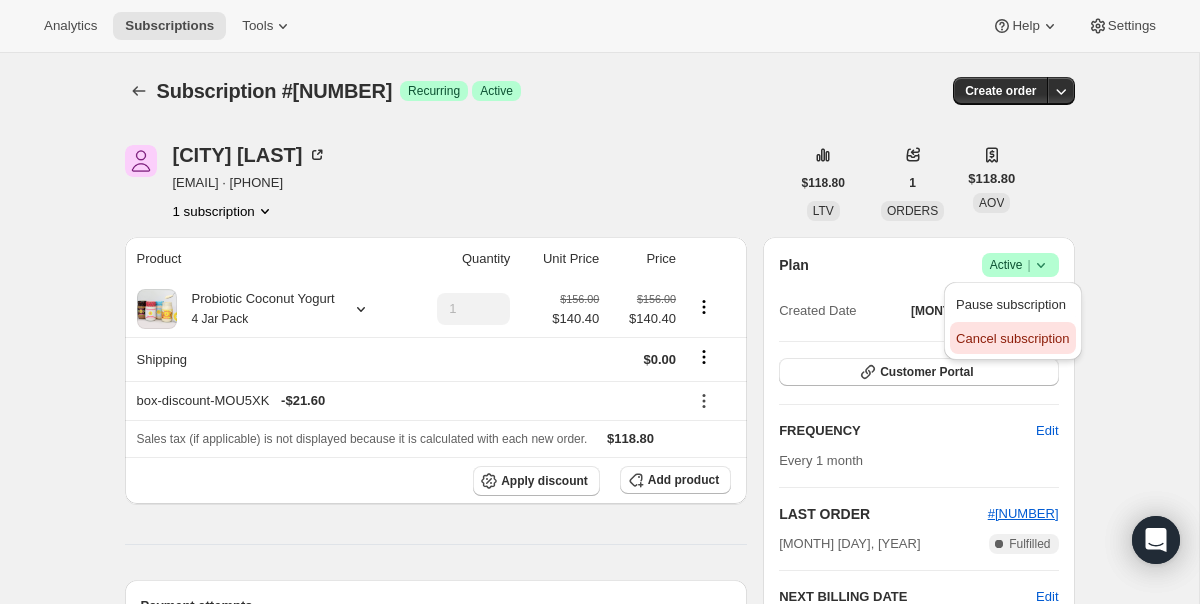 click on "Cancel subscription" at bounding box center (1012, 338) 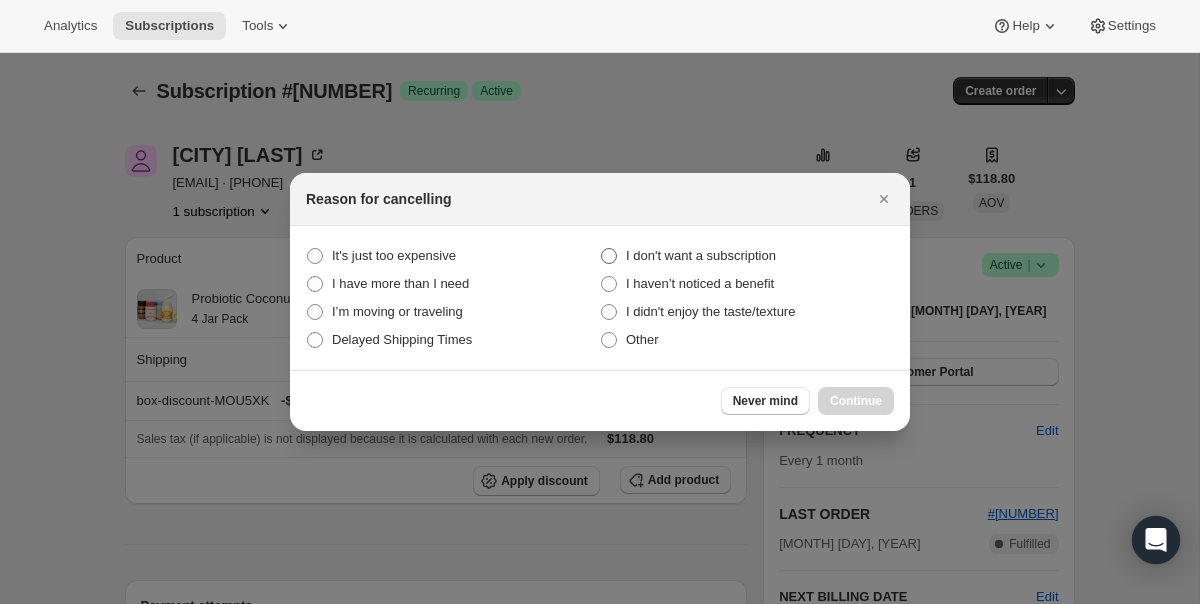 click on "I don't want a subscription" at bounding box center (701, 255) 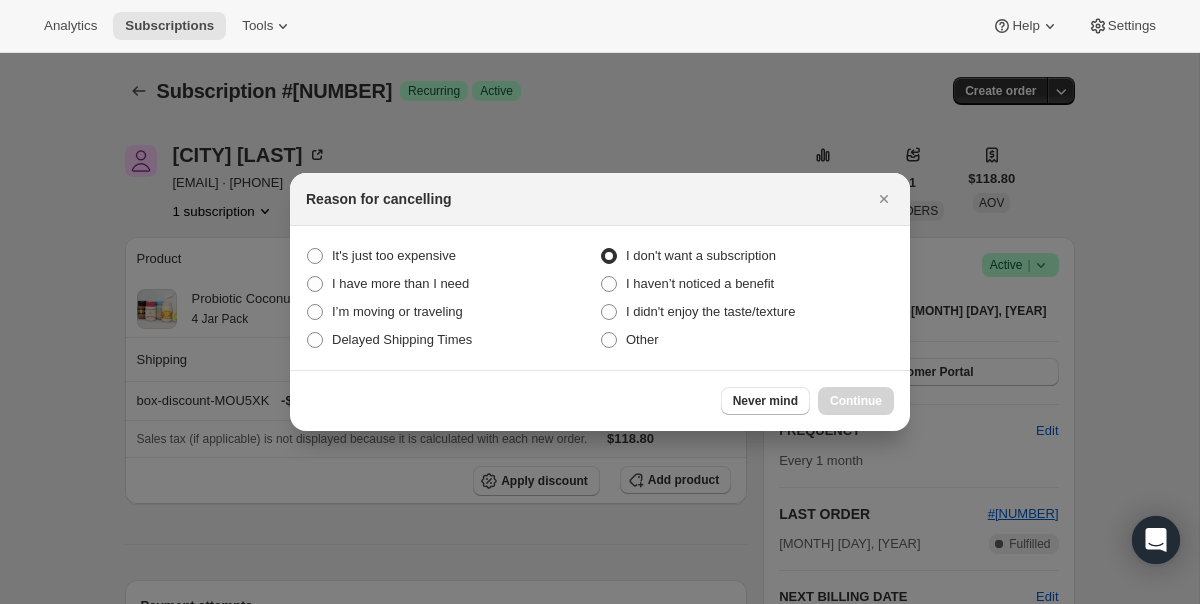 radio on "true" 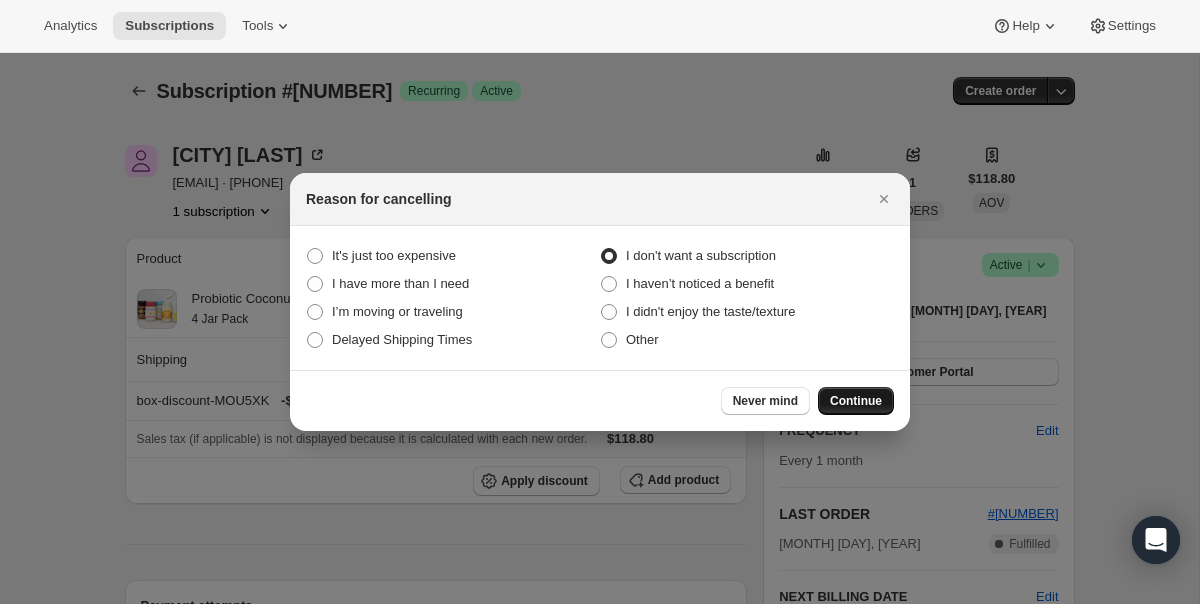 click on "Continue" at bounding box center [856, 401] 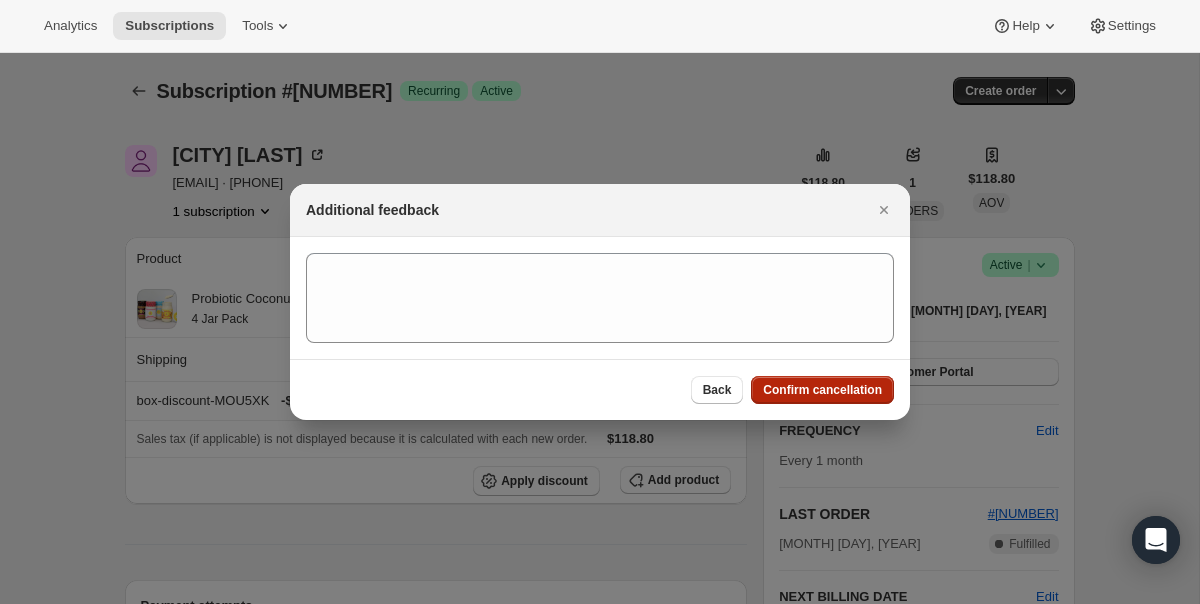 click on "Confirm cancellation" at bounding box center (822, 390) 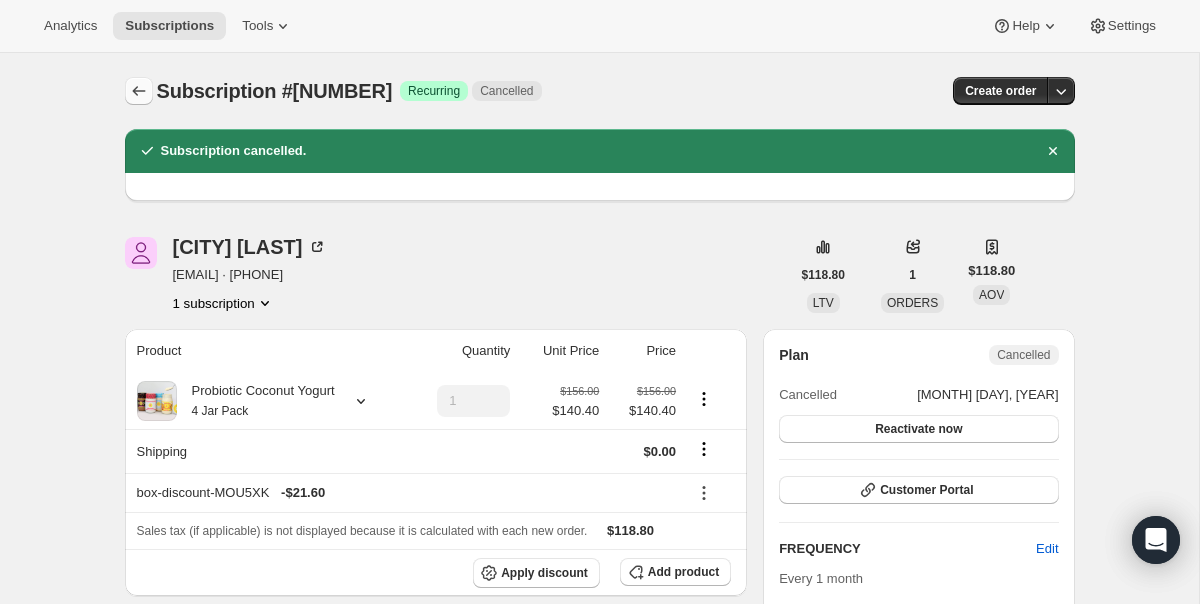 click 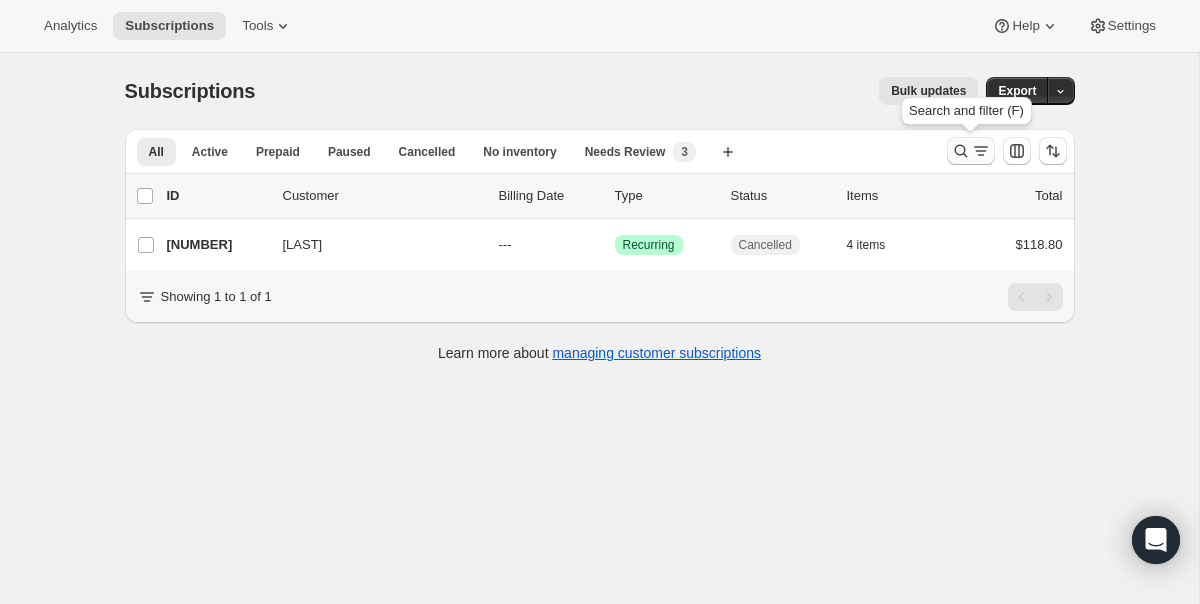click 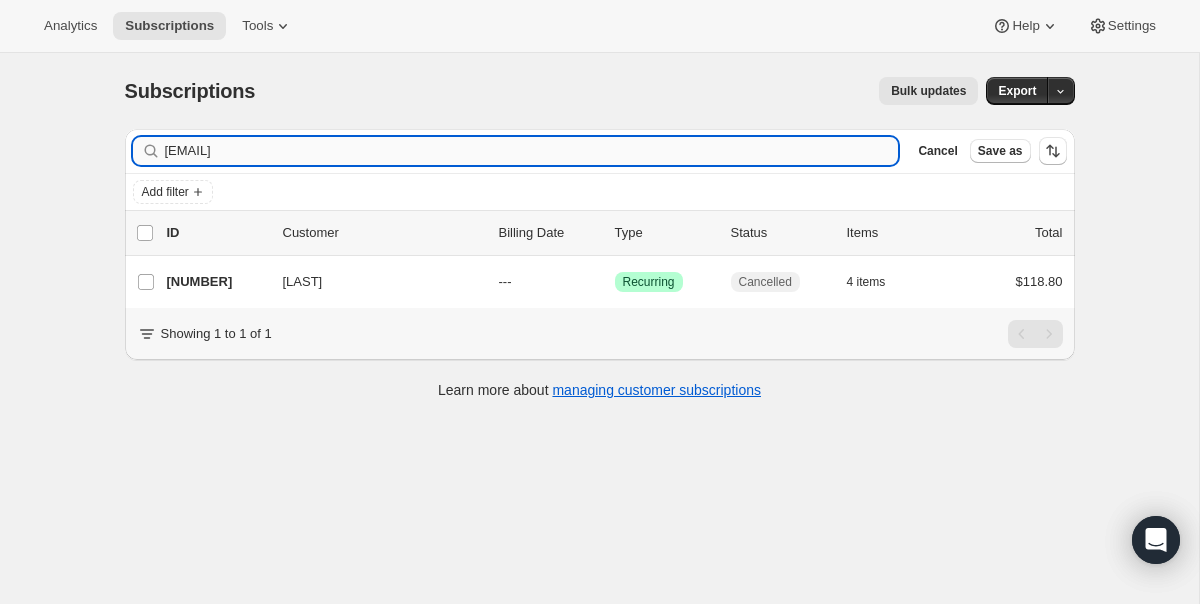 click on "[EMAIL]" at bounding box center (532, 151) 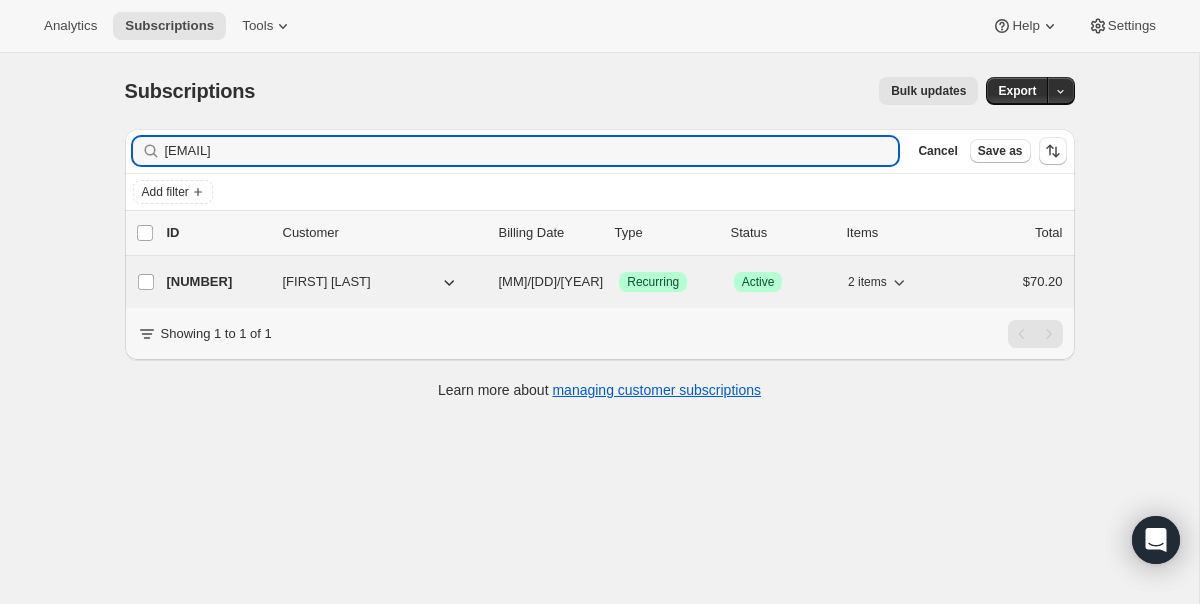 type on "[EMAIL]" 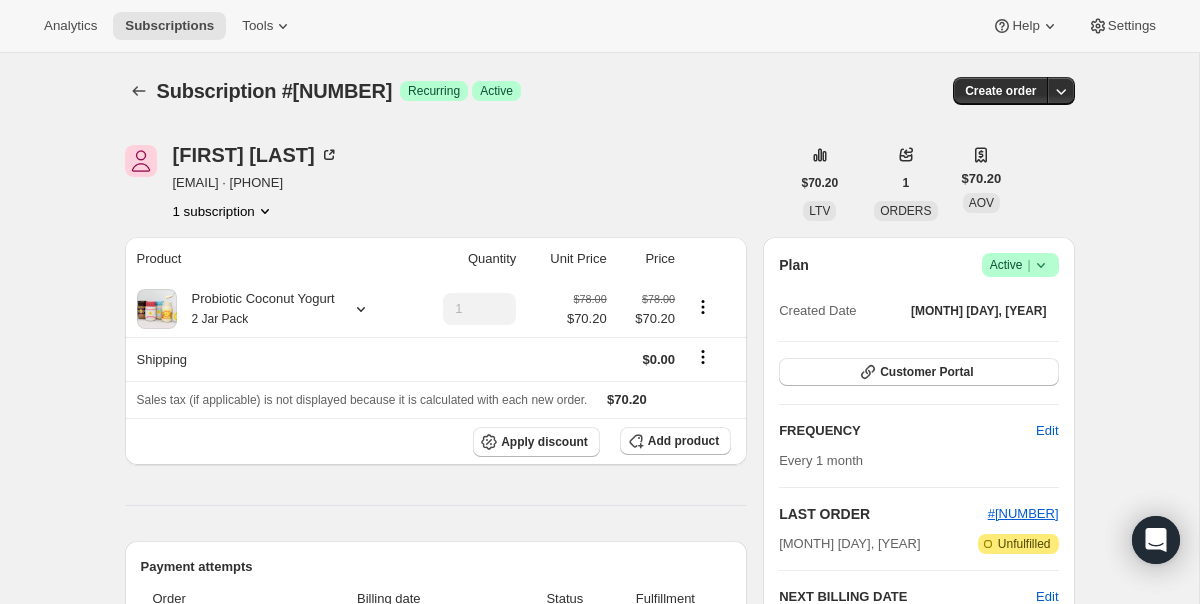click 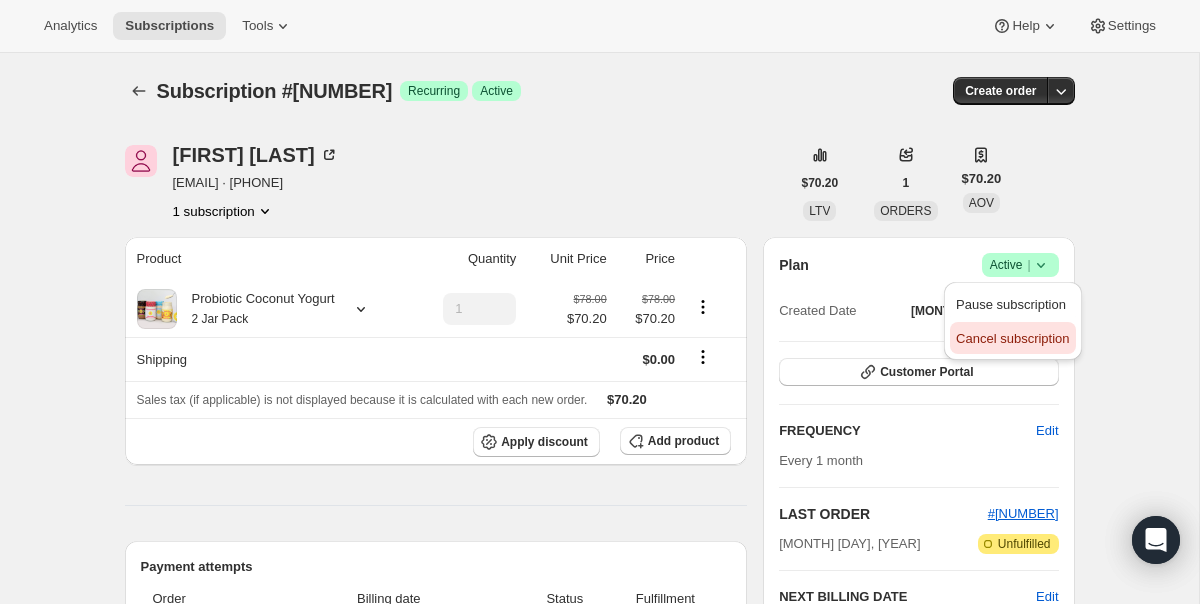click on "Cancel subscription" at bounding box center [1012, 339] 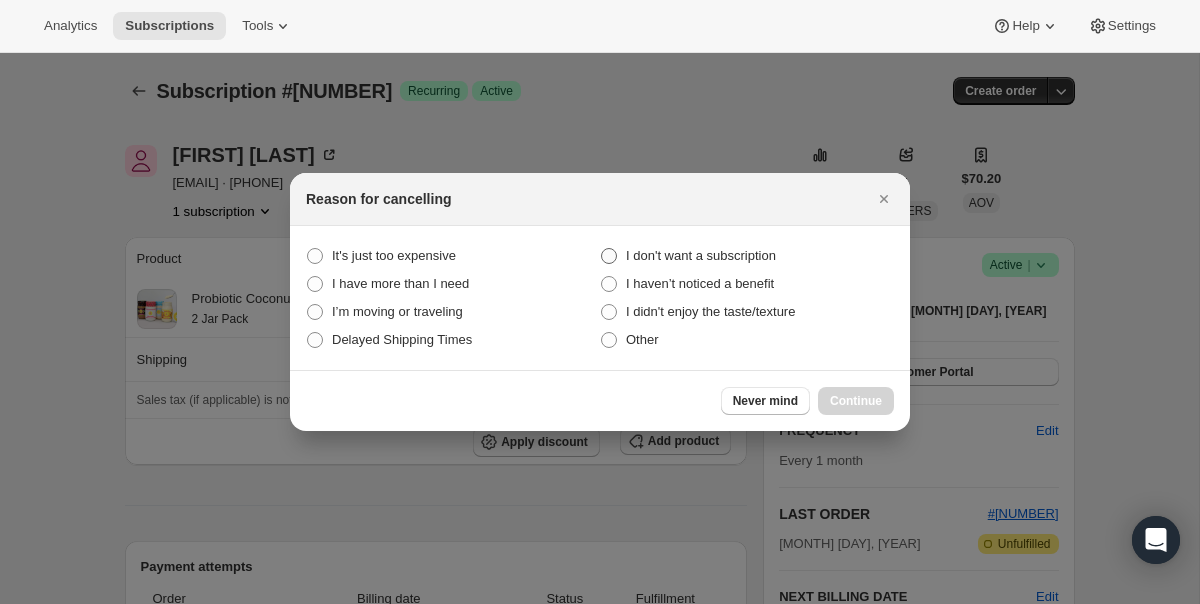 click on "I don't want a subscription" at bounding box center (701, 255) 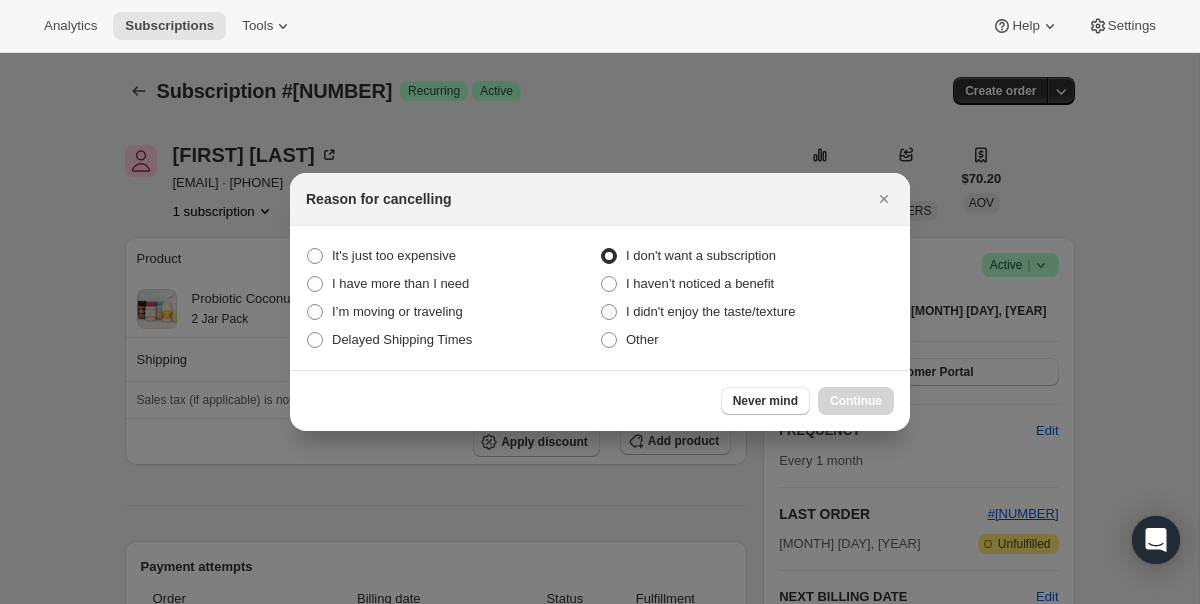 radio on "true" 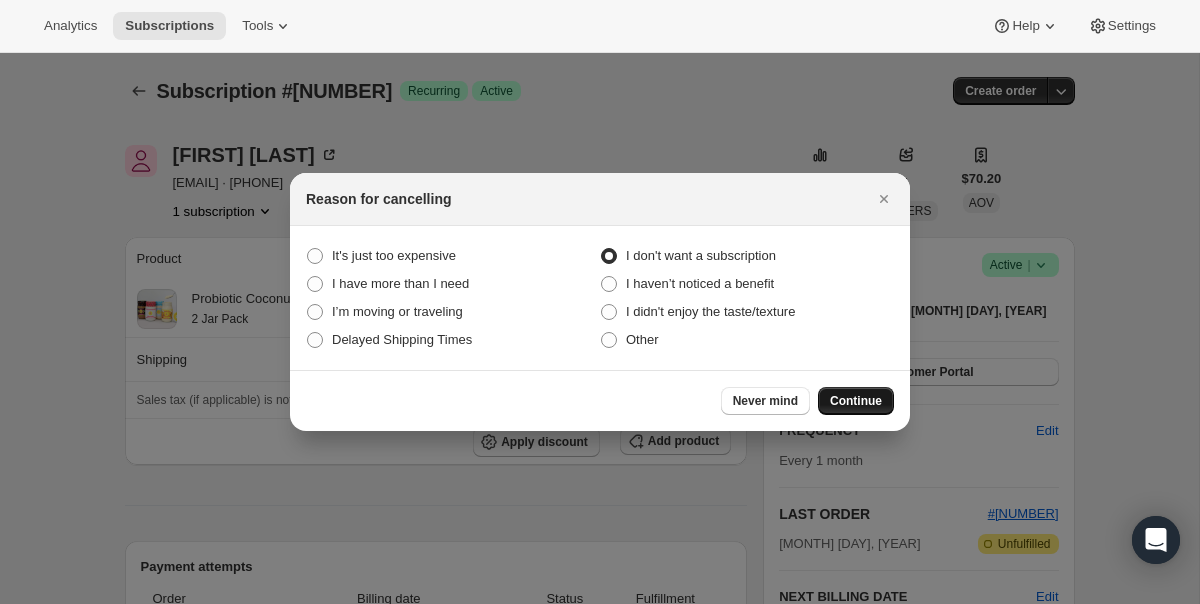 click on "Continue" at bounding box center (856, 401) 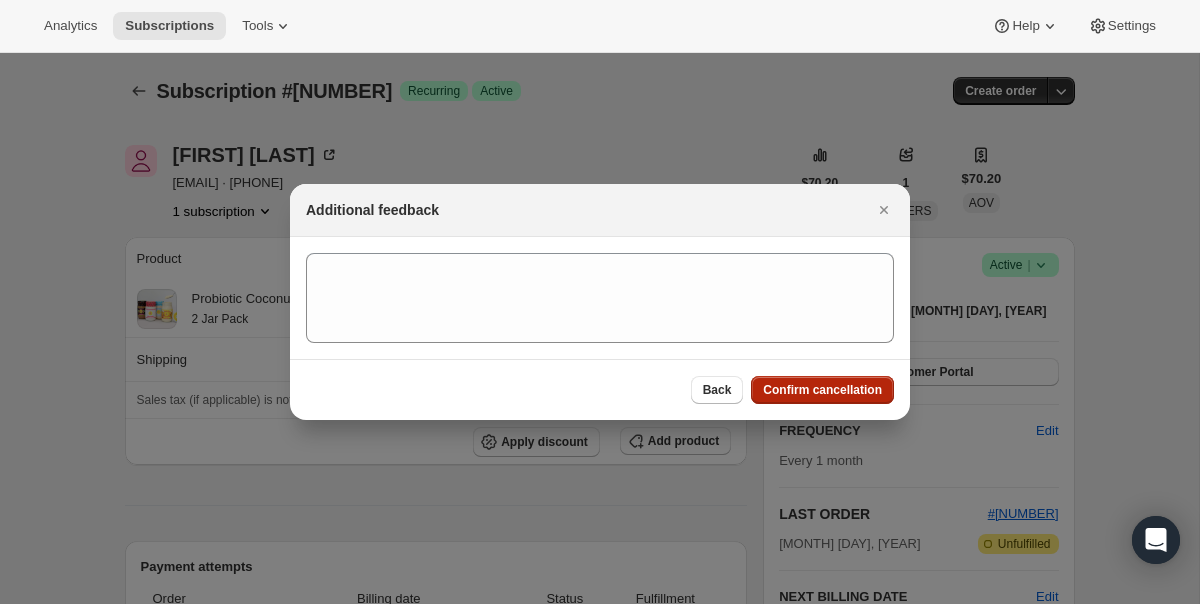 click on "Confirm cancellation" at bounding box center [822, 390] 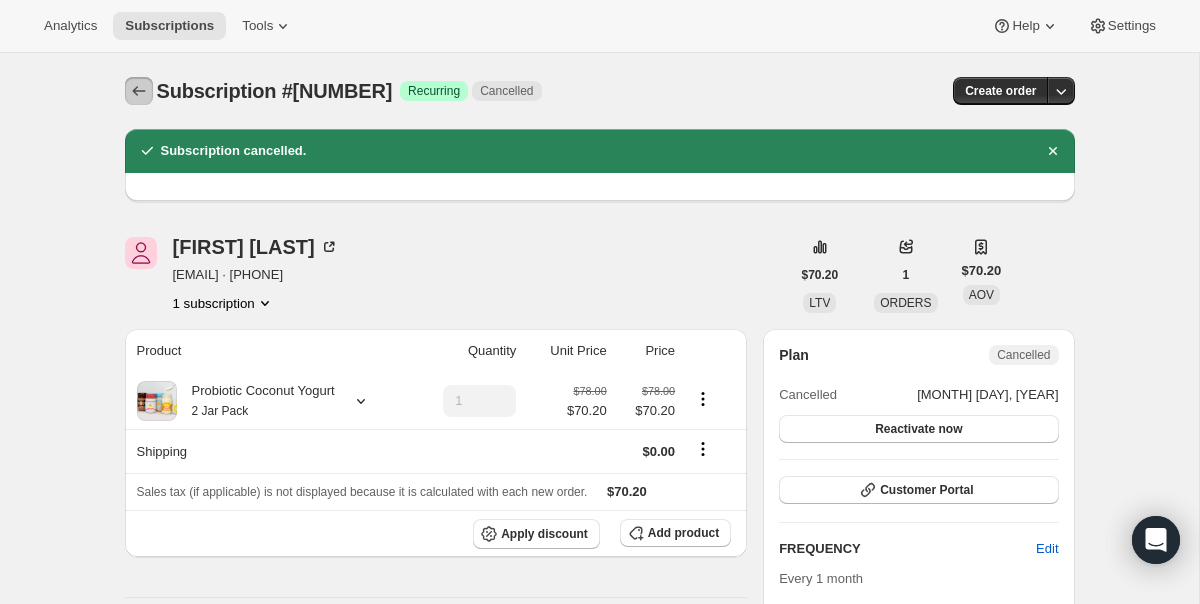 click at bounding box center (139, 91) 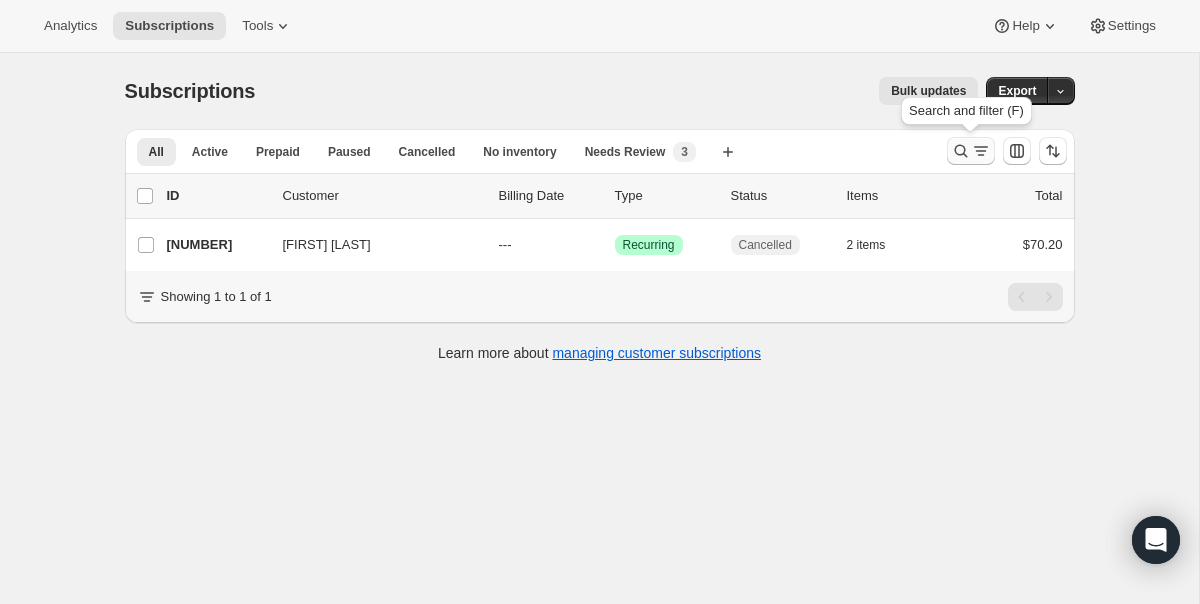 click 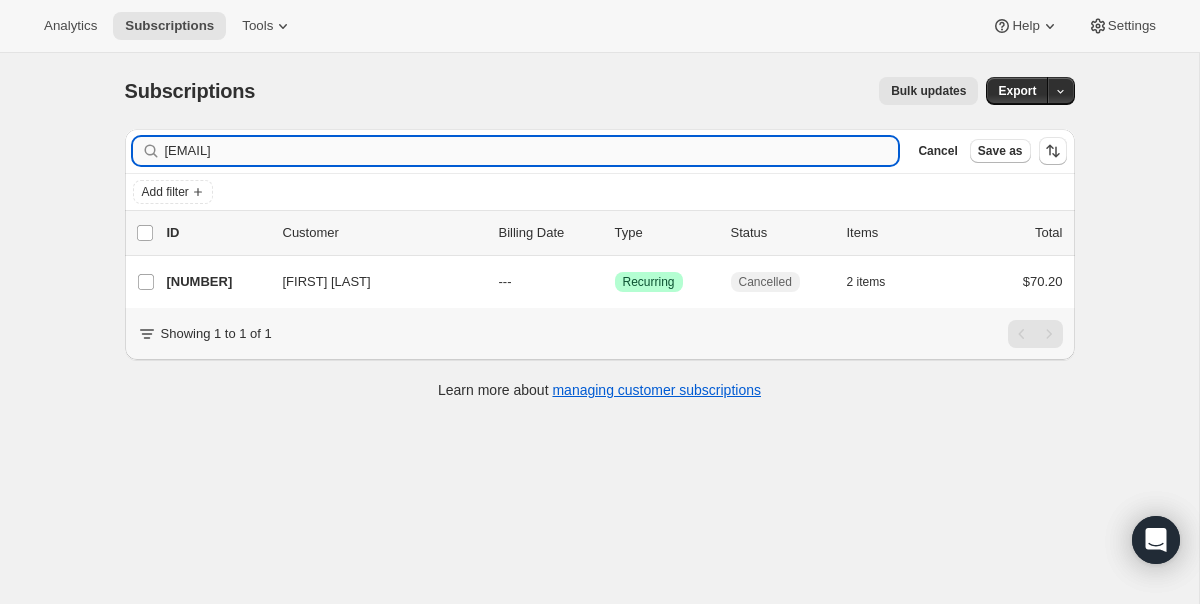 click on "[EMAIL]" at bounding box center [532, 151] 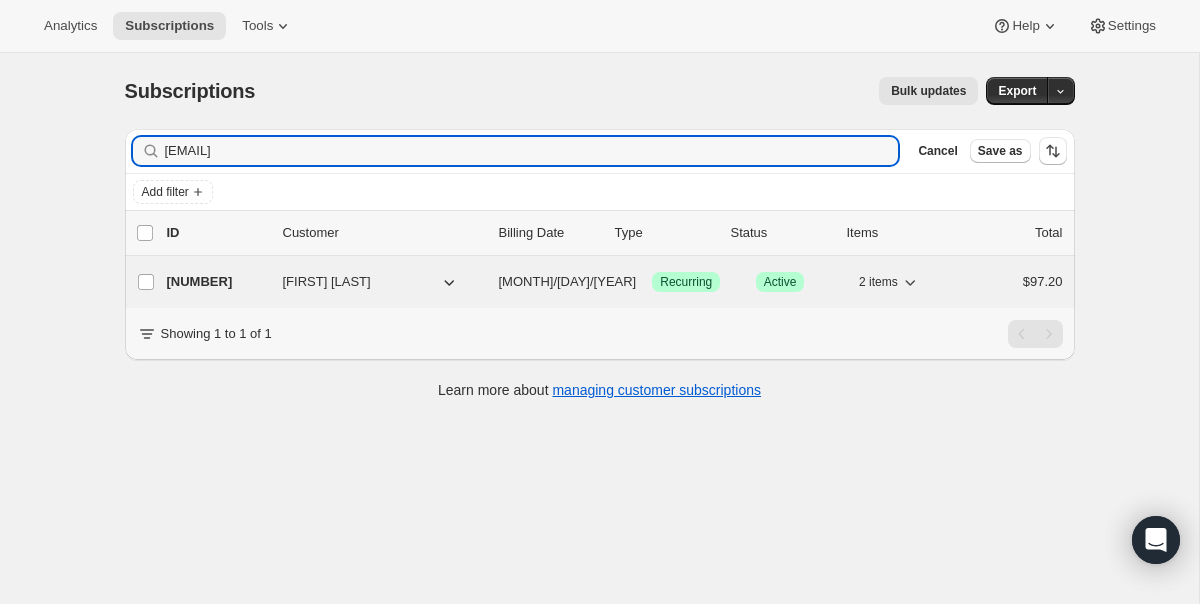 type on "[EMAIL]" 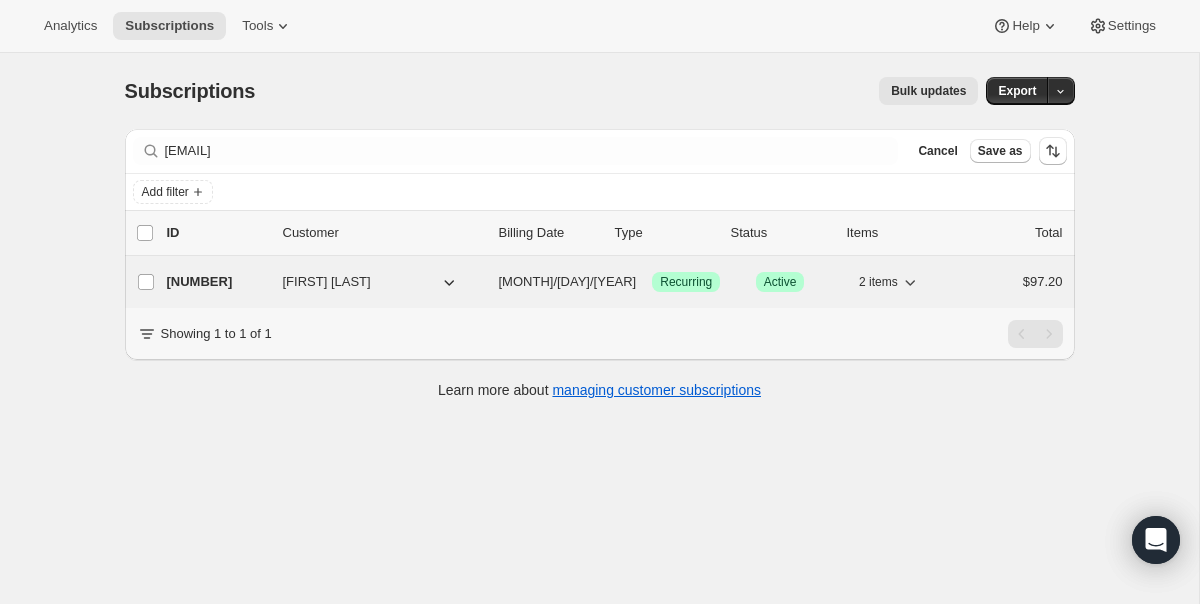 click on "[NUMBER] [FIRST] [LAST] [MONTH]/[DAY]/[YEAR] Success Recurring Success Active 2   items $[PRICE]" at bounding box center [615, 282] 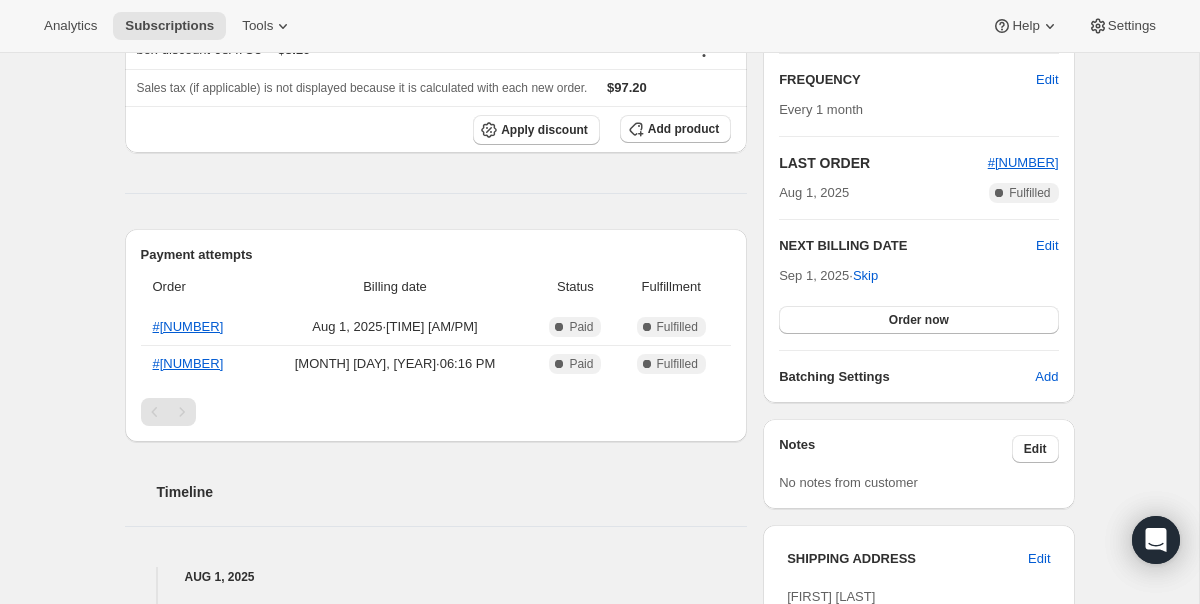 scroll, scrollTop: 0, scrollLeft: 0, axis: both 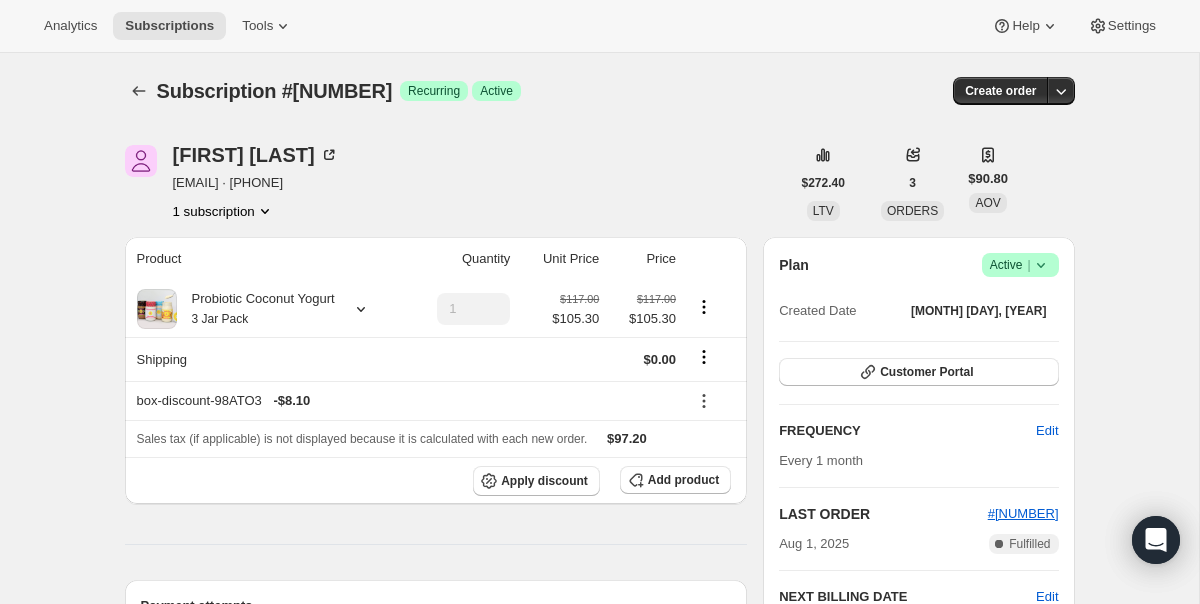 click 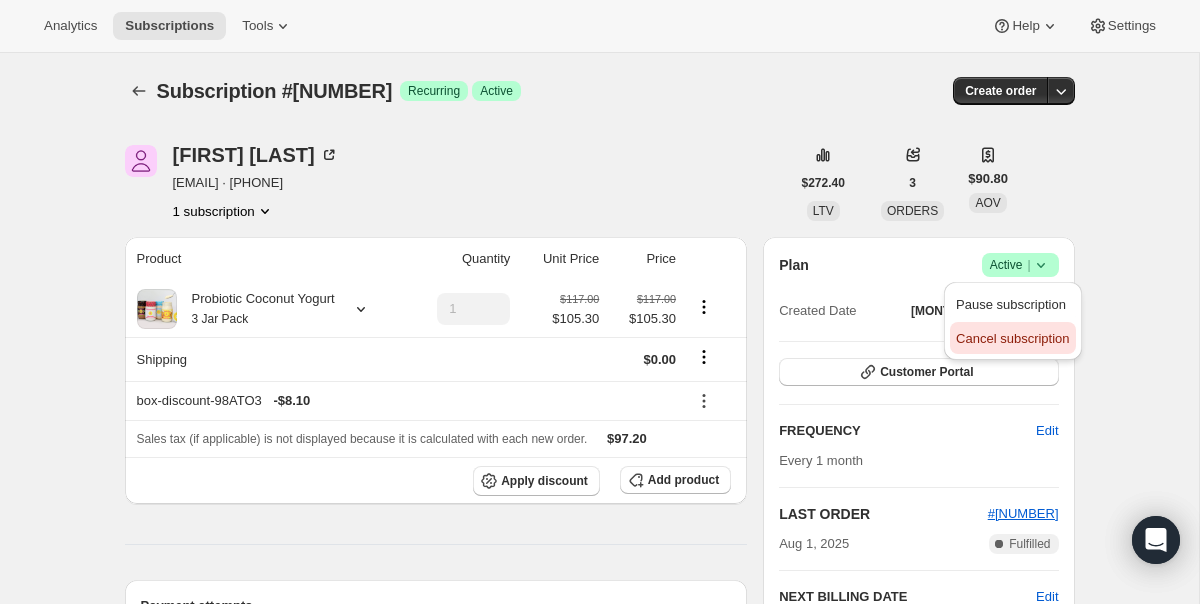 click on "Cancel subscription" at bounding box center (1012, 338) 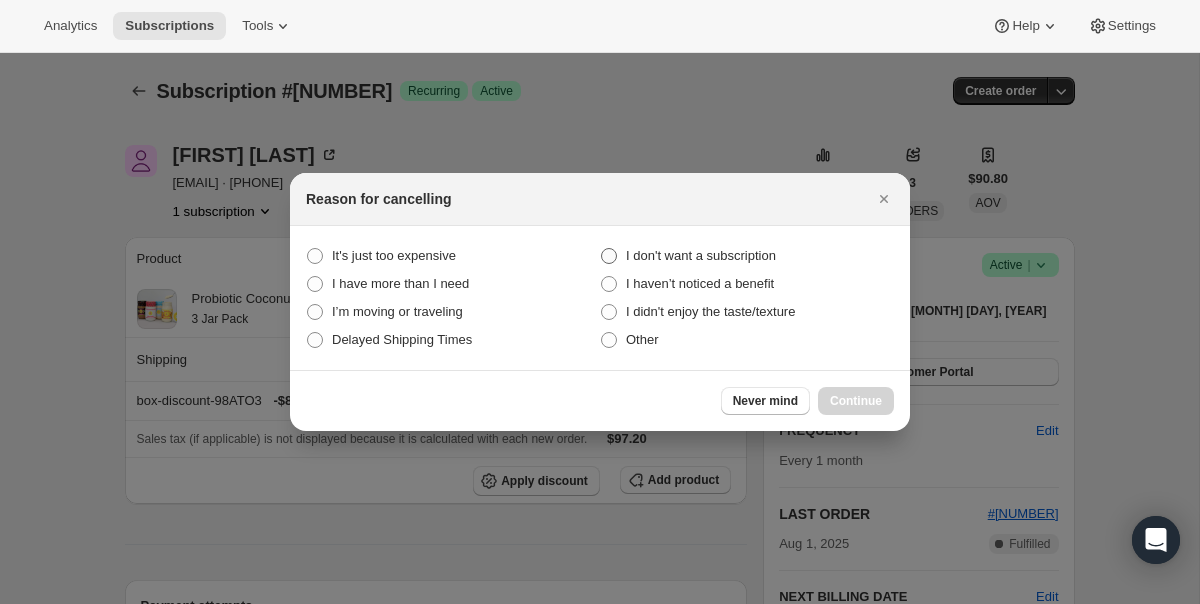 click on "I don't want a subscription" at bounding box center (701, 256) 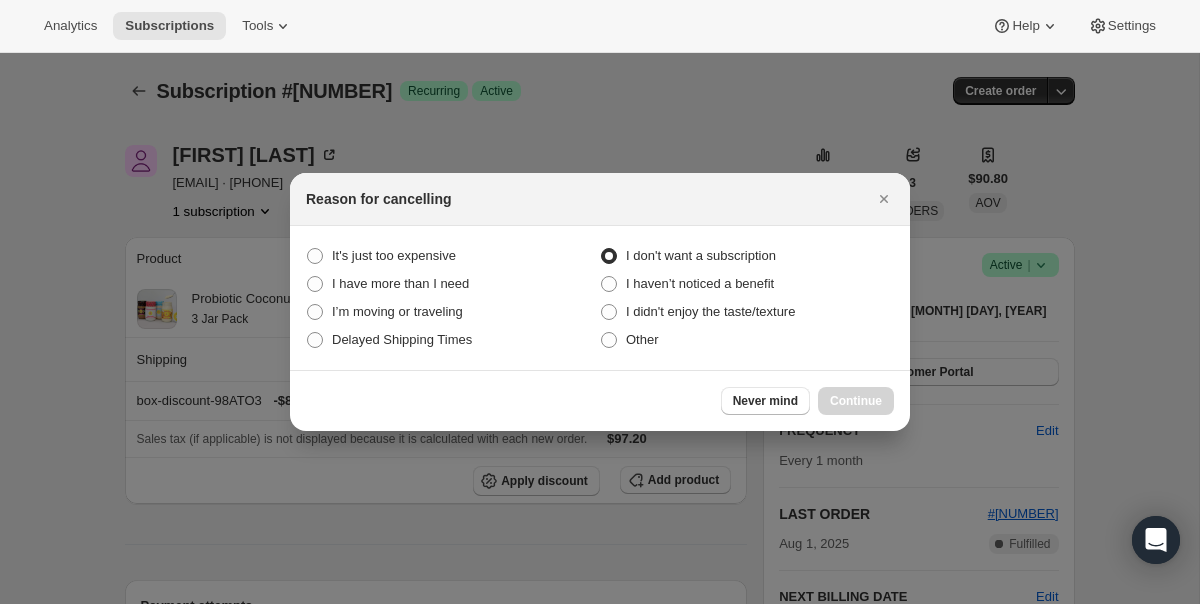 radio on "true" 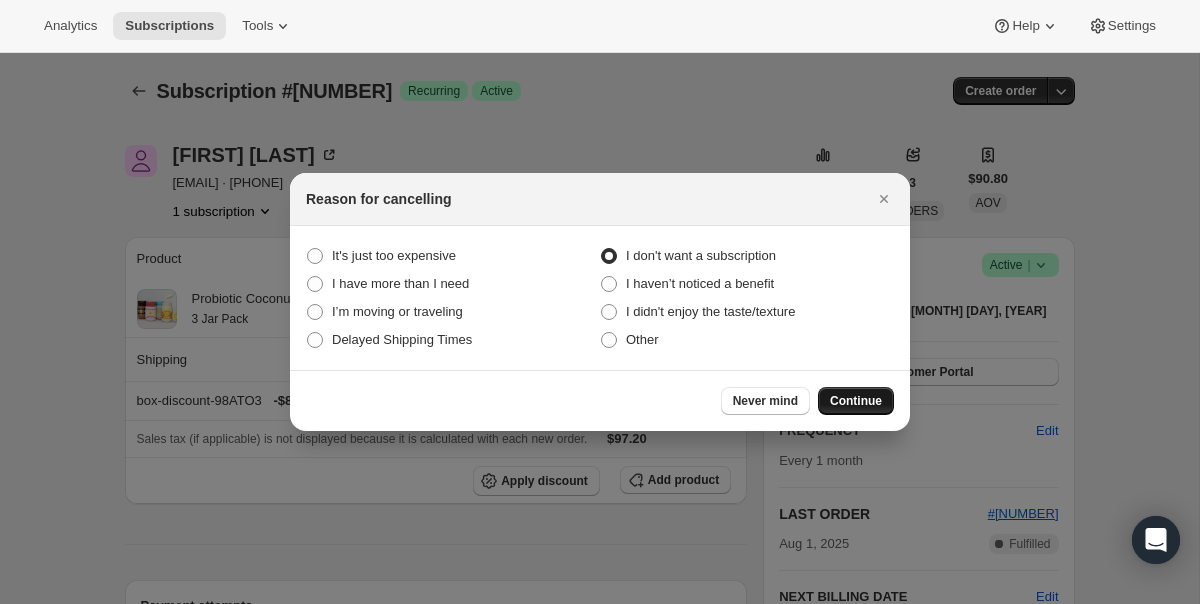 click on "Continue" at bounding box center (856, 401) 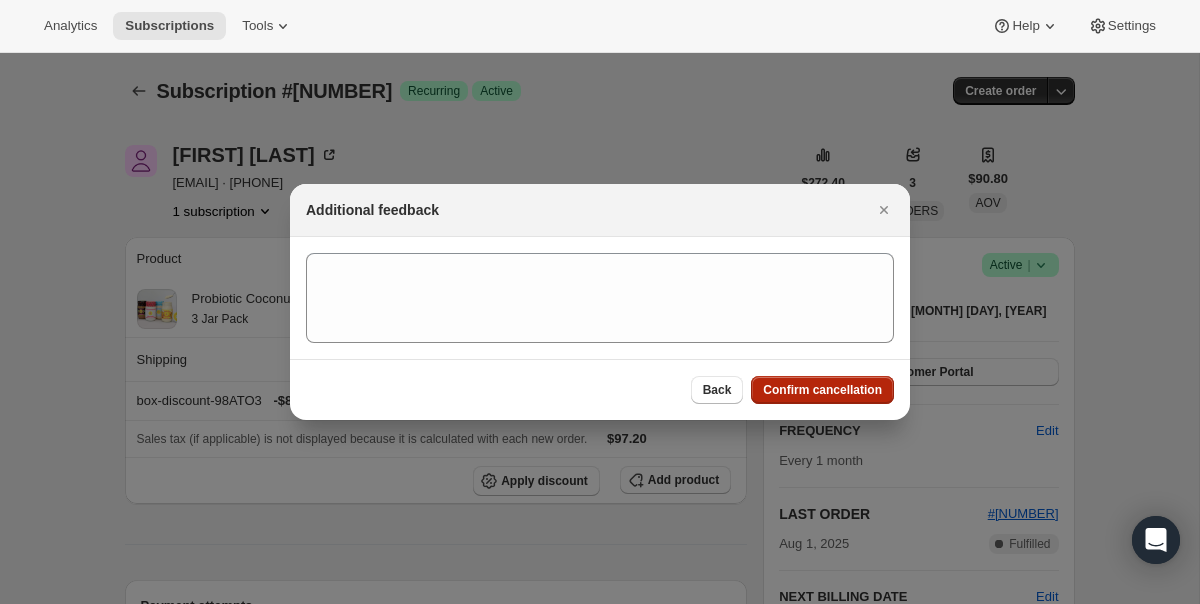 click on "Confirm cancellation" at bounding box center [822, 390] 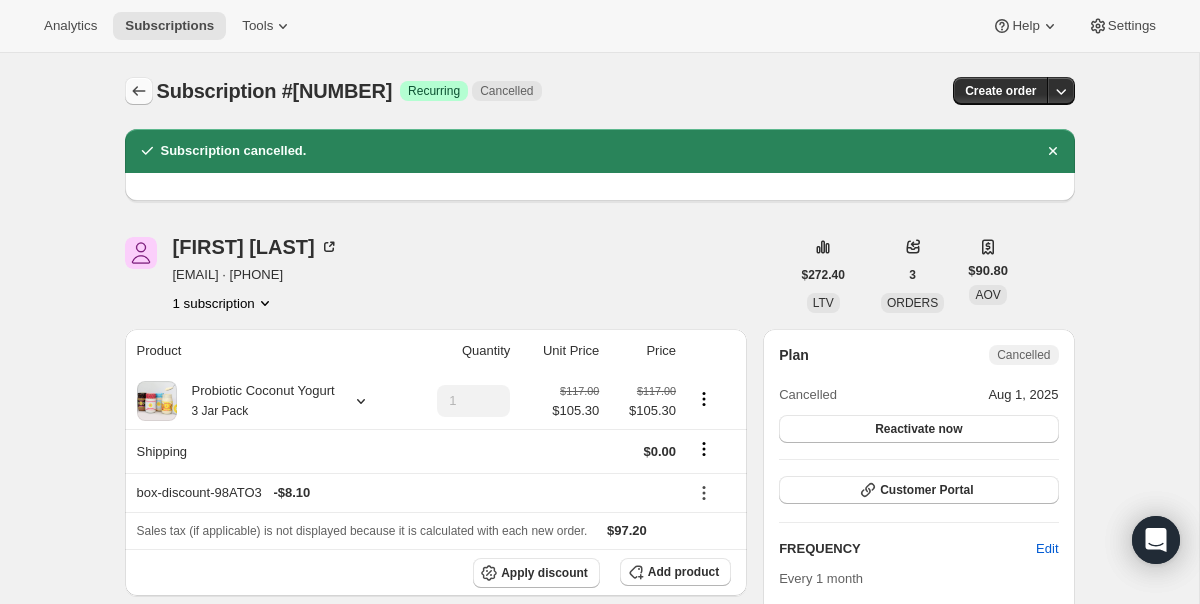 click 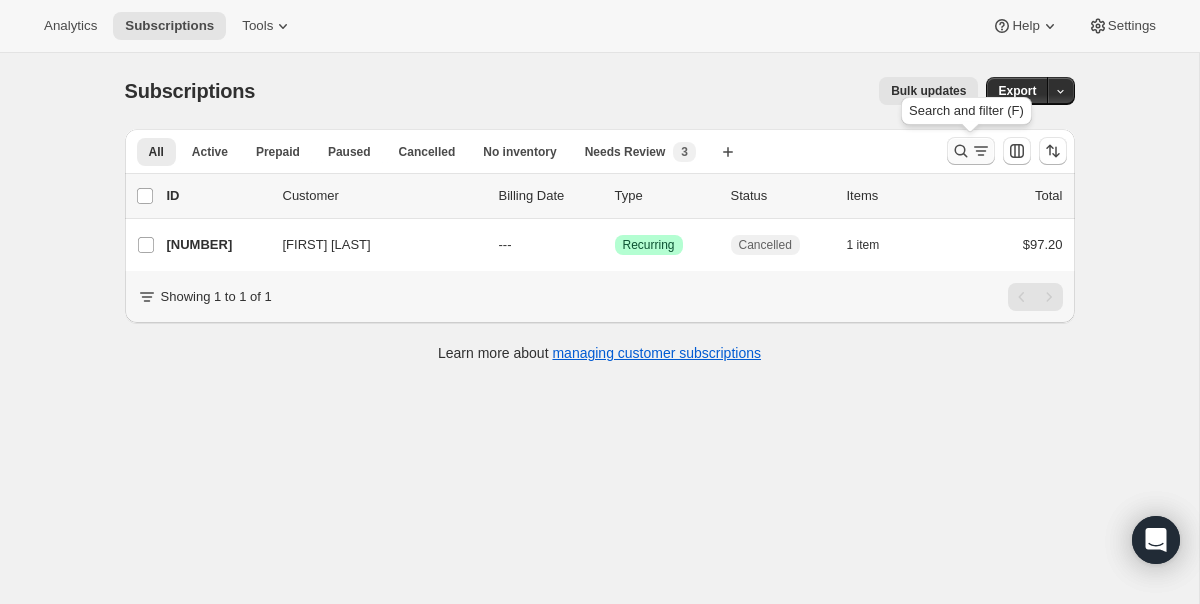 click 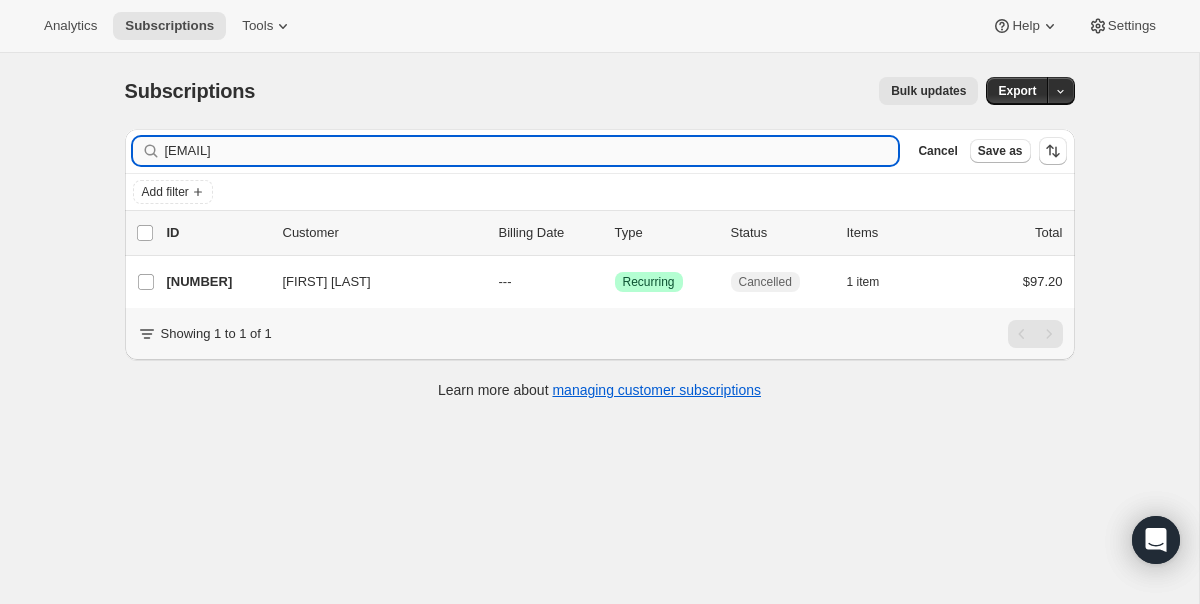 click on "[EMAIL]" at bounding box center (532, 151) 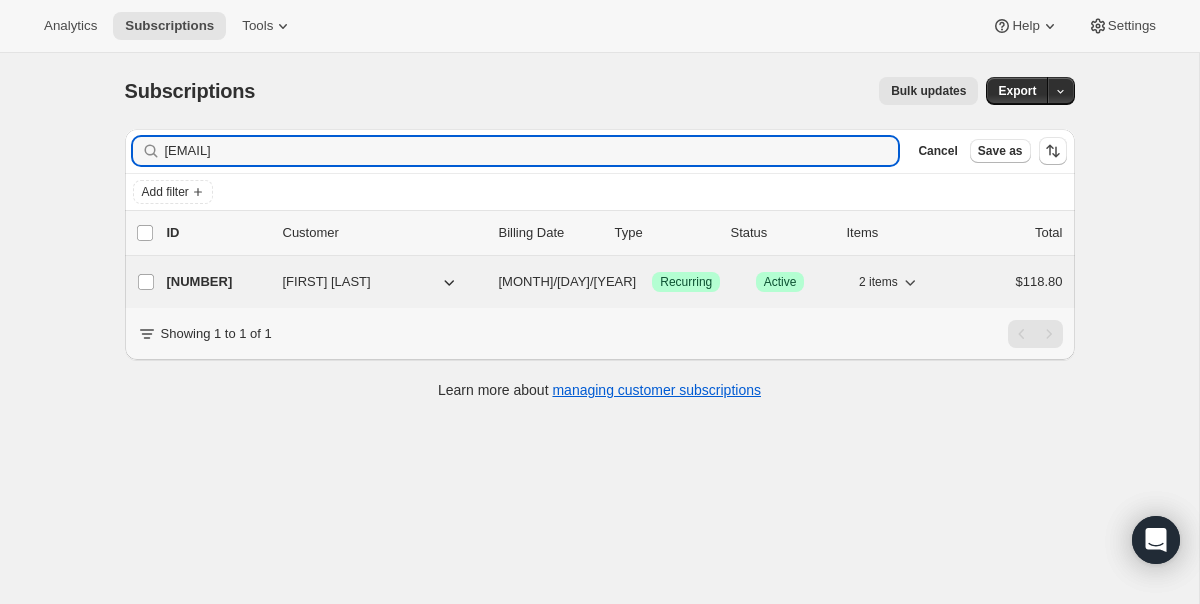 type on "[EMAIL]" 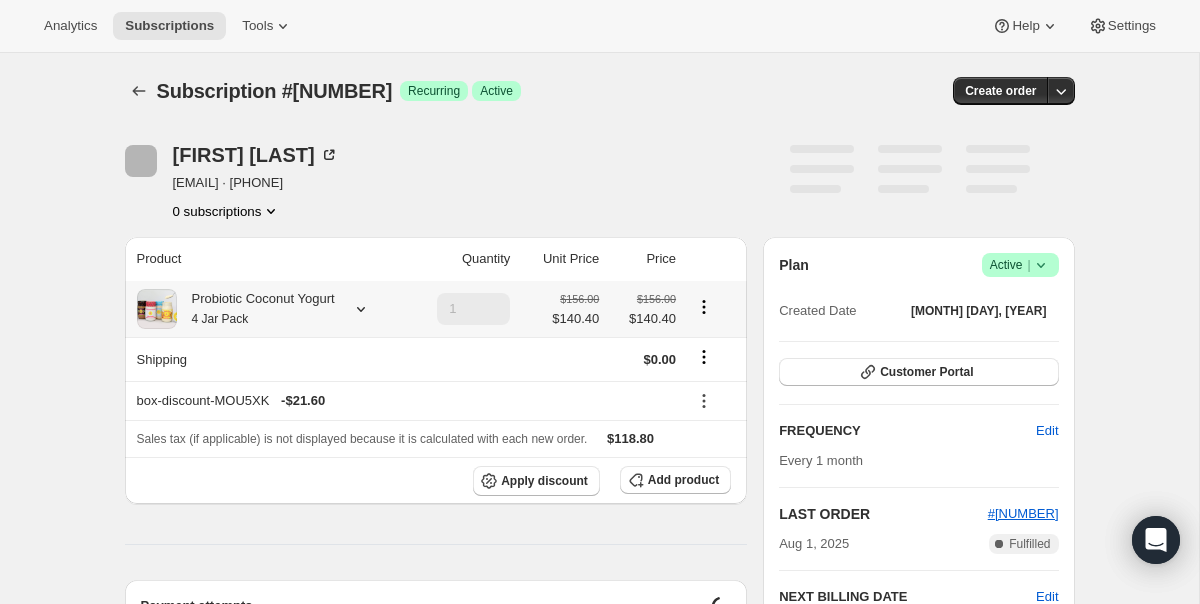 click on "Probiotic Coconut Yogurt  4  Jar Pack" at bounding box center (256, 309) 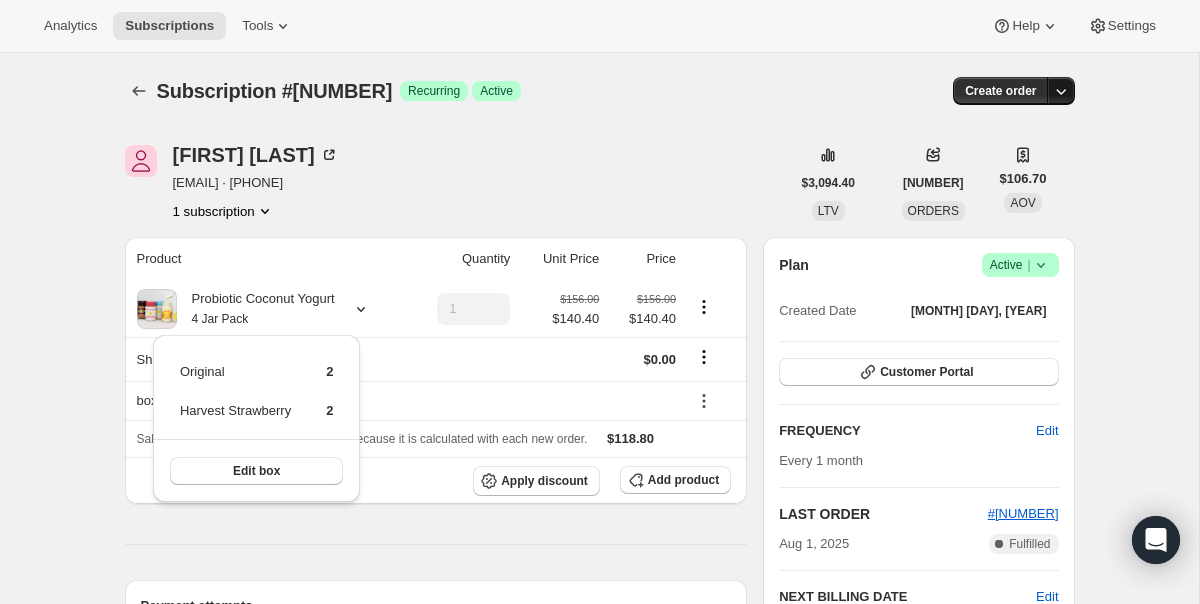 click 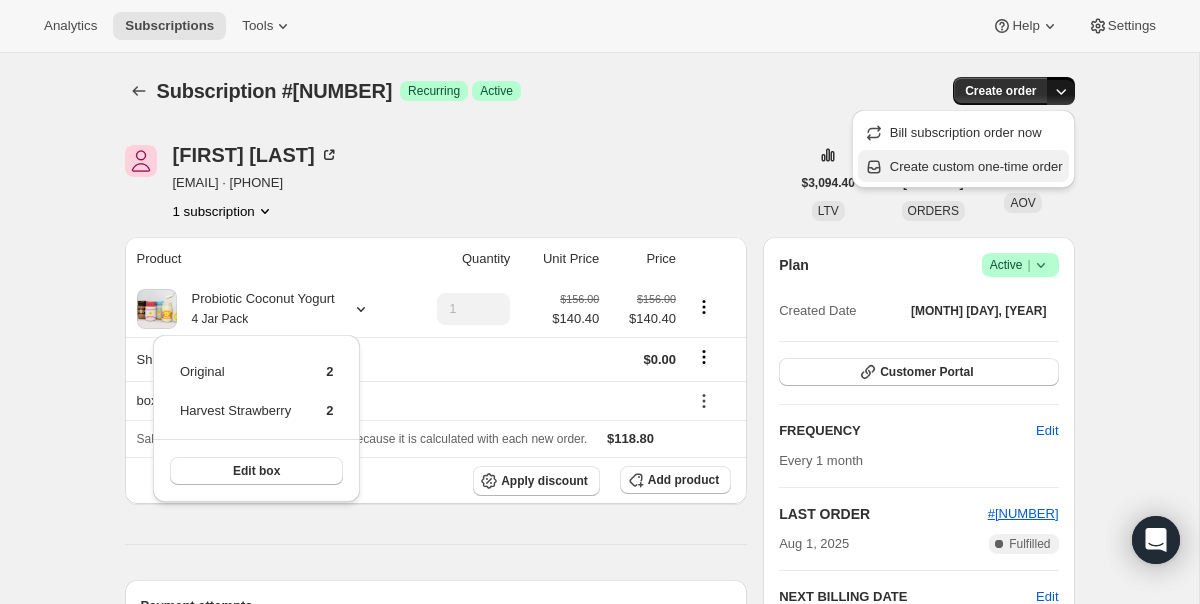 click on "Create custom one-time order" at bounding box center (963, 166) 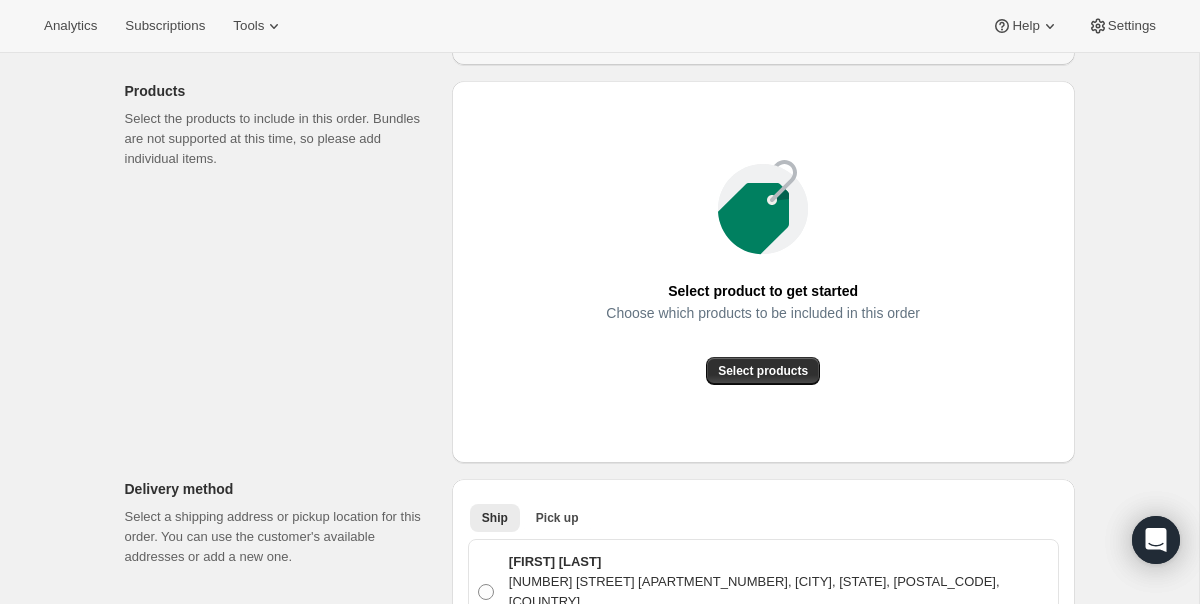 scroll, scrollTop: 256, scrollLeft: 0, axis: vertical 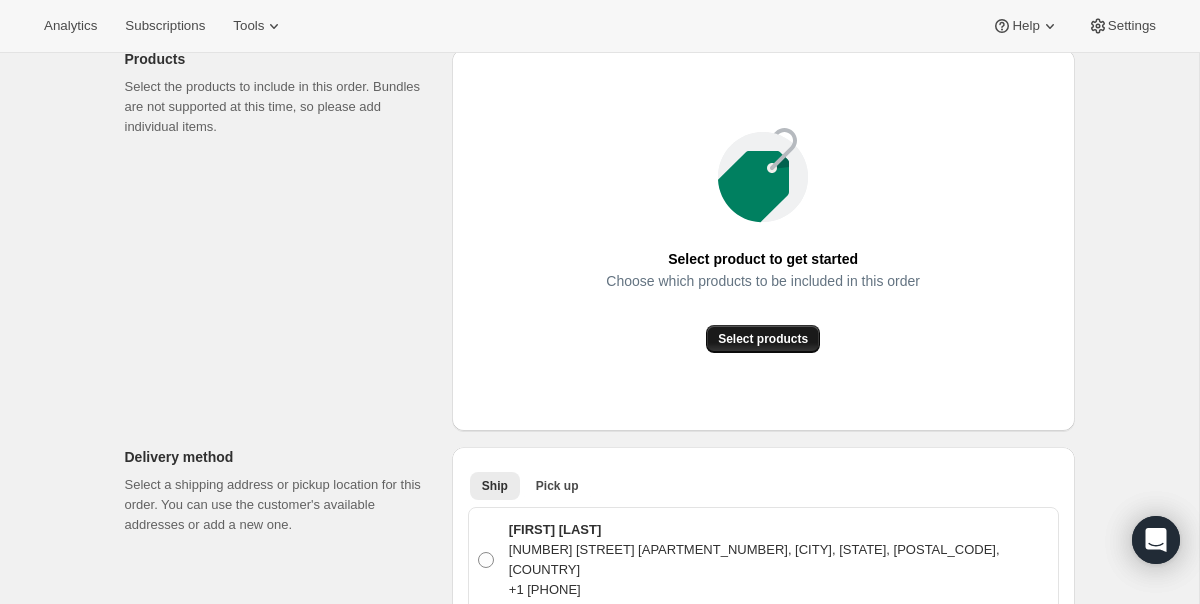 click on "Select products" at bounding box center [763, 339] 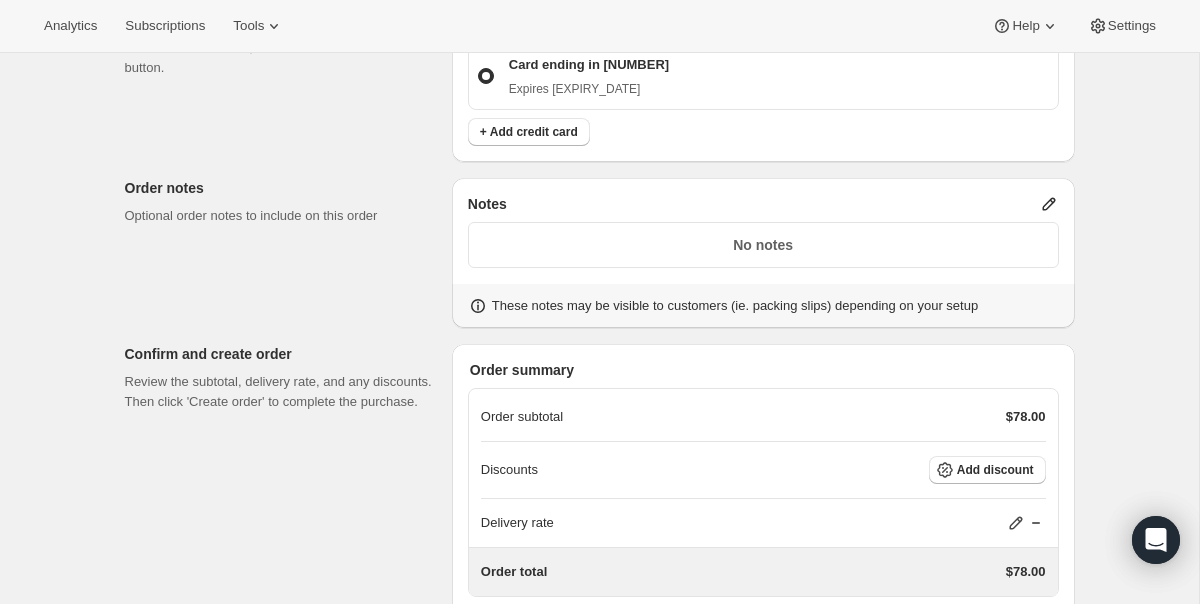 scroll, scrollTop: 1317, scrollLeft: 0, axis: vertical 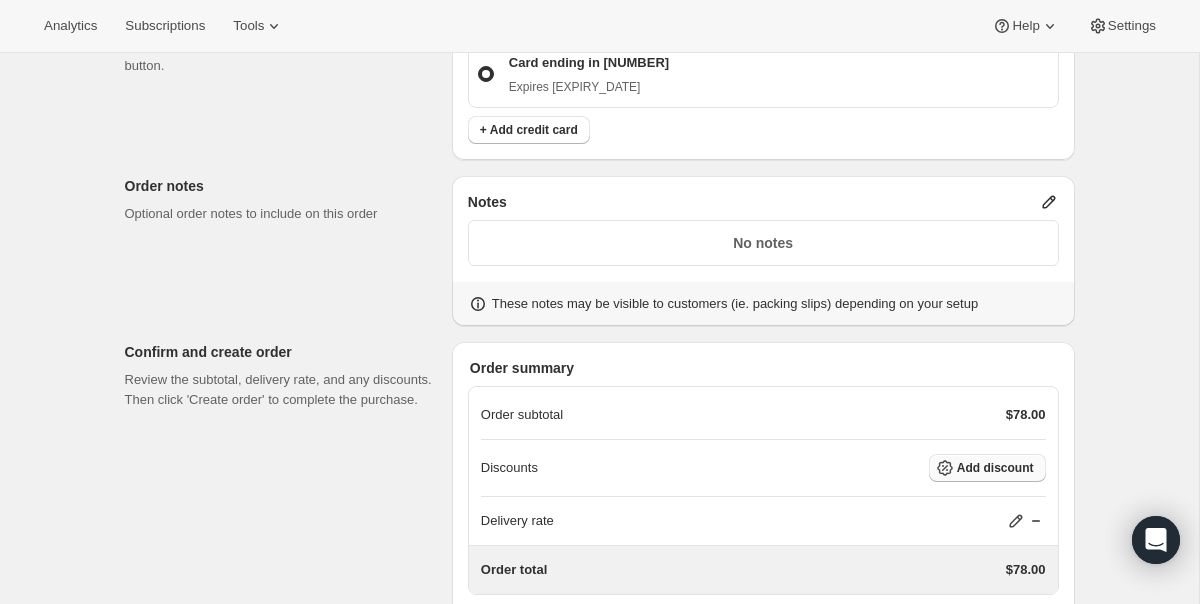 click on "Add discount" at bounding box center [995, 468] 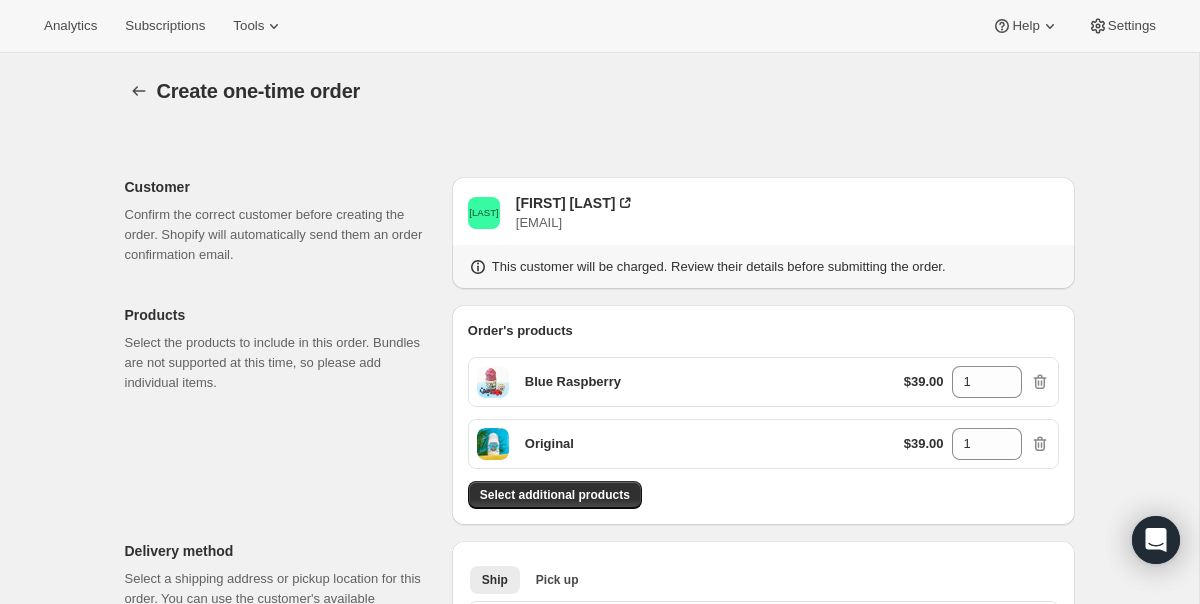 scroll, scrollTop: 1317, scrollLeft: 0, axis: vertical 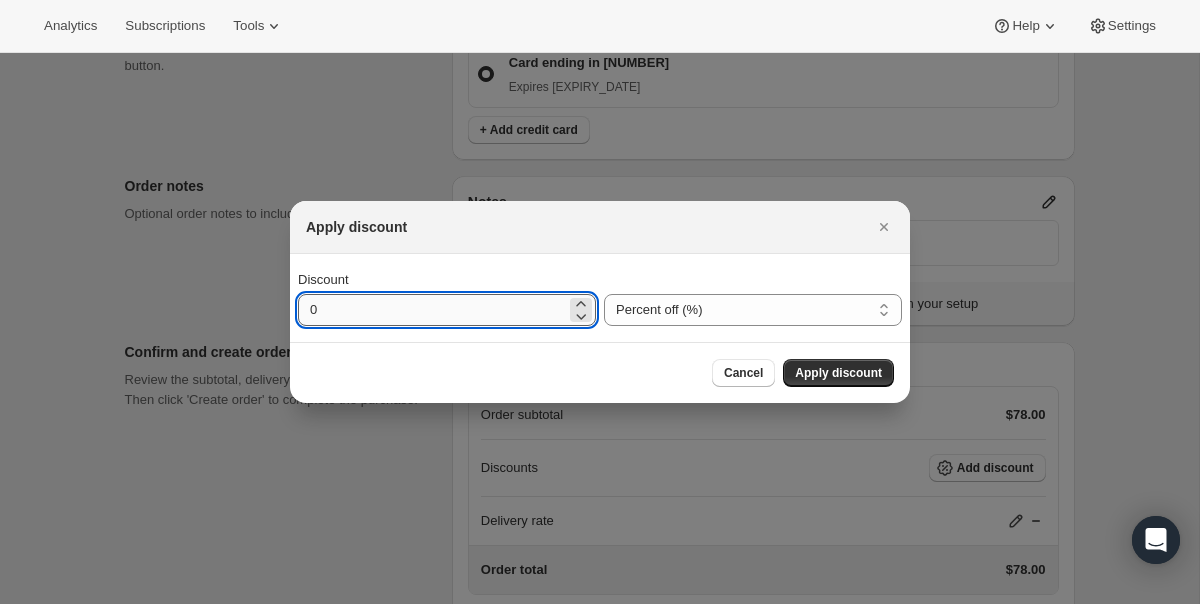 click on "0" at bounding box center (432, 310) 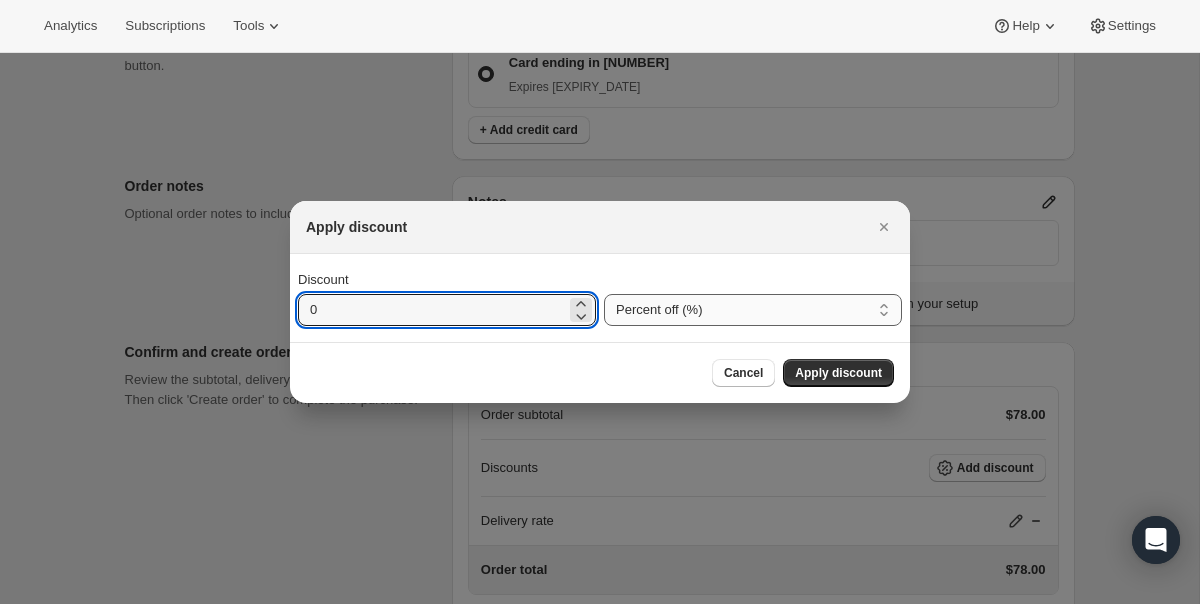 click on "Percent off (%) Amount off ($)" at bounding box center [753, 310] 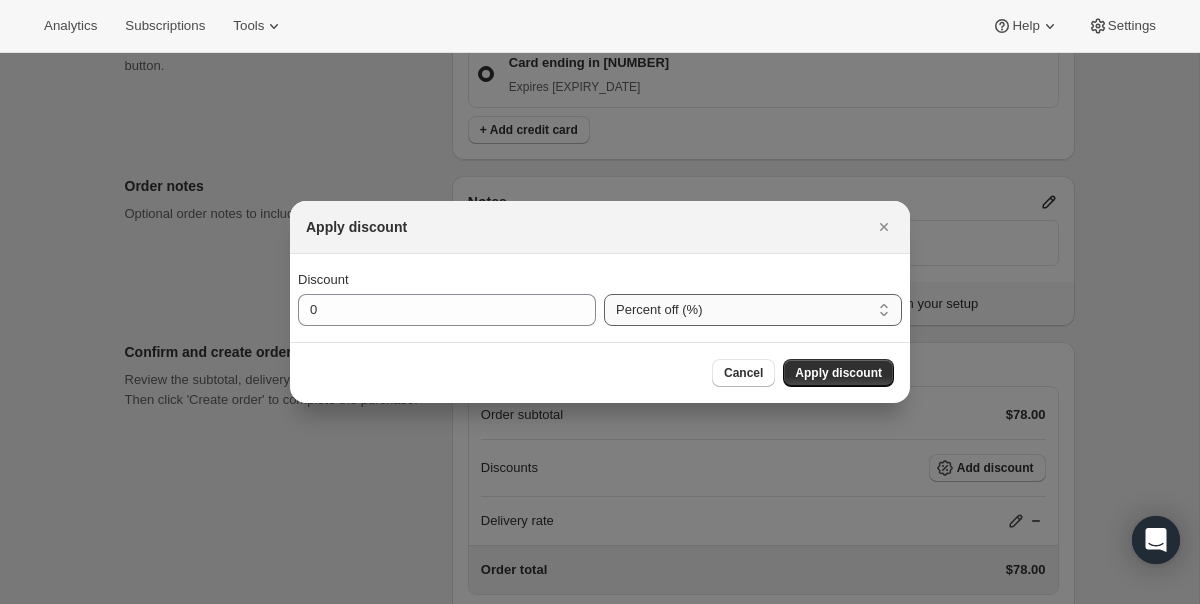 select on "fixedAmount" 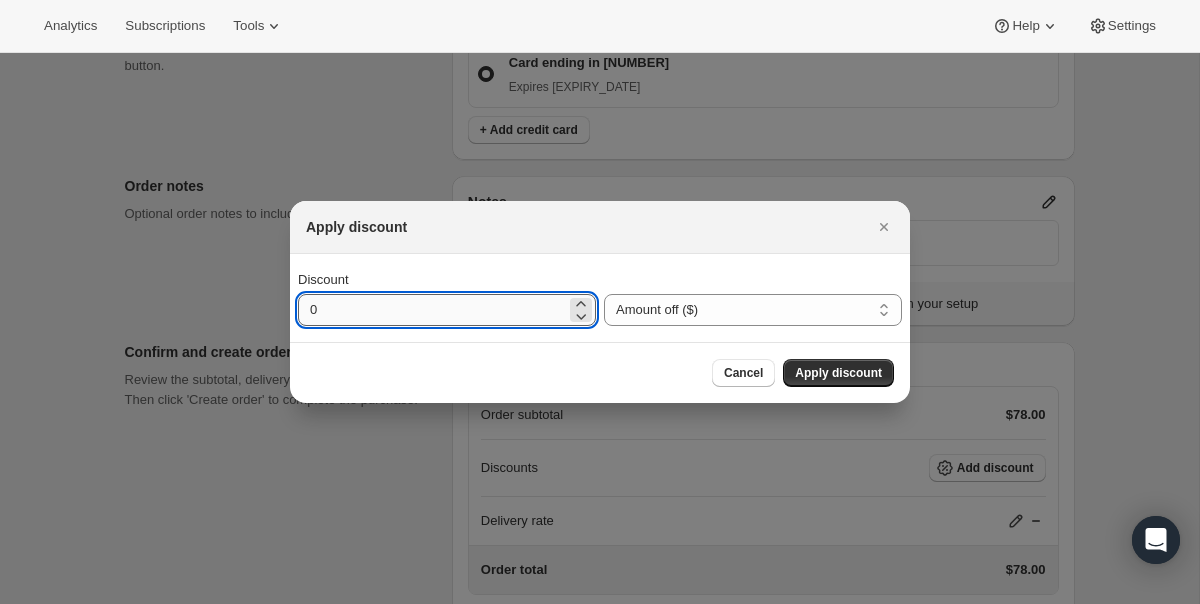 click on "0" at bounding box center [432, 310] 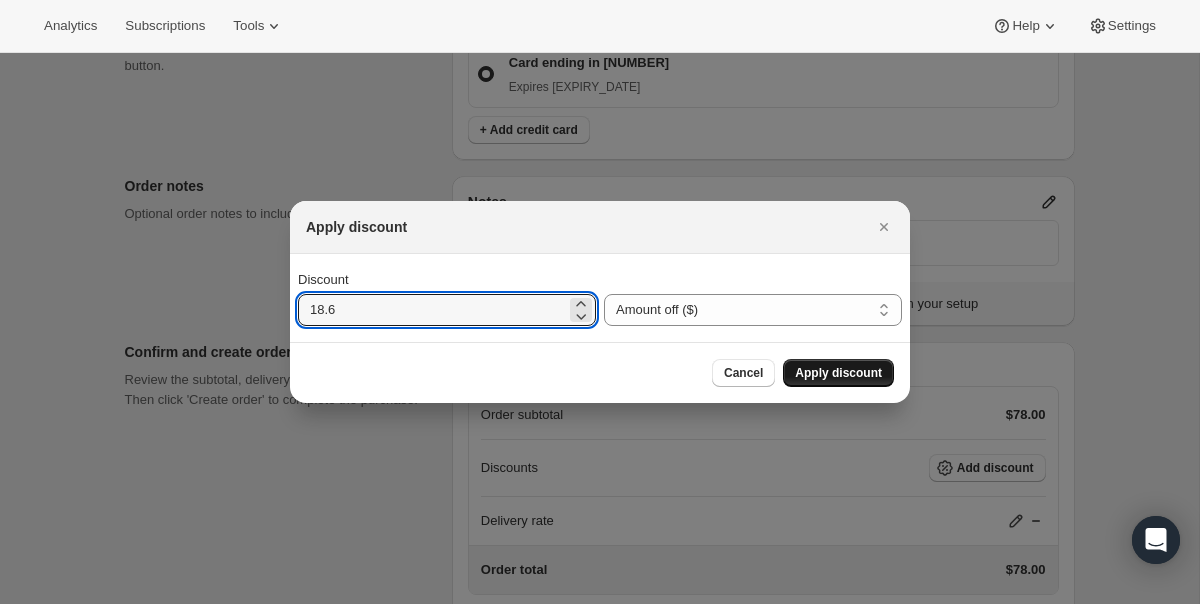 type on "18.6" 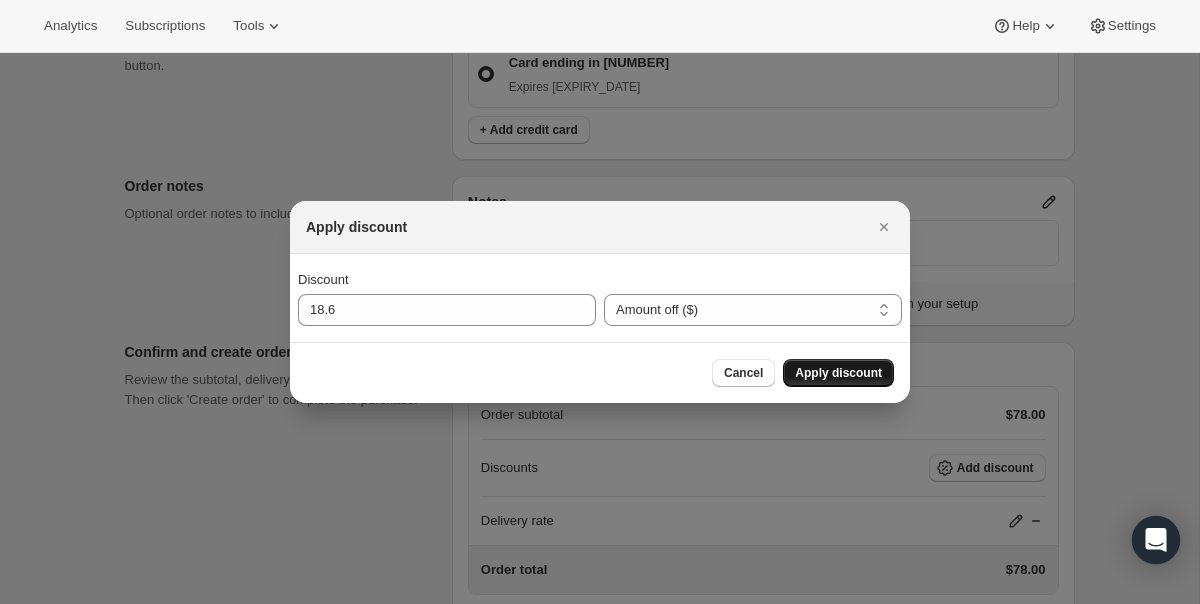 click on "Apply discount" at bounding box center (838, 373) 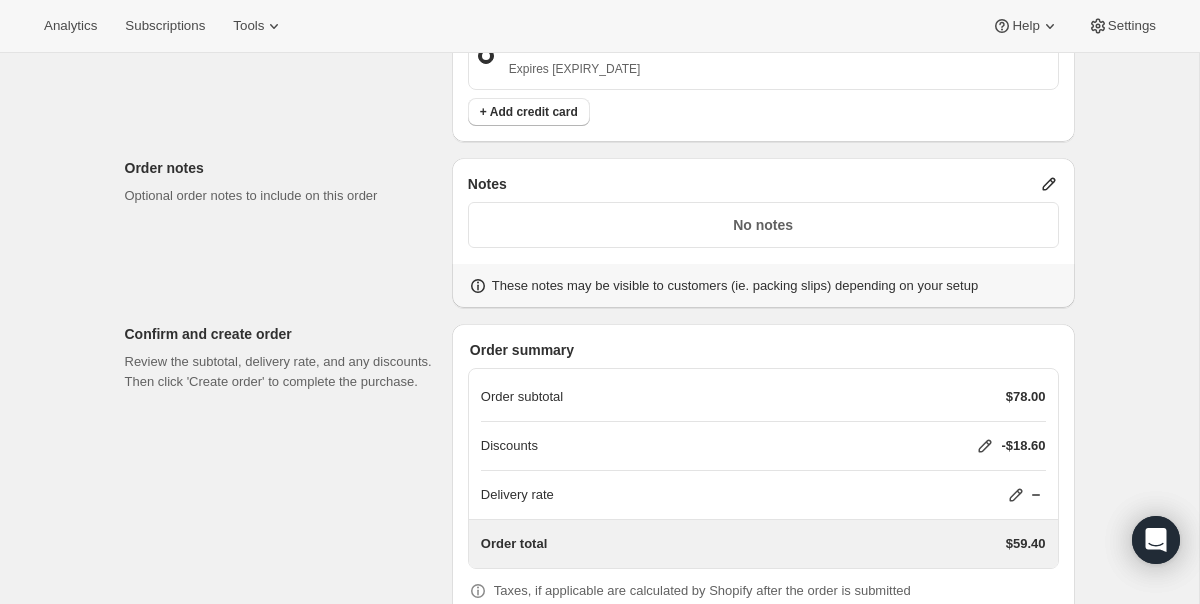 scroll, scrollTop: 1341, scrollLeft: 0, axis: vertical 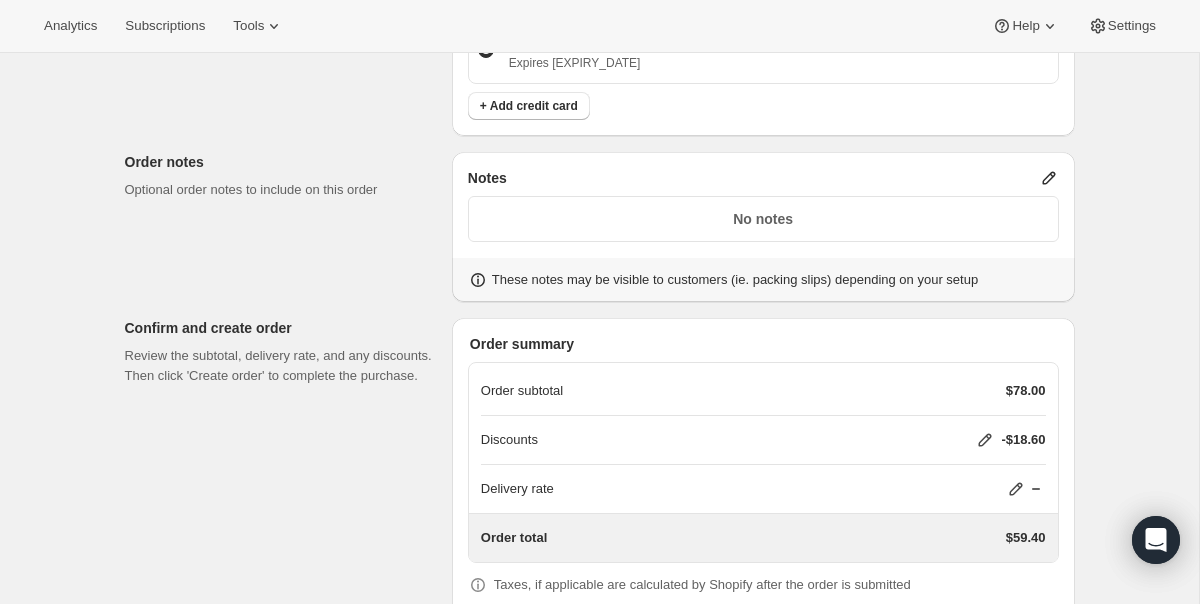 click on "Create order" at bounding box center [518, 640] 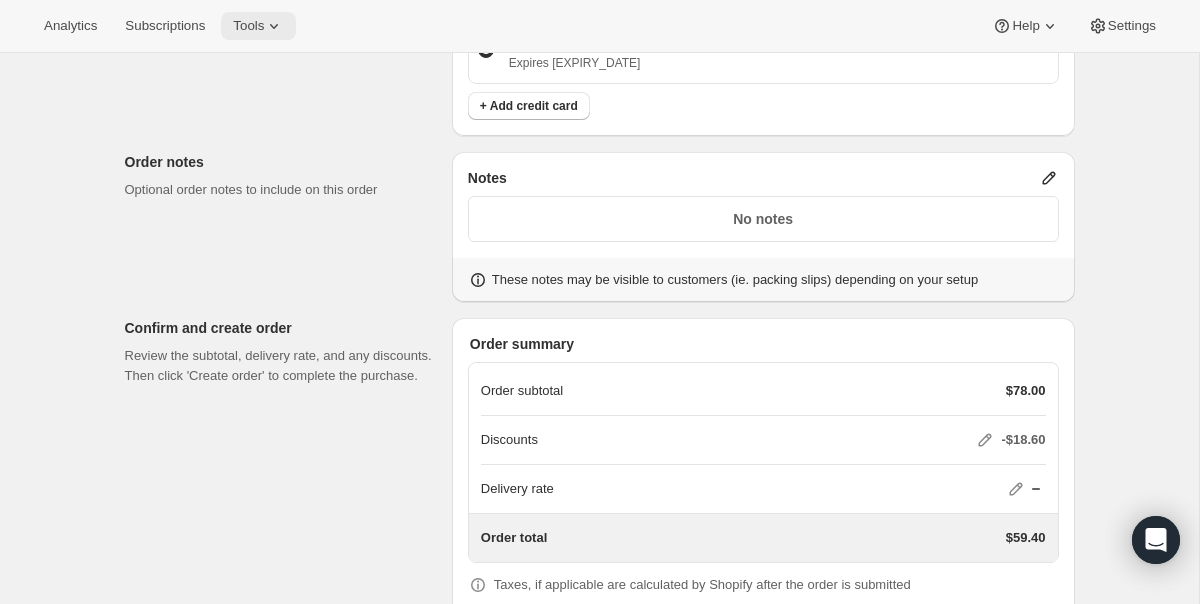 scroll, scrollTop: 0, scrollLeft: 0, axis: both 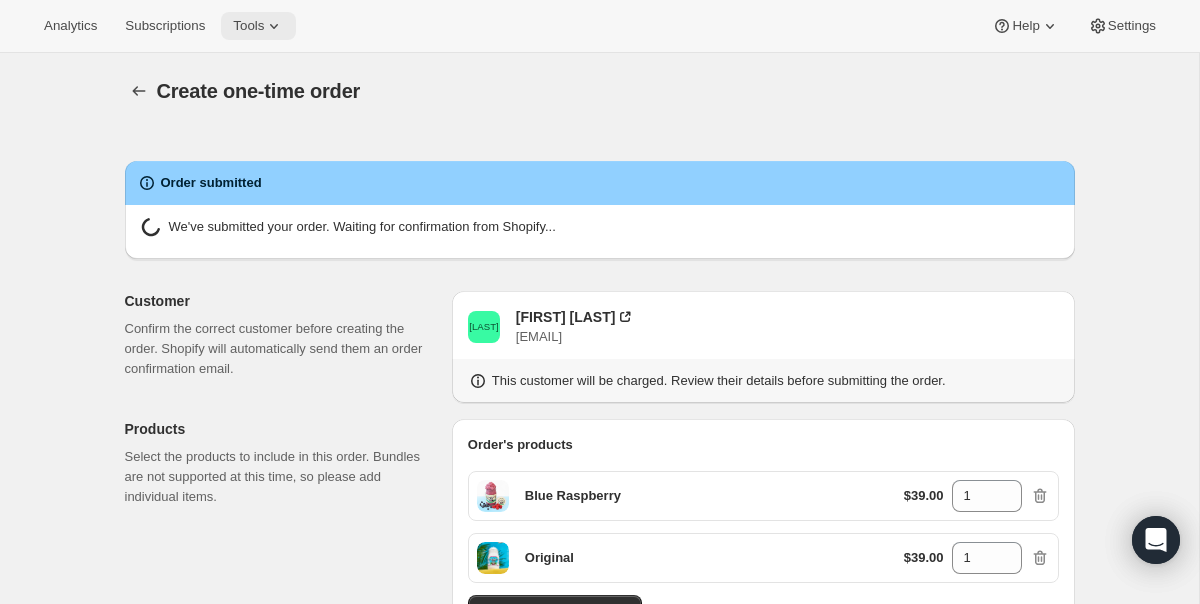 radio on "true" 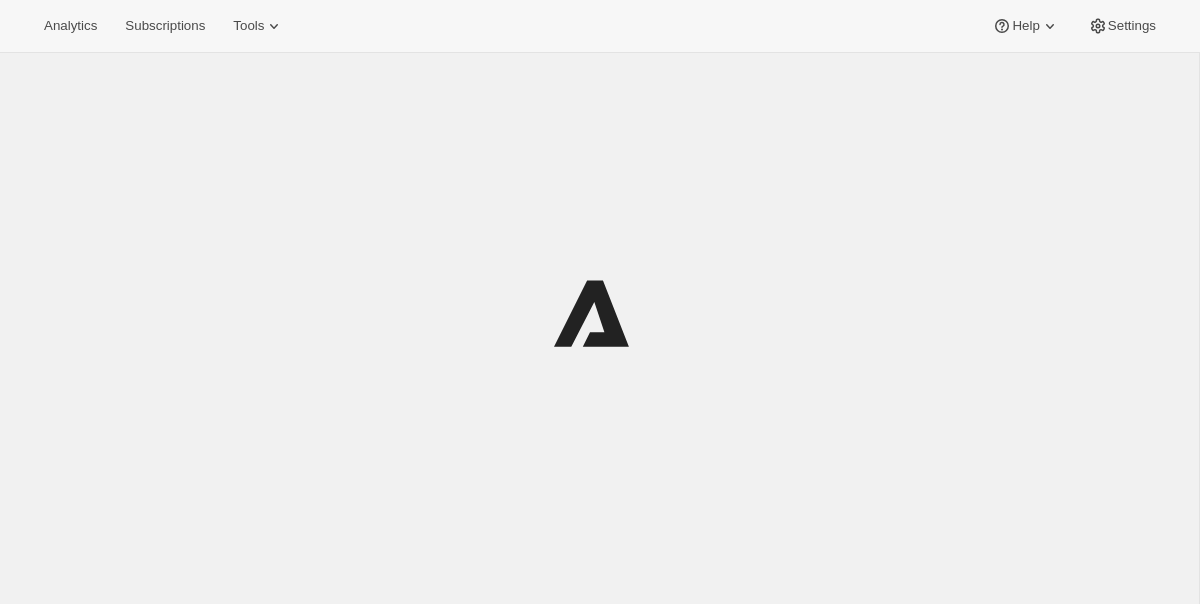 scroll, scrollTop: 0, scrollLeft: 0, axis: both 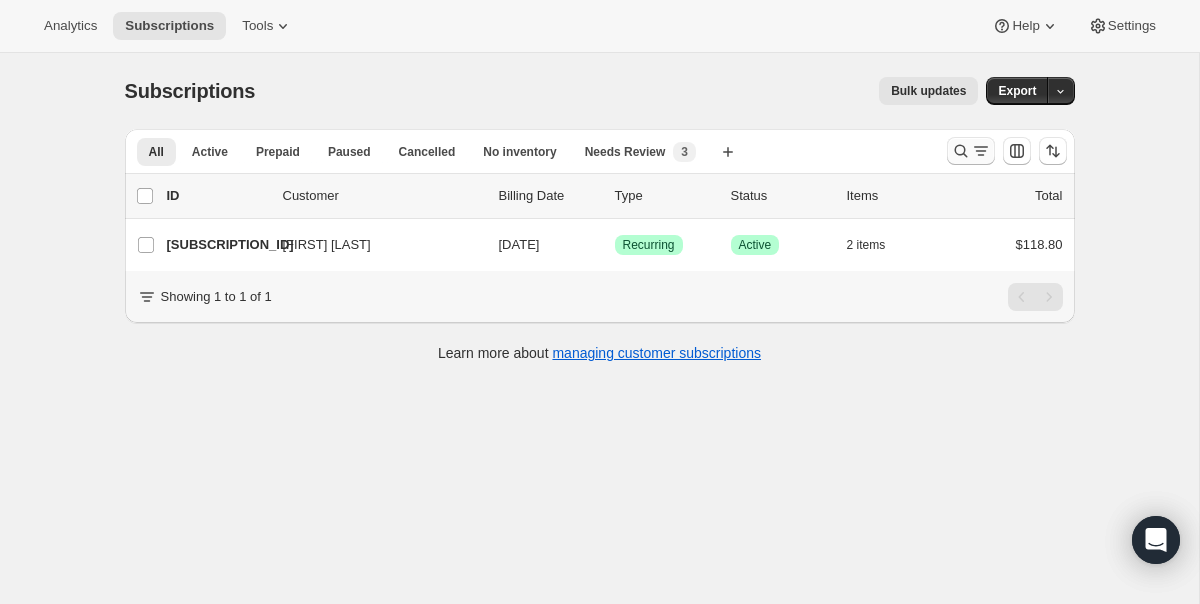 click 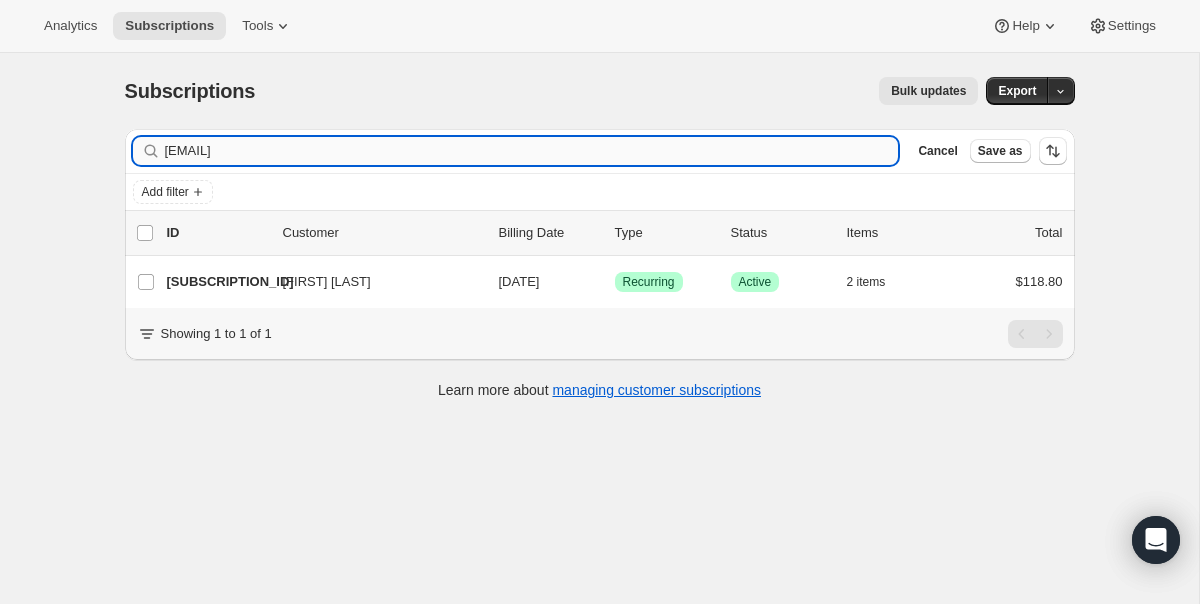 click on "[EMAIL]" at bounding box center [532, 151] 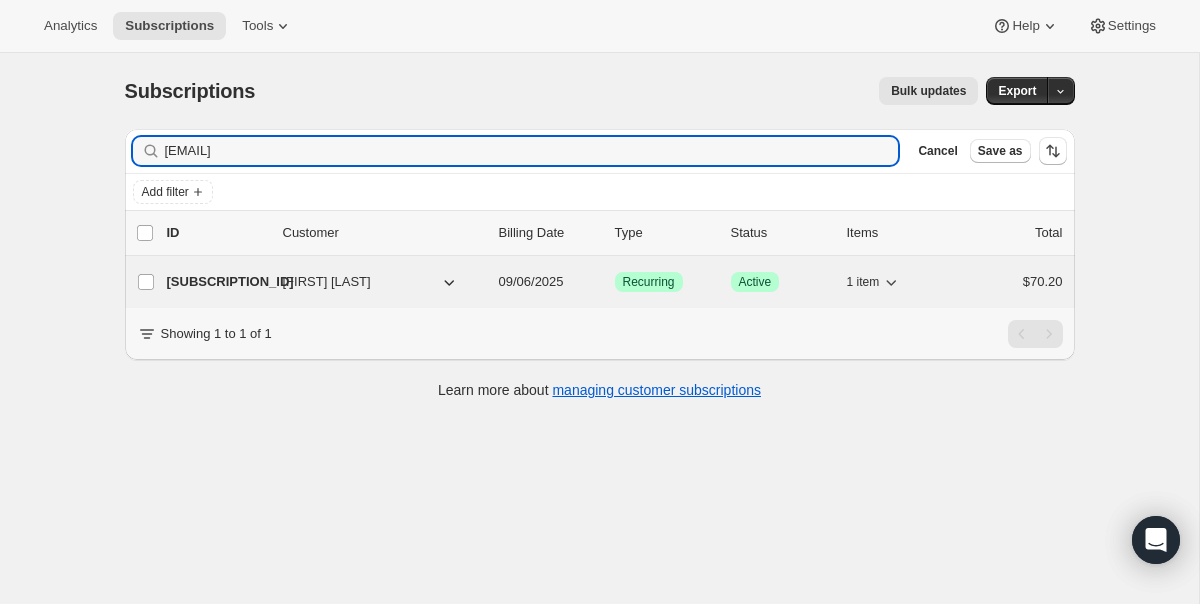 type on "[EMAIL]" 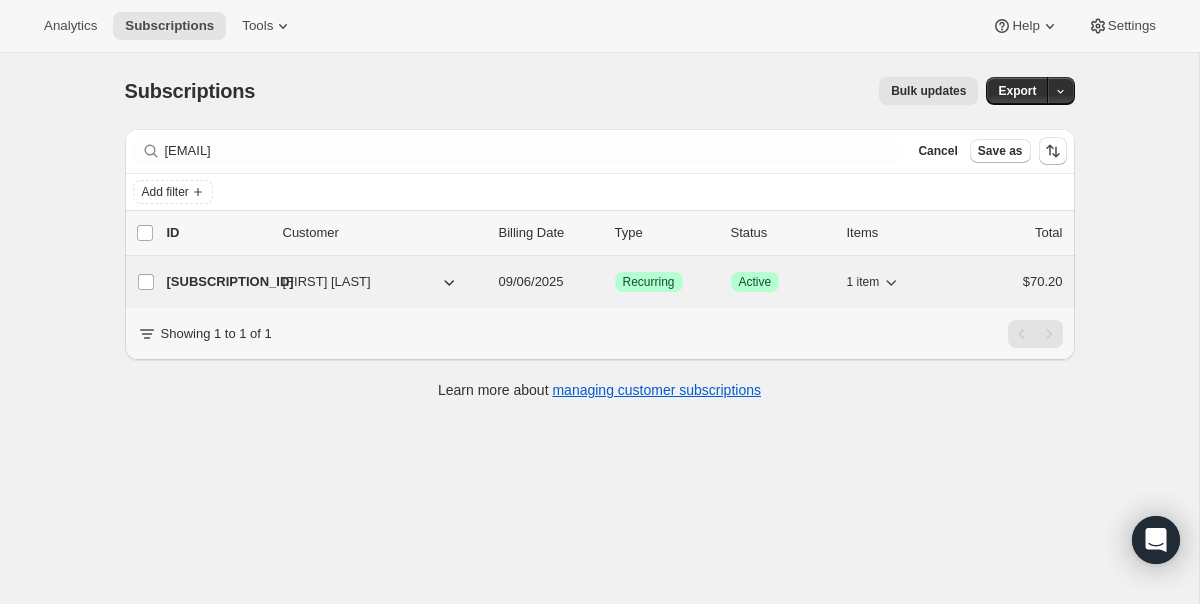 click on "[NUMBER] [FIRST] [LAST] [DATE] Success Recurring Success Active 1   item $[PRICE]" at bounding box center [615, 282] 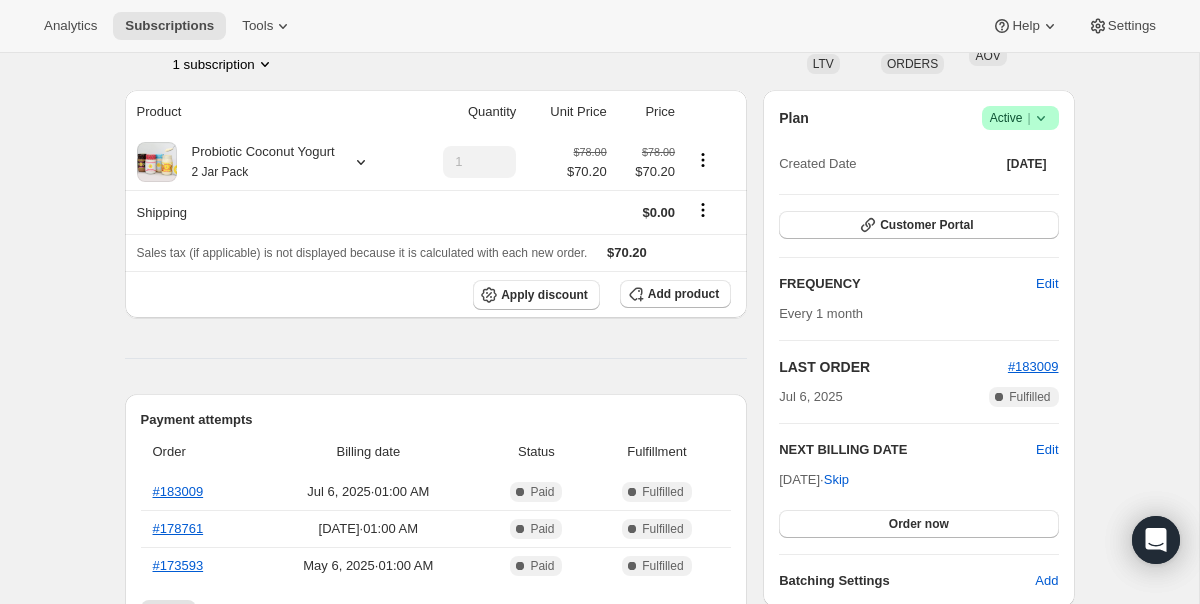 scroll, scrollTop: 130, scrollLeft: 0, axis: vertical 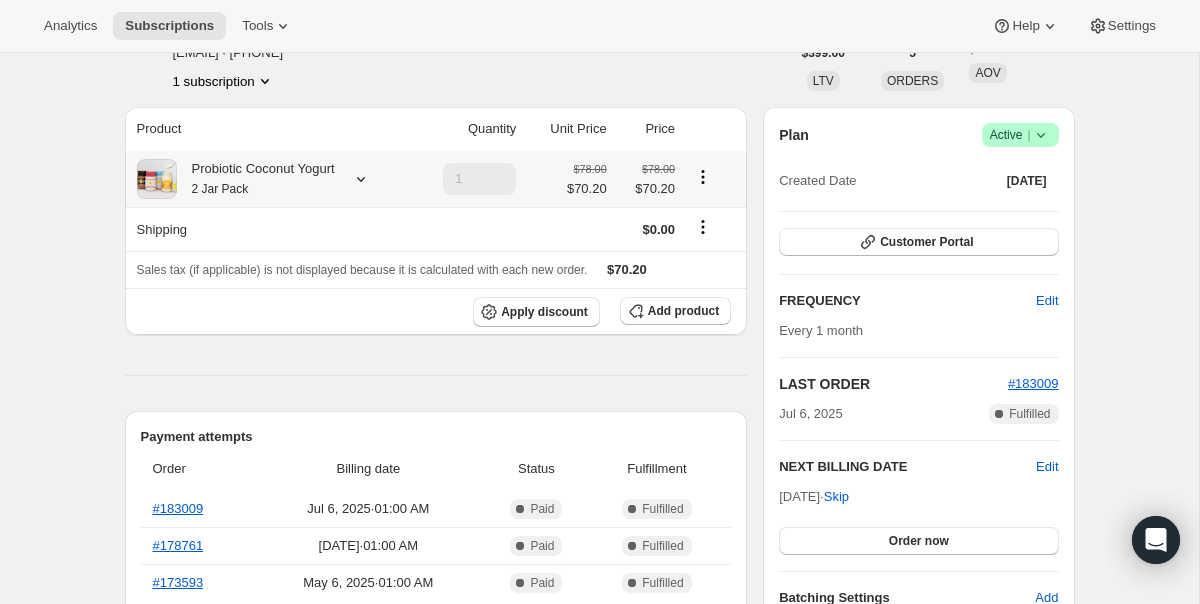 click on "Probiotic Coconut Yogurt 2  Jar Pack" at bounding box center [256, 179] 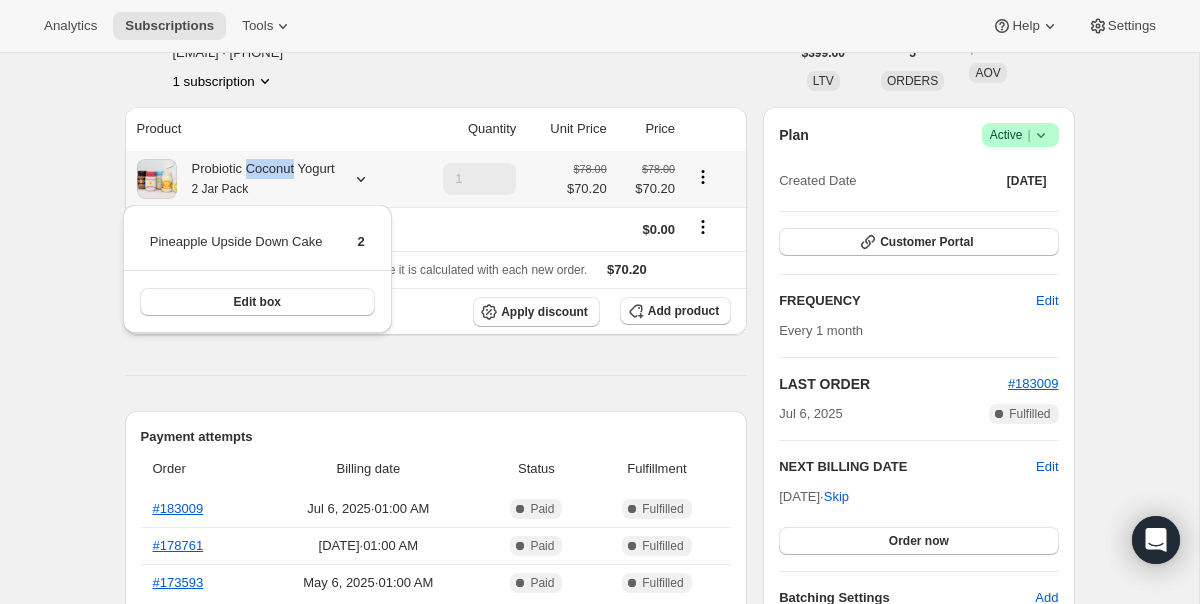click on "Probiotic Coconut Yogurt 2  Jar Pack" at bounding box center [256, 179] 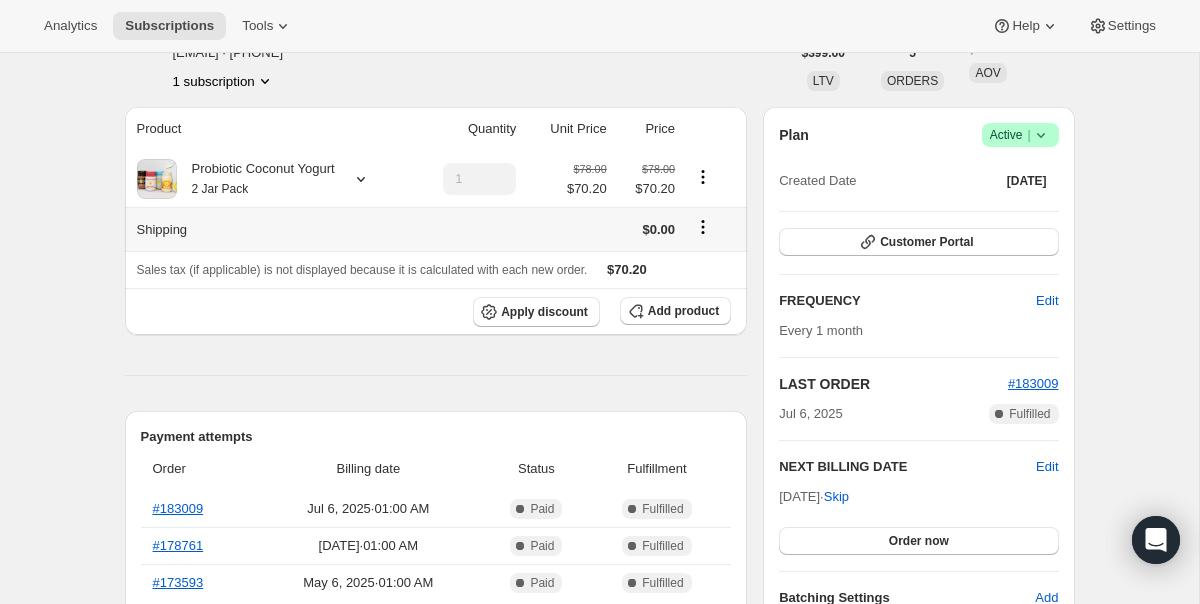 scroll, scrollTop: 0, scrollLeft: 0, axis: both 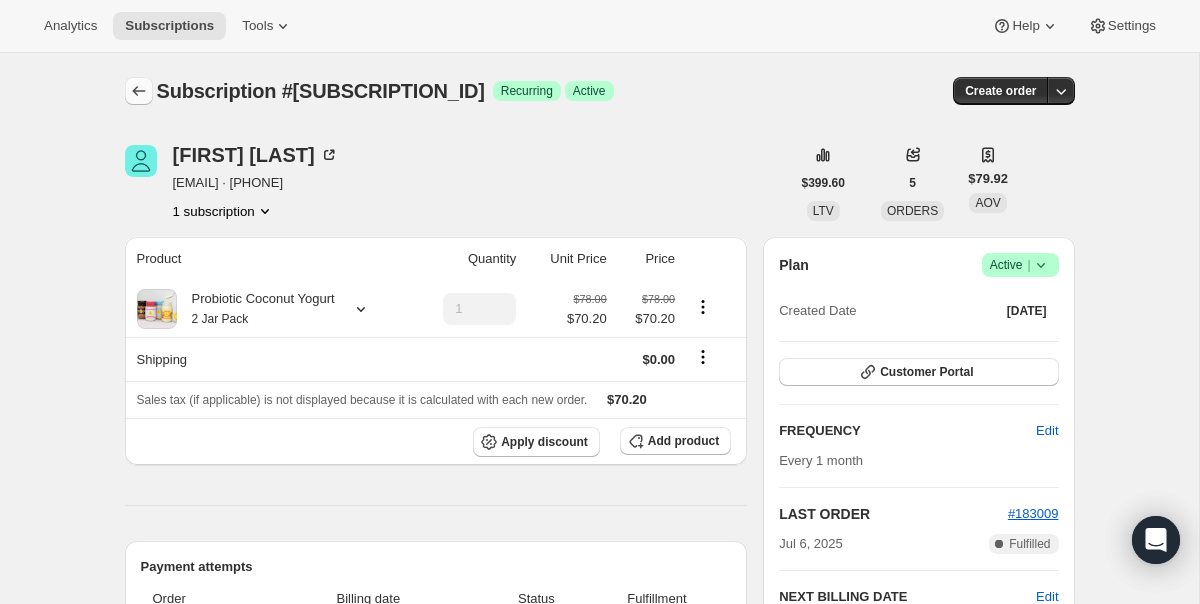 click 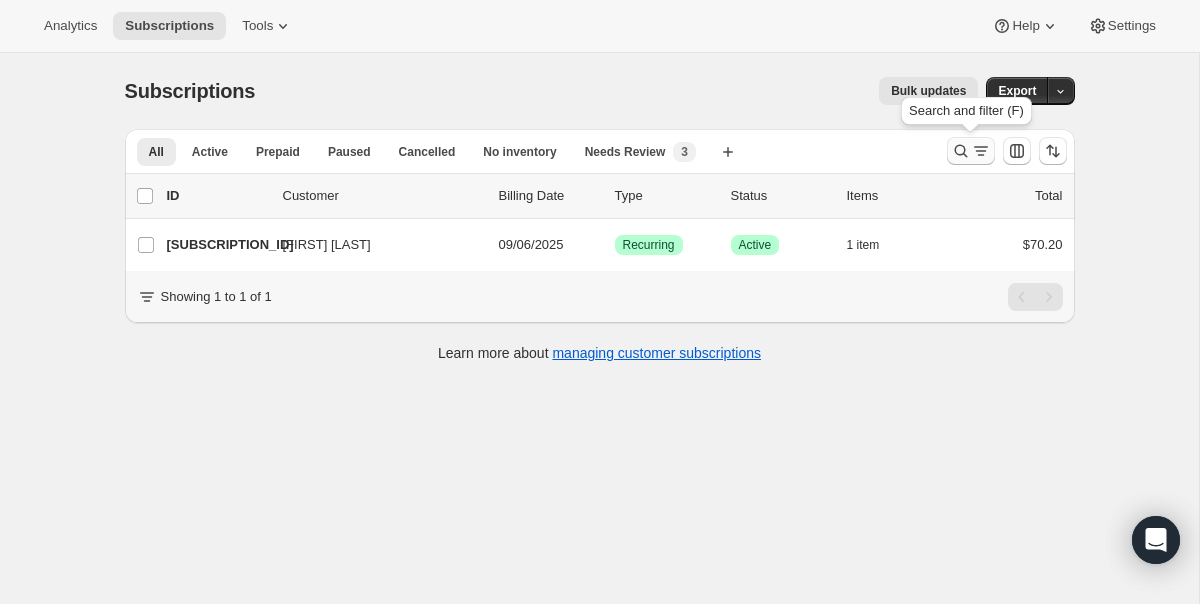 click 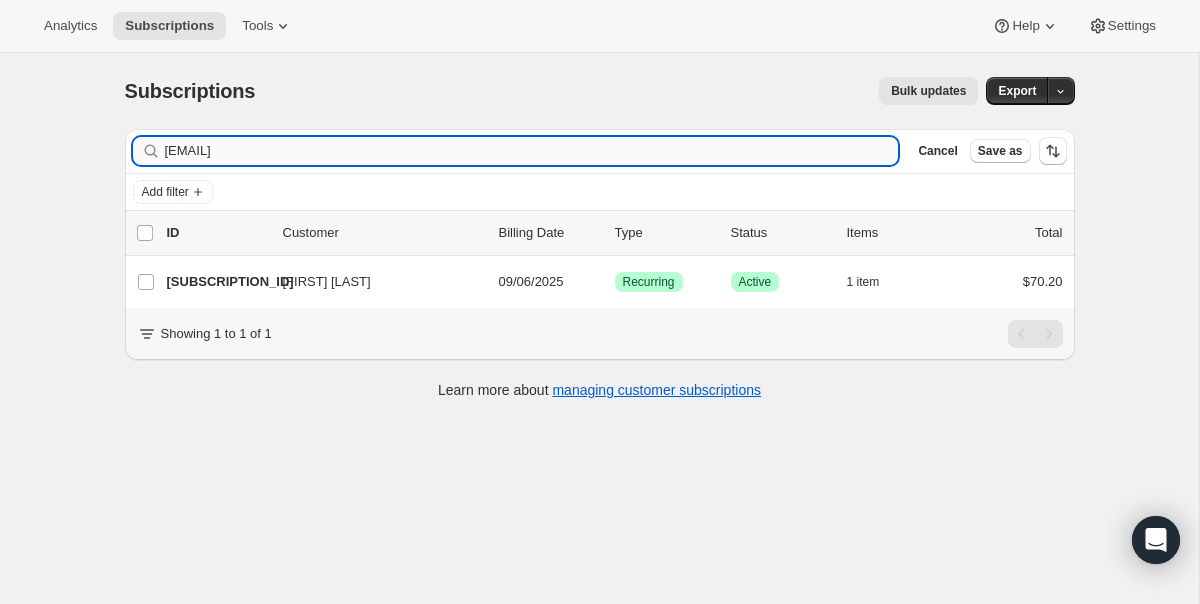 click on "rsdgaston@gmail.com" at bounding box center [532, 151] 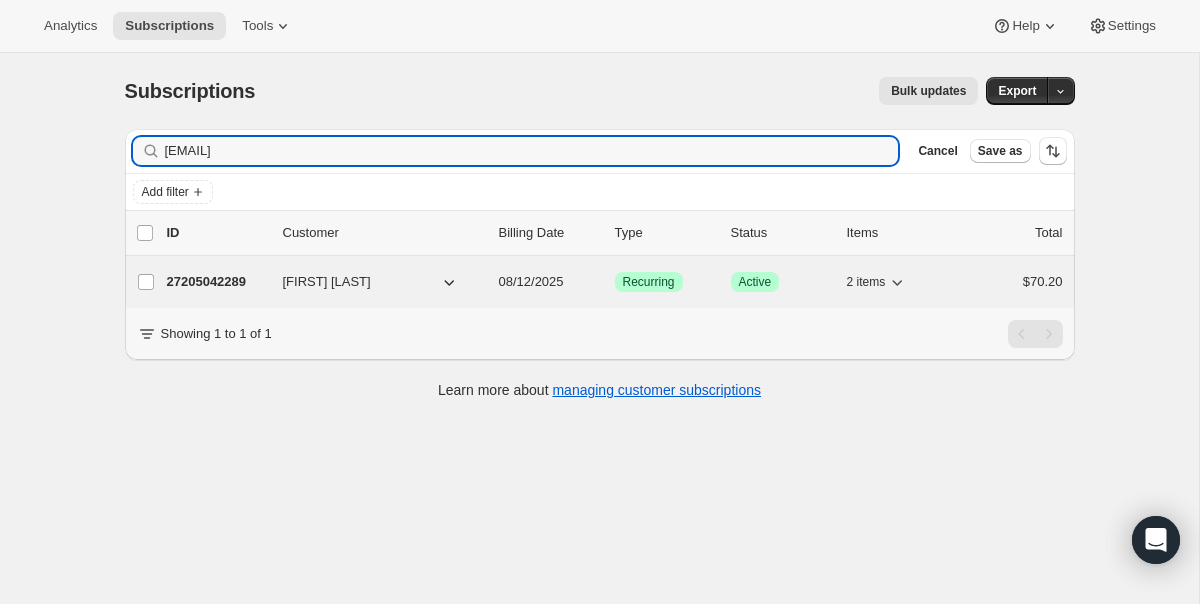 type on "mdoize@msn.com" 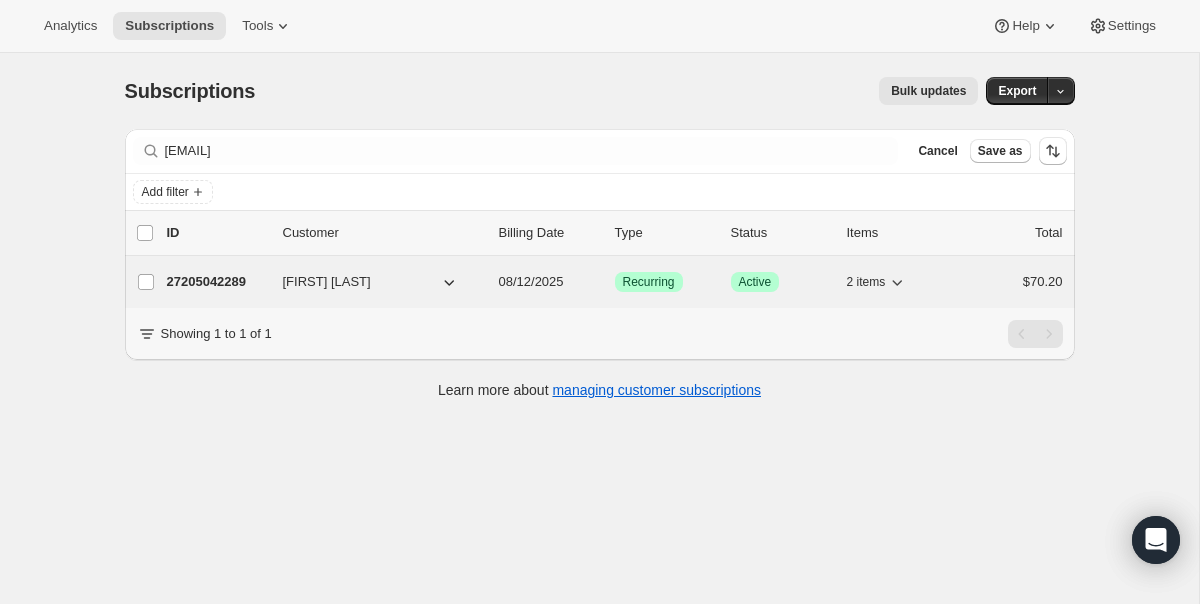 click on "08/12/2025" at bounding box center (531, 281) 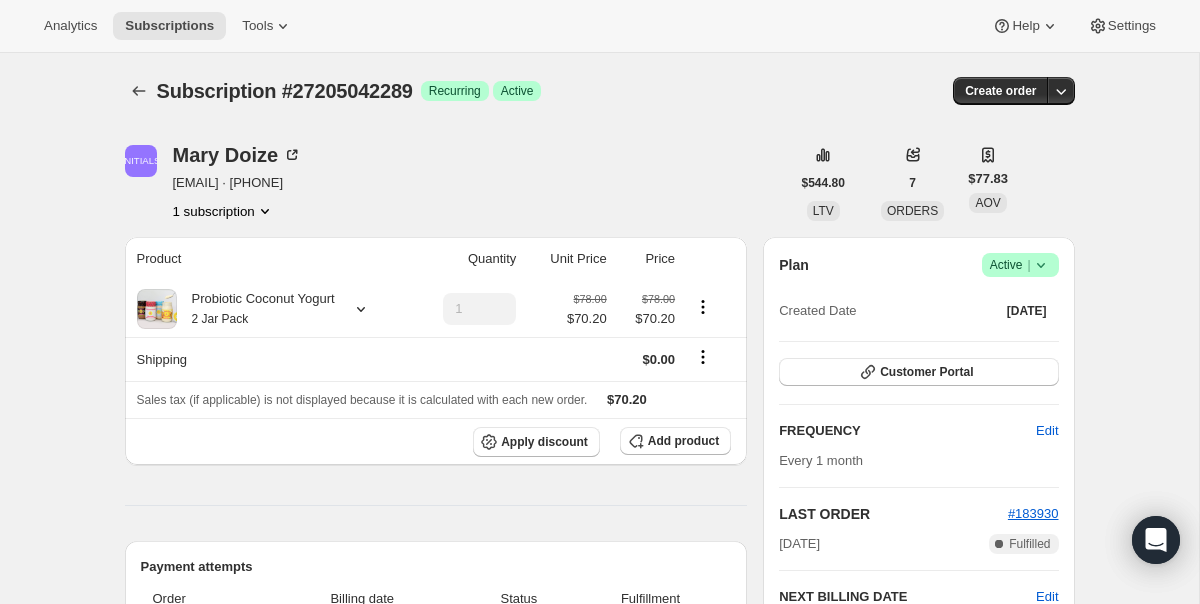 click 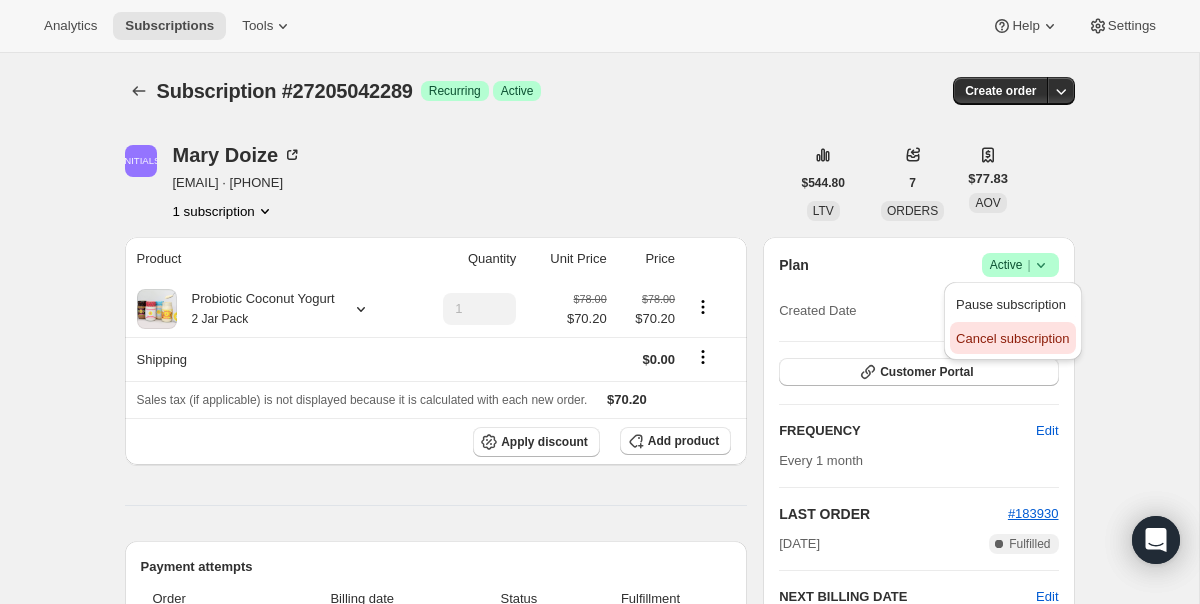 click on "Cancel subscription" at bounding box center [1012, 338] 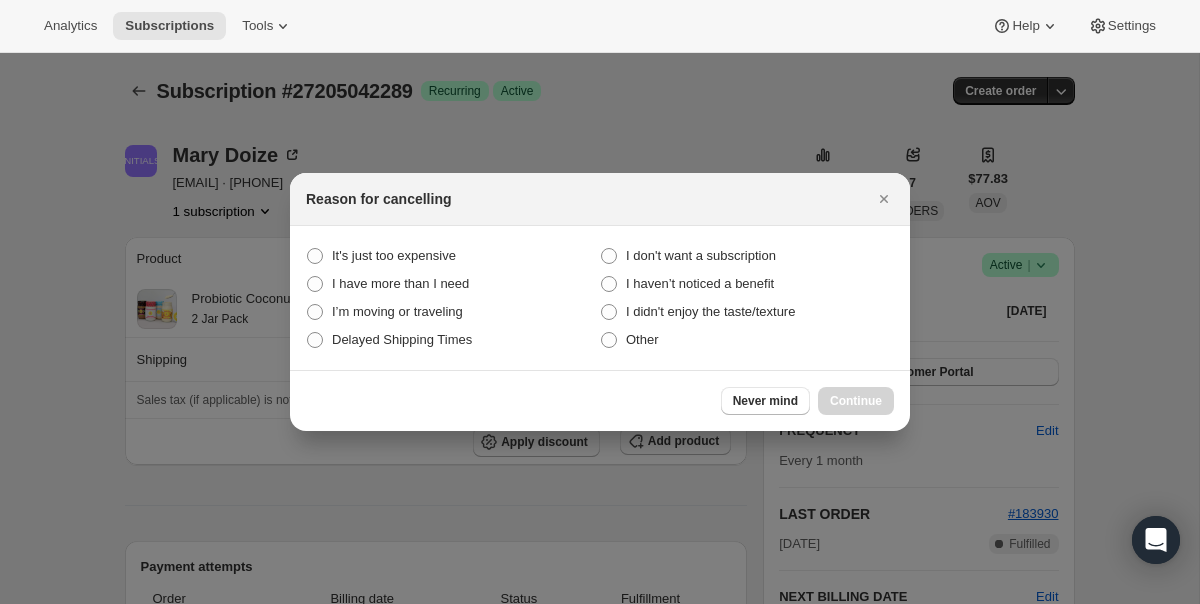 click on "It's just too expensive I don't want a subscription I have more than I need I haven’t noticed a benefit I’m moving or traveling I didn't enjoy the taste/texture Delayed Shipping Times Other" at bounding box center [600, 298] 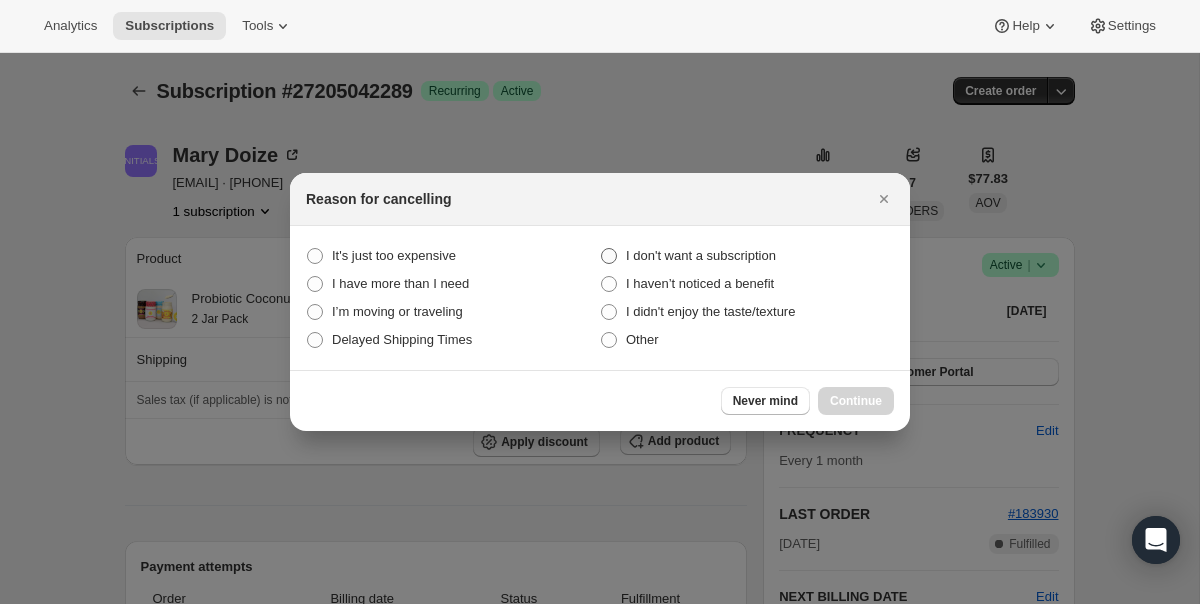 click on "I don't want a subscription" at bounding box center [701, 255] 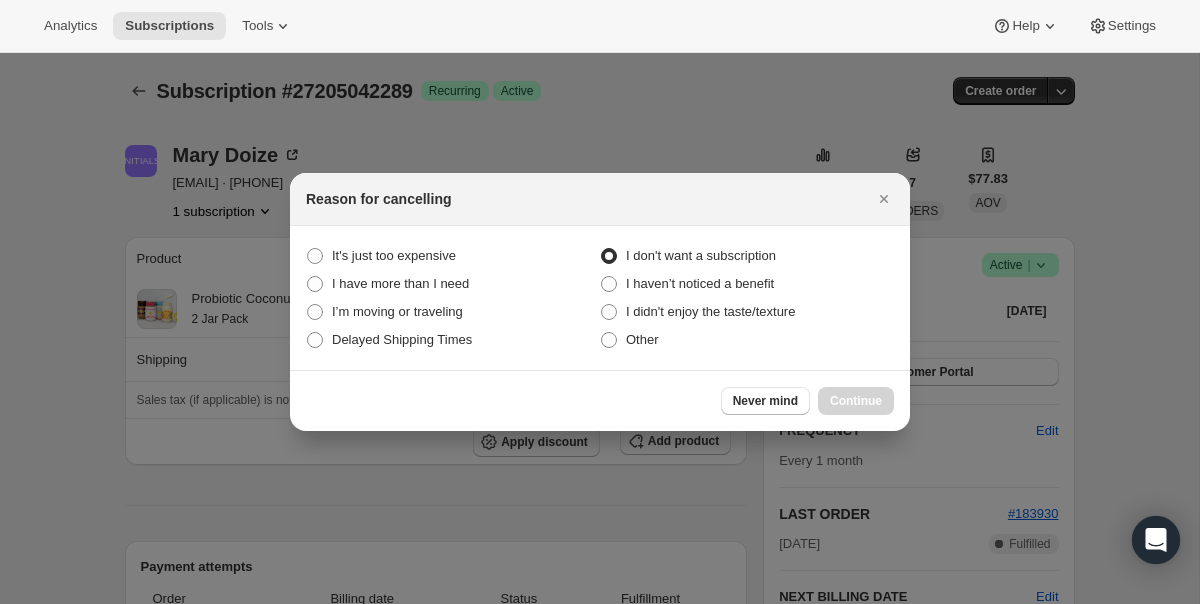 radio on "true" 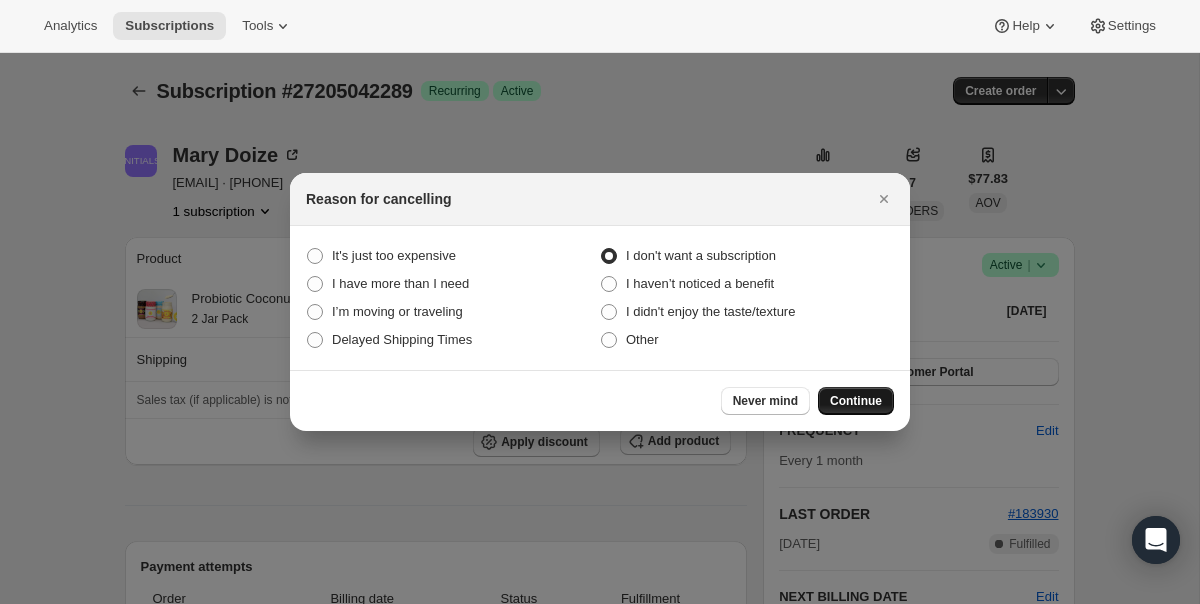 click on "Continue" at bounding box center (856, 401) 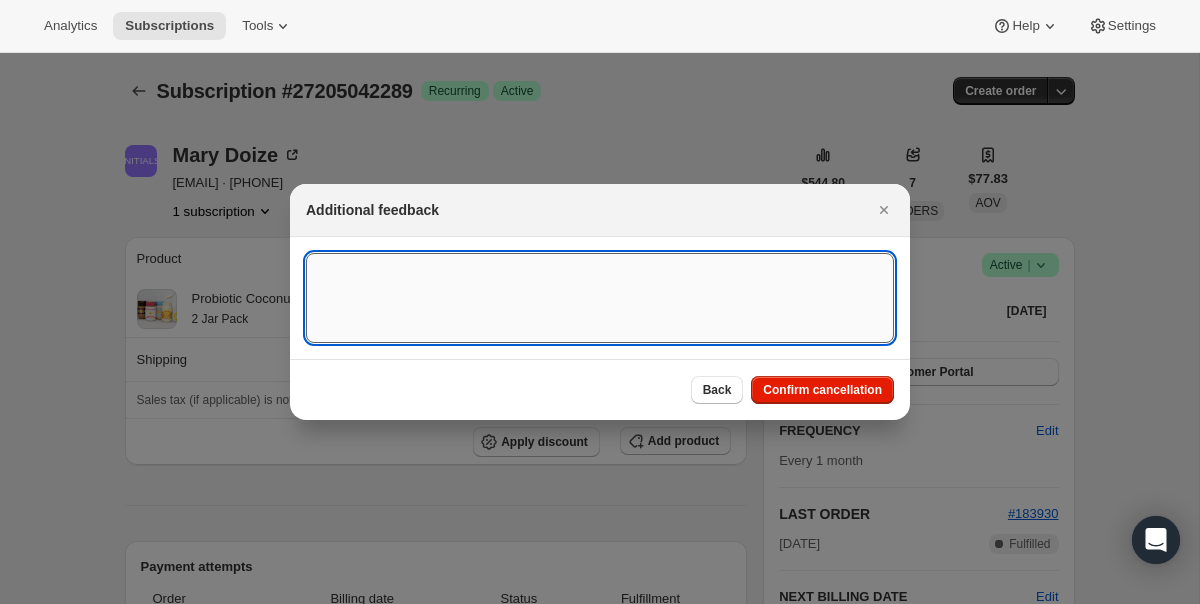 click at bounding box center (600, 298) 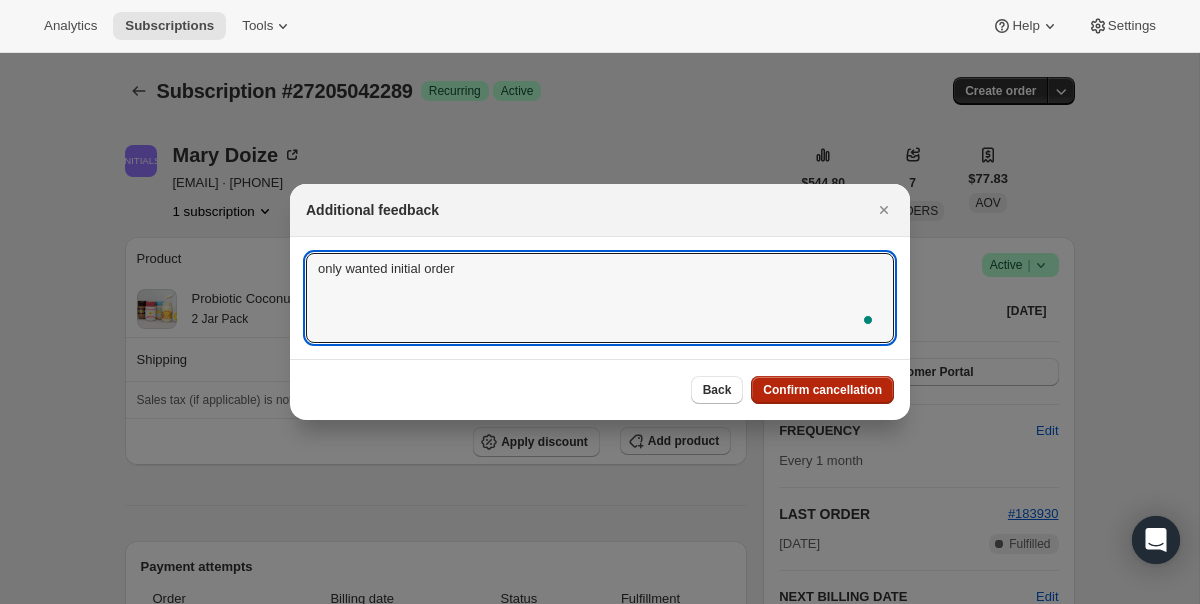type on "only wanted initial order" 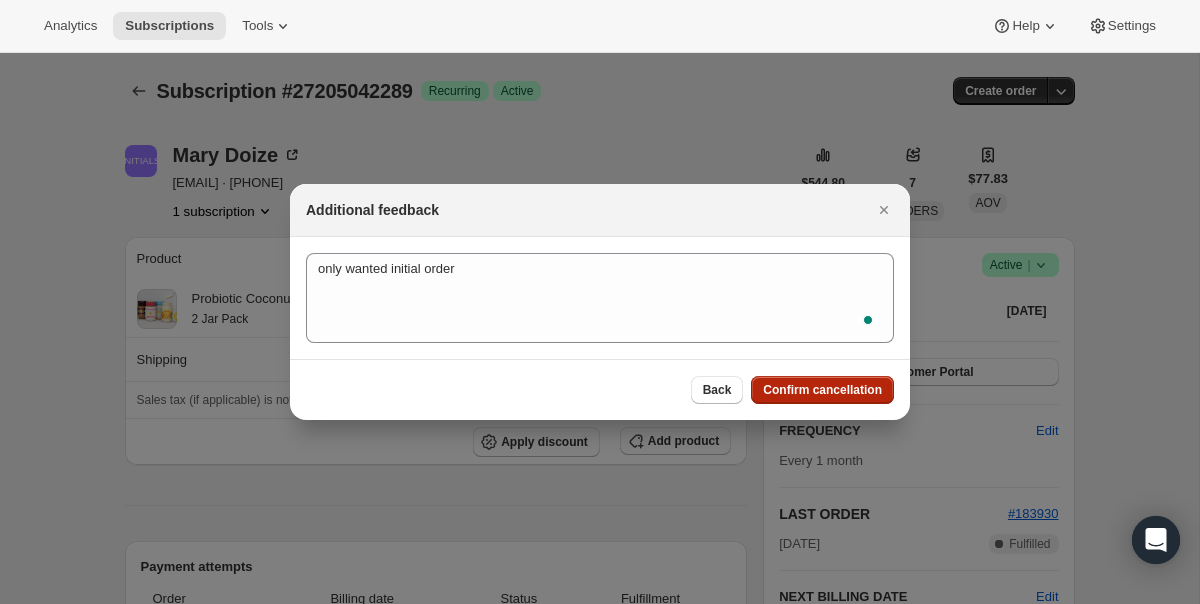 click on "Confirm cancellation" at bounding box center [822, 390] 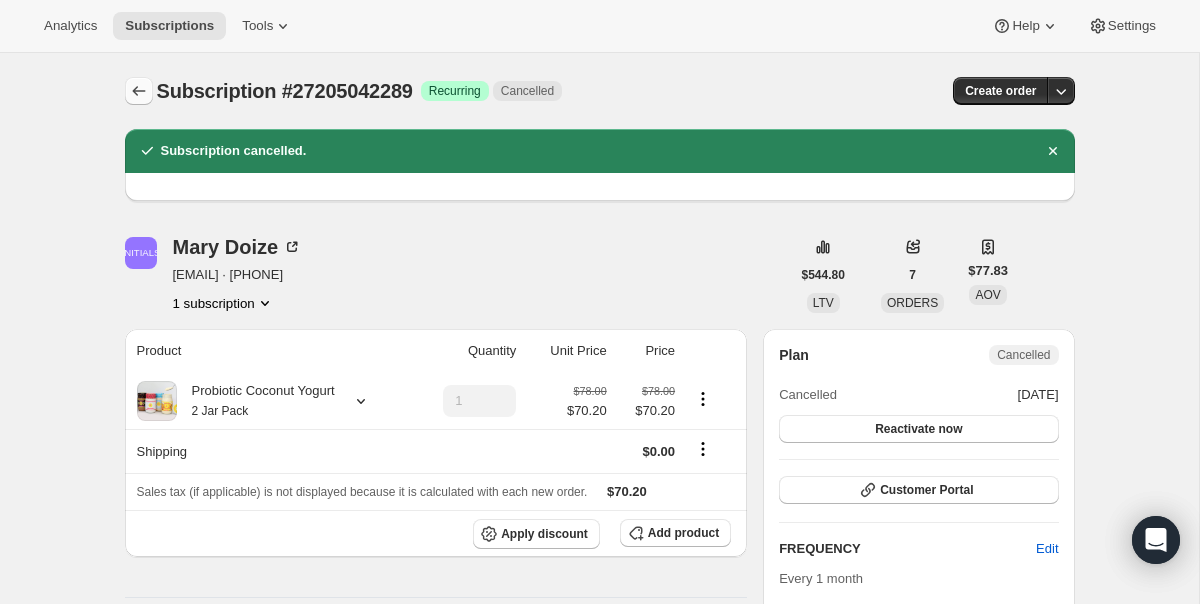 click 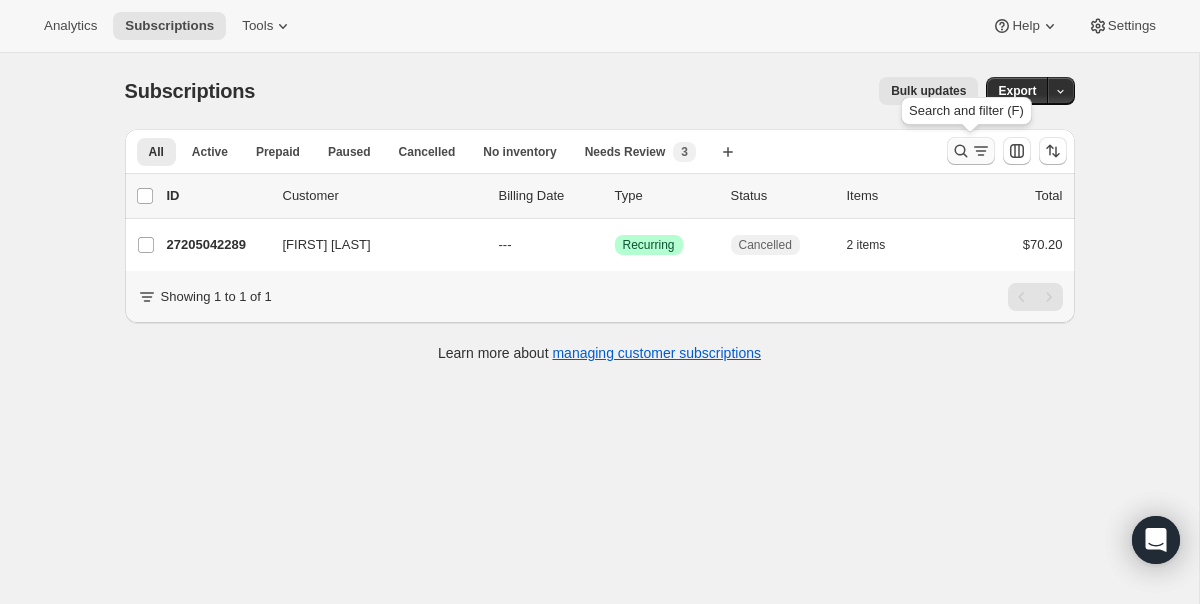 click 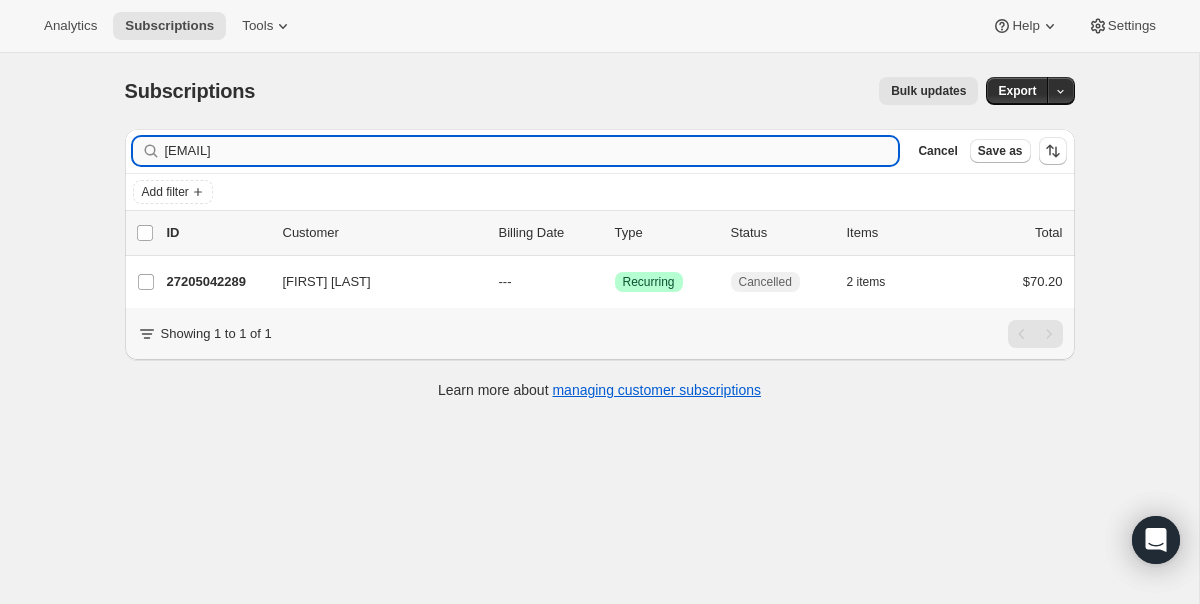 click on "mdoize@msn.com" at bounding box center [532, 151] 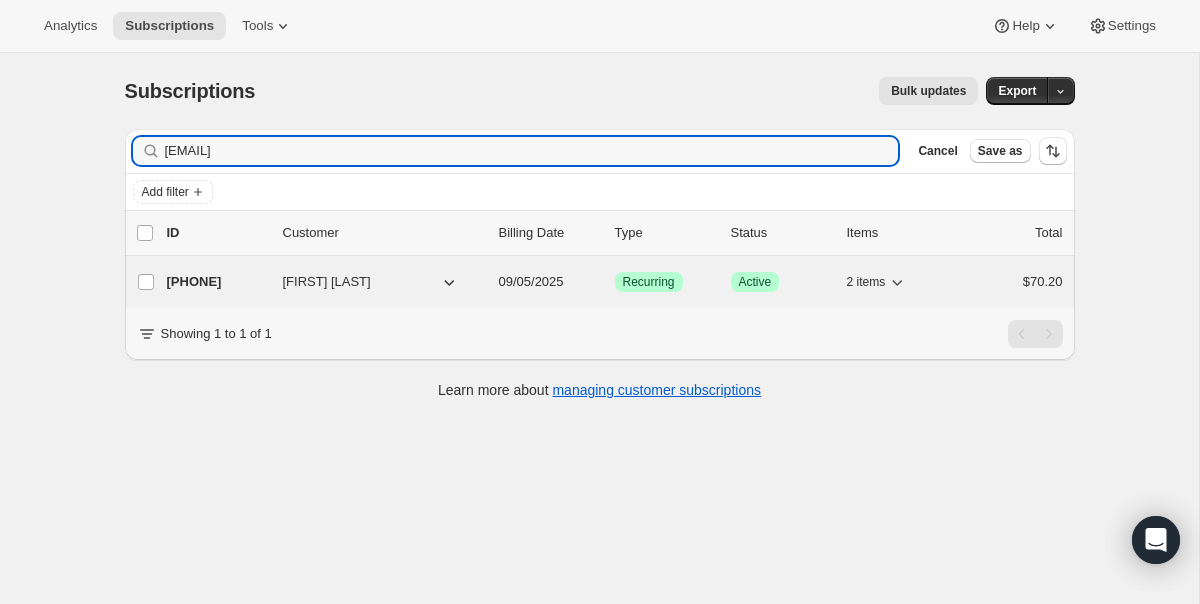 type on "sdr4-evergreen@hotmail.com" 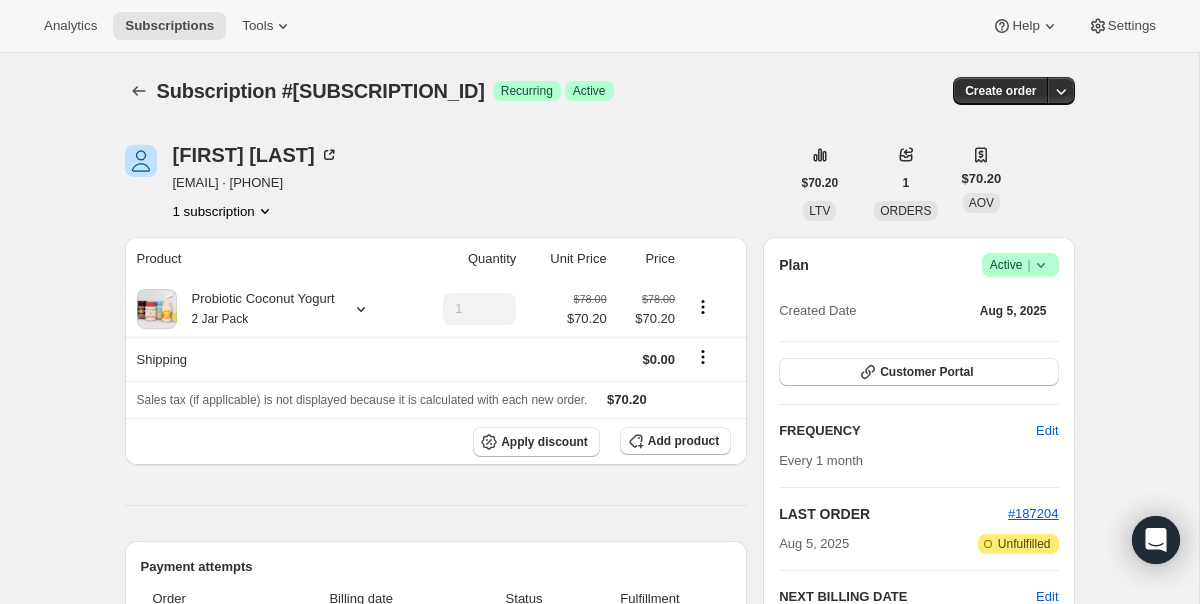 click 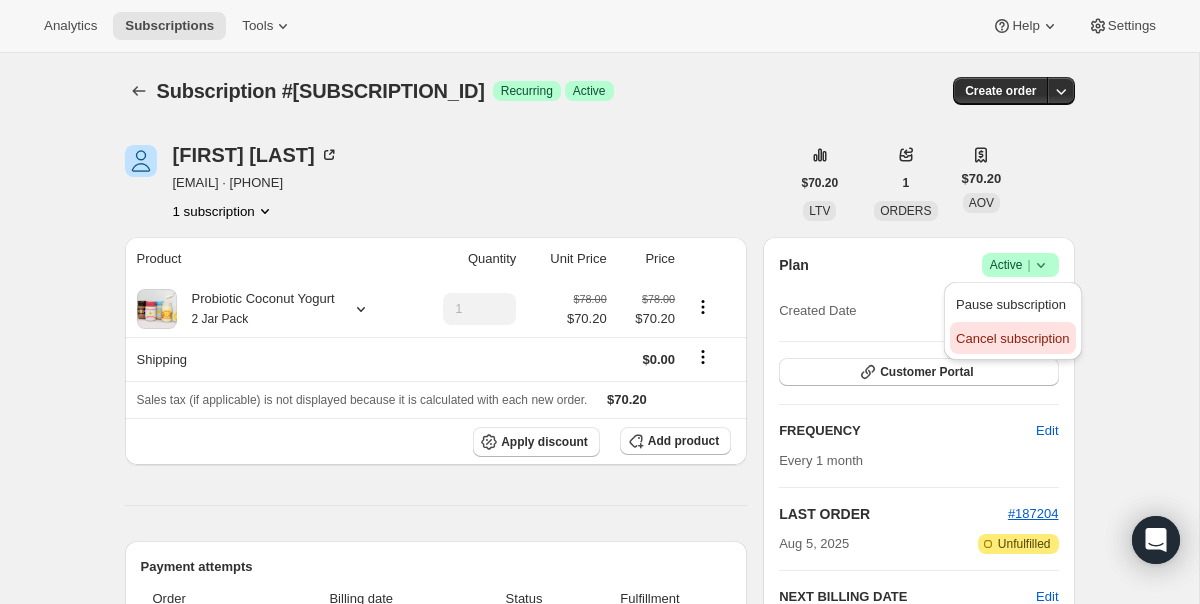 click on "Cancel subscription" at bounding box center (1012, 338) 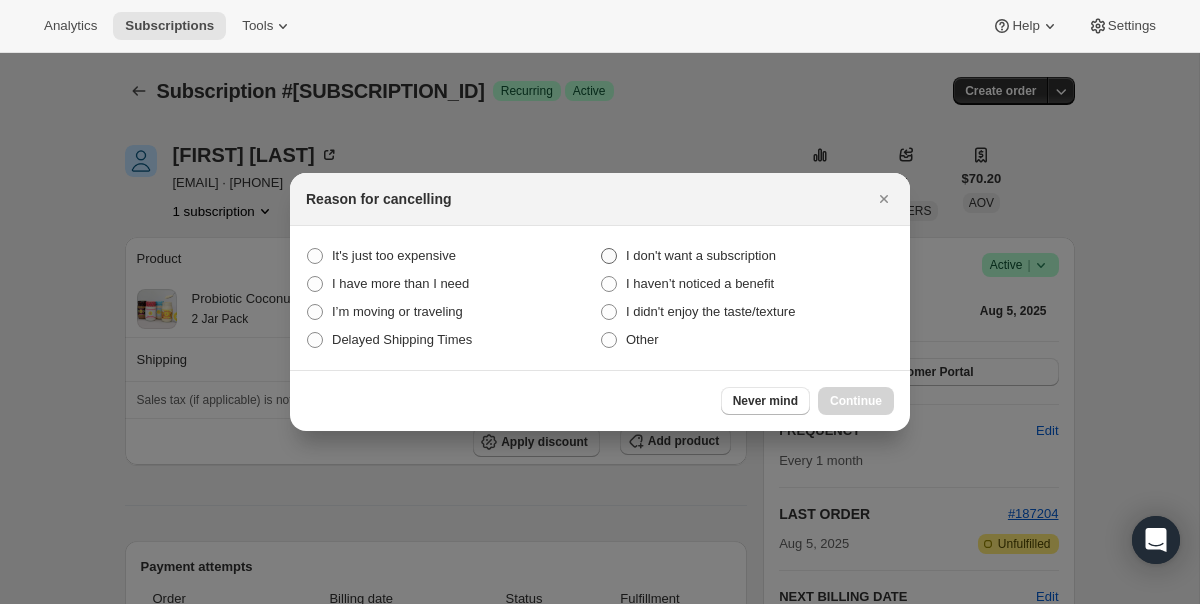 click on "I don't want a subscription" at bounding box center (701, 256) 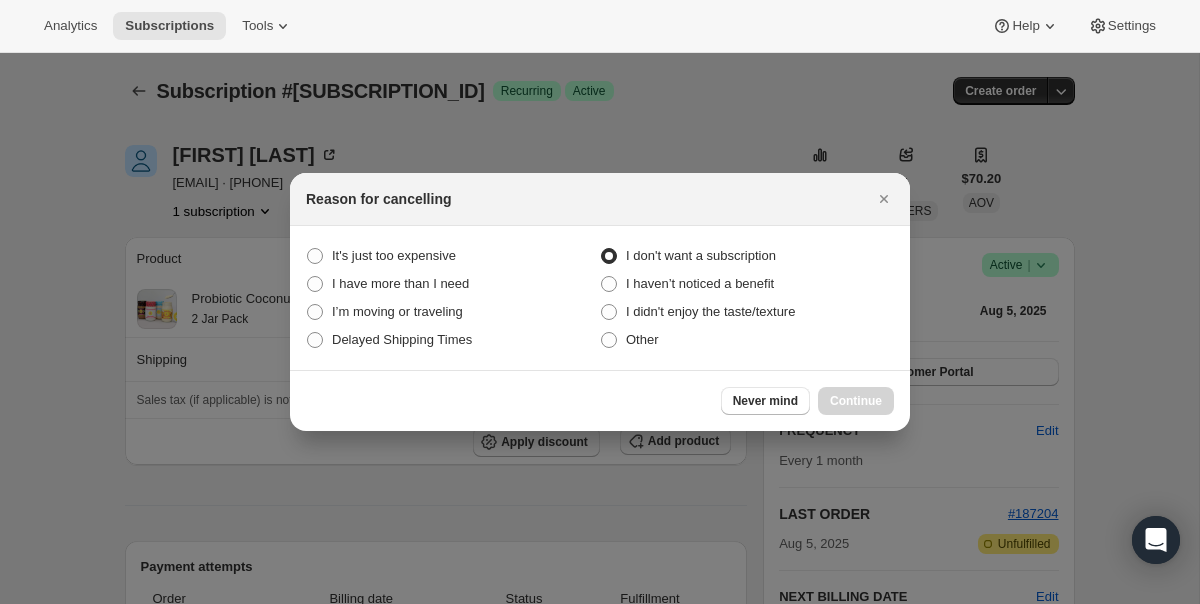 radio on "true" 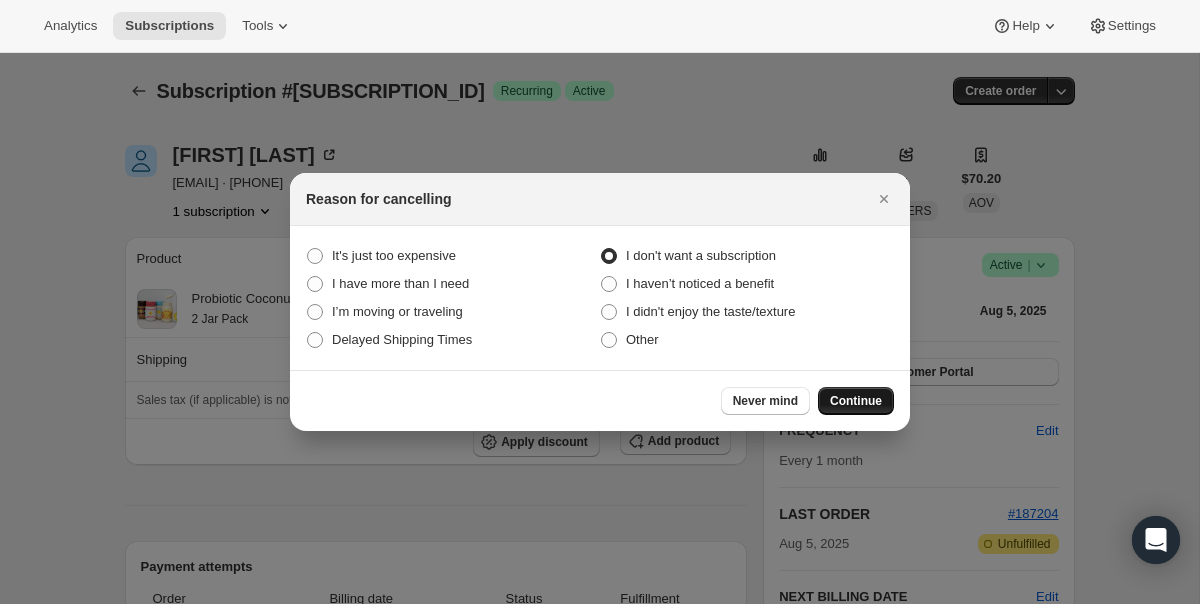 click on "Continue" at bounding box center [856, 401] 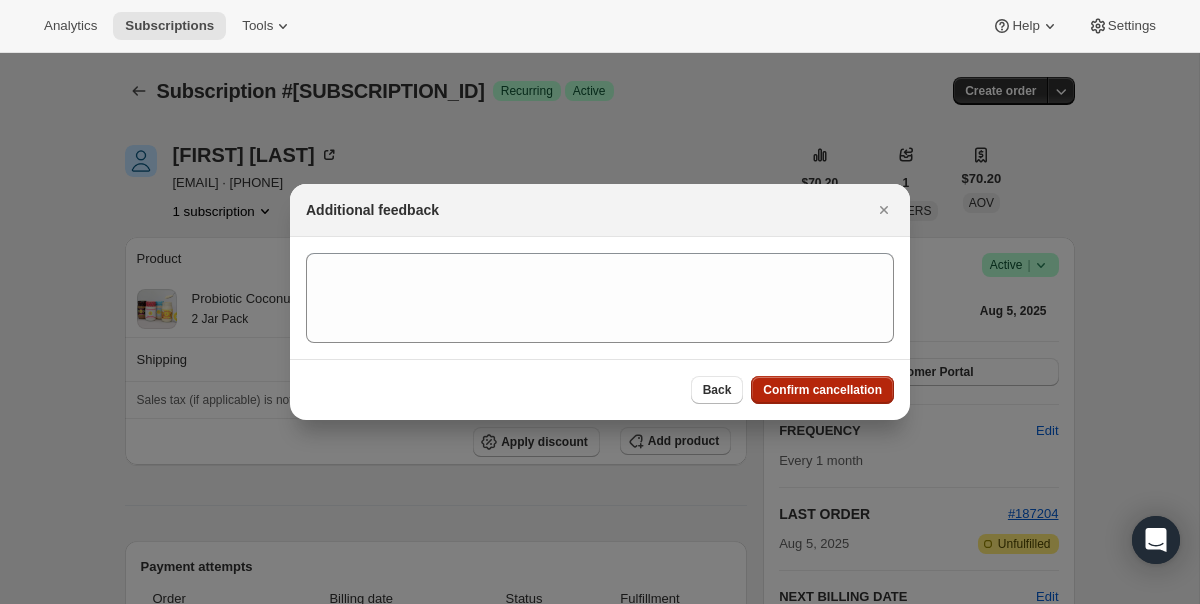 click on "Confirm cancellation" at bounding box center [822, 390] 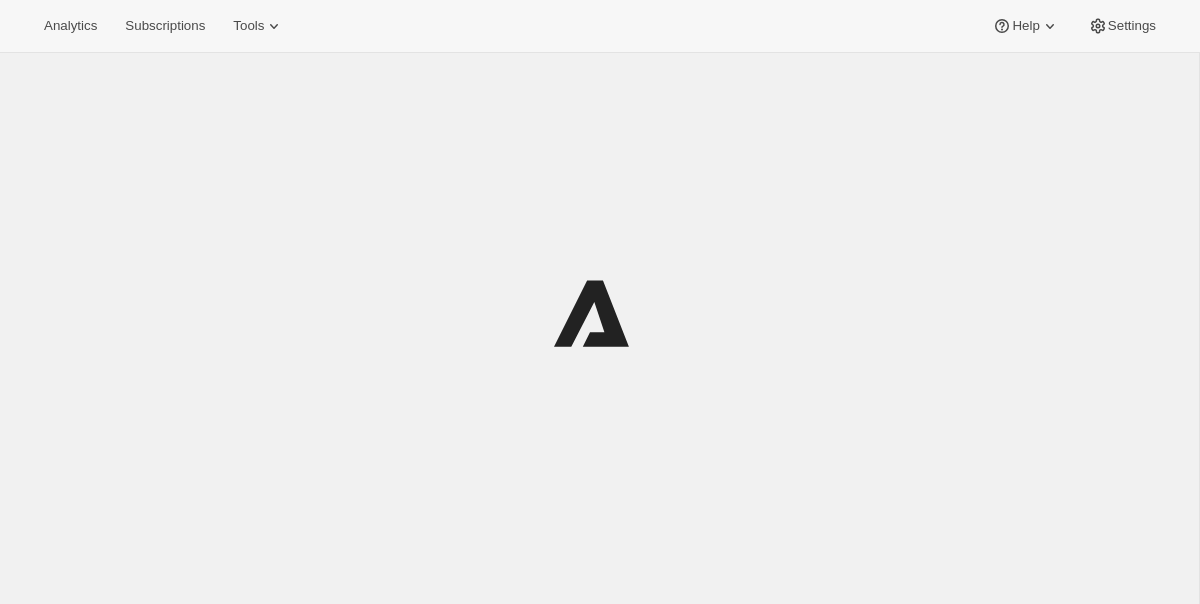 scroll, scrollTop: 0, scrollLeft: 0, axis: both 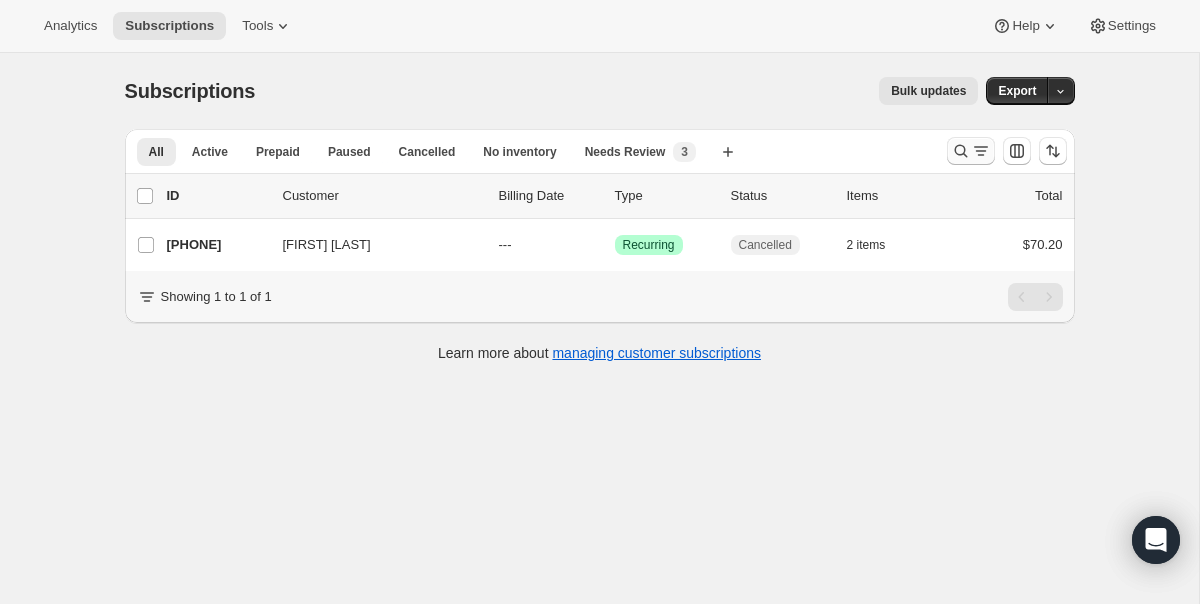 click 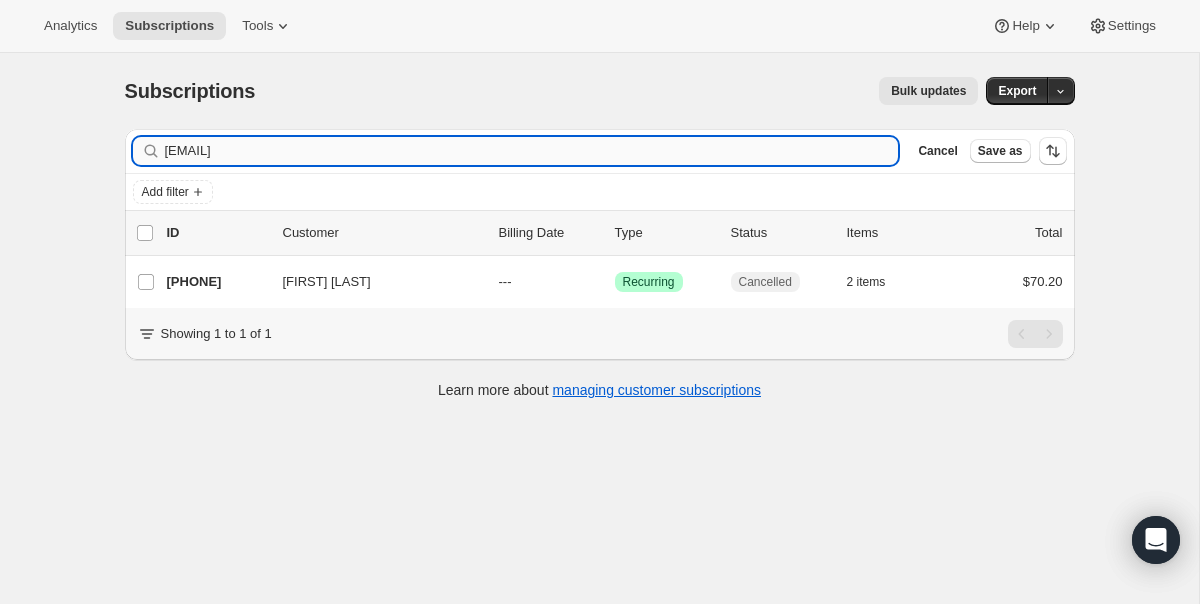 click on "sdr4-evergreen@hotmail.com" at bounding box center (532, 151) 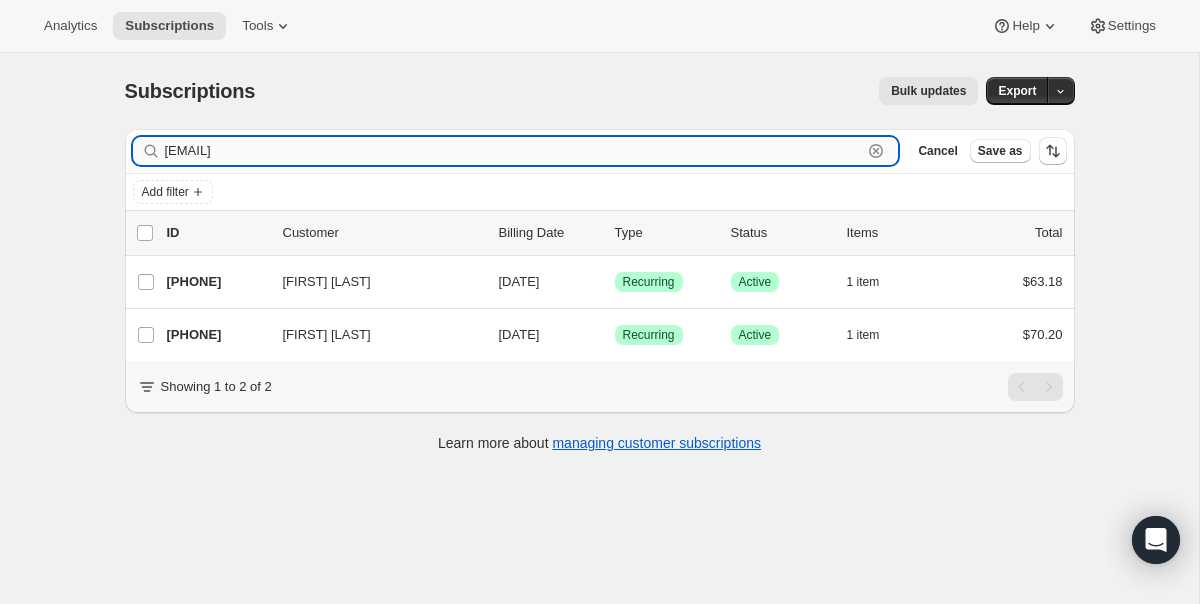 click on "cherrymonet@hotmail.com" at bounding box center [514, 151] 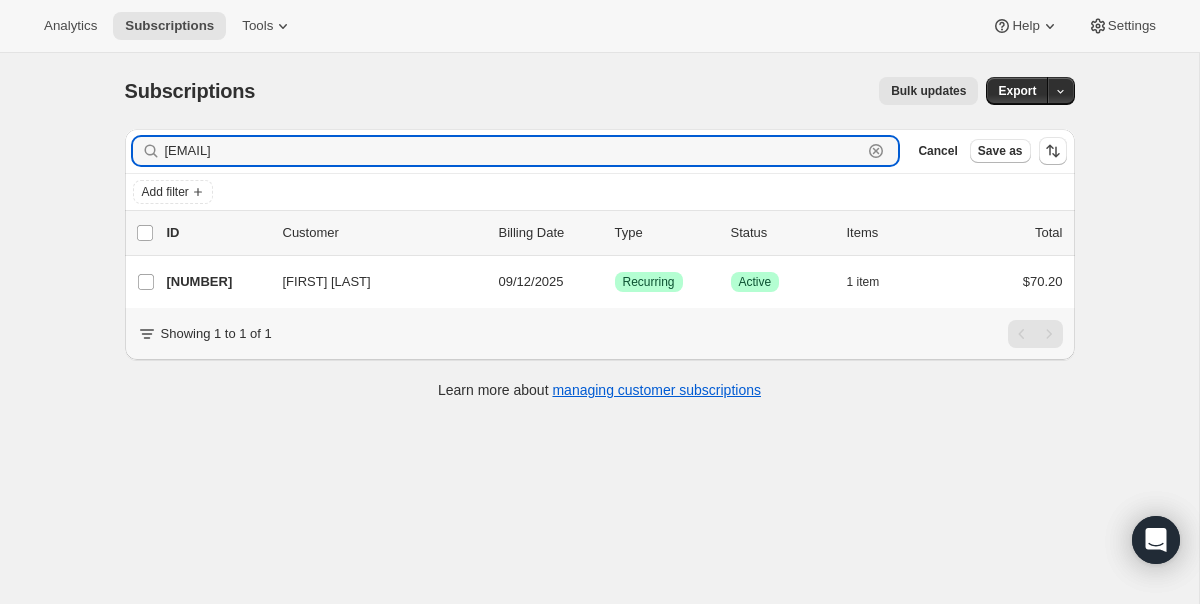 type on "odetrawaz@gmail.com" 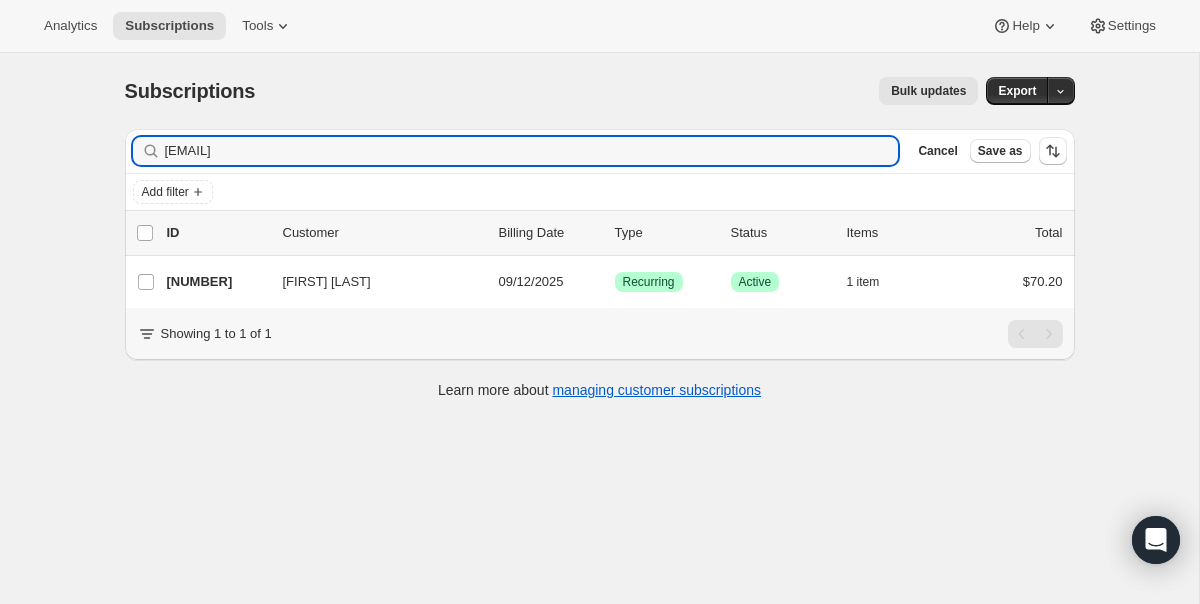 click on "20576665713 Odet Rawaz 09/12/2025 Success Recurring Success Active 1   item $70.20" at bounding box center (615, 282) 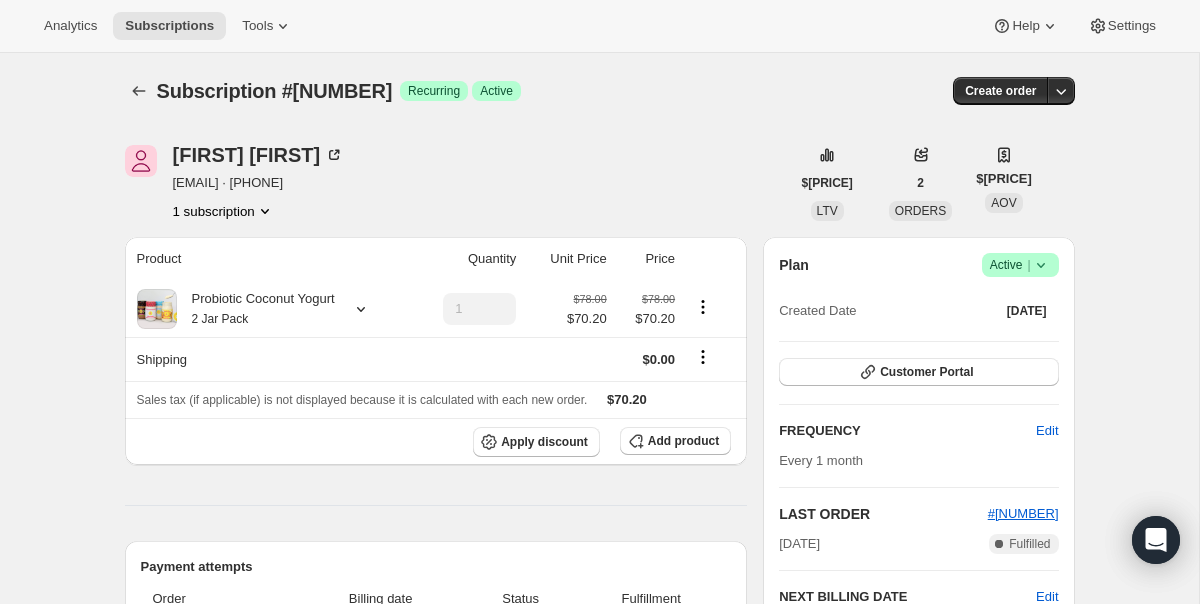 click 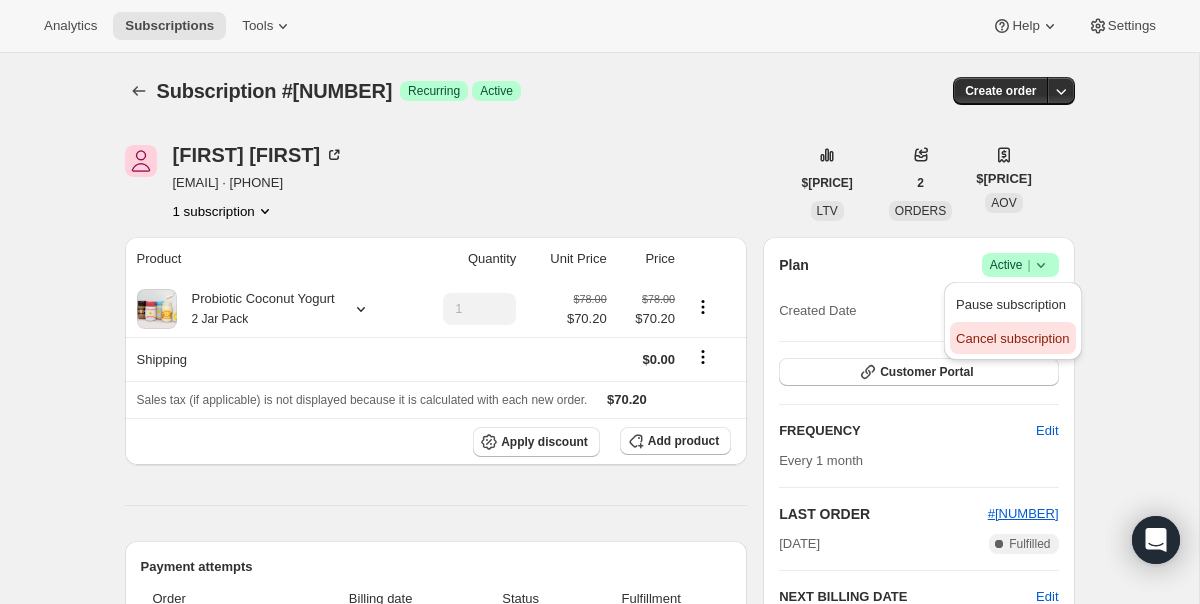 click on "Cancel subscription" at bounding box center [1012, 339] 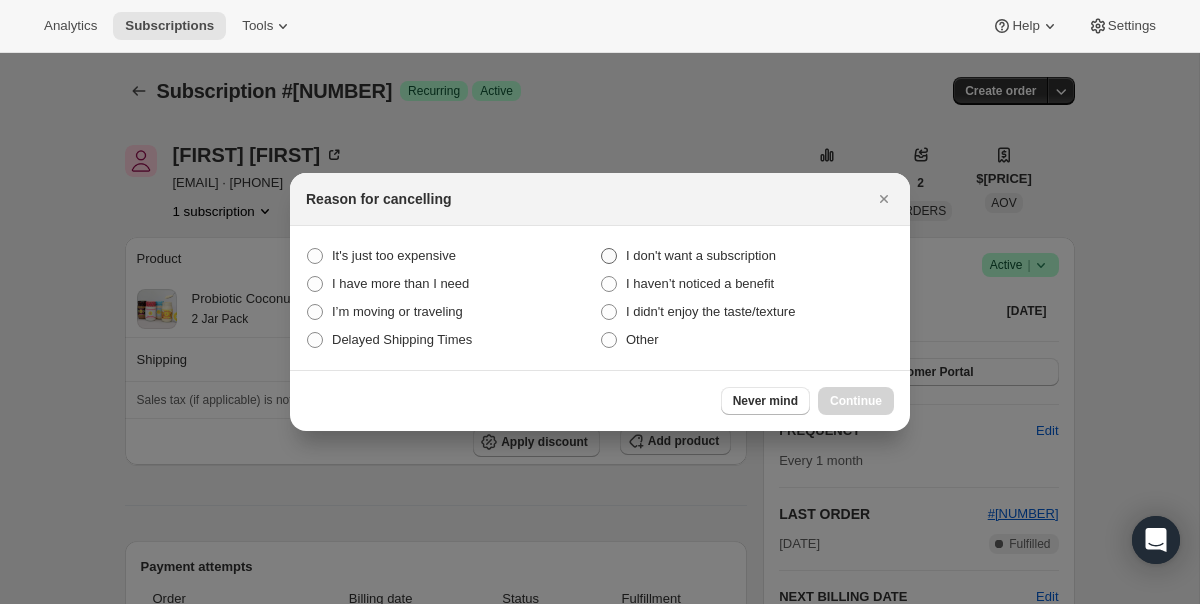 click on "I don't want a subscription" at bounding box center [701, 255] 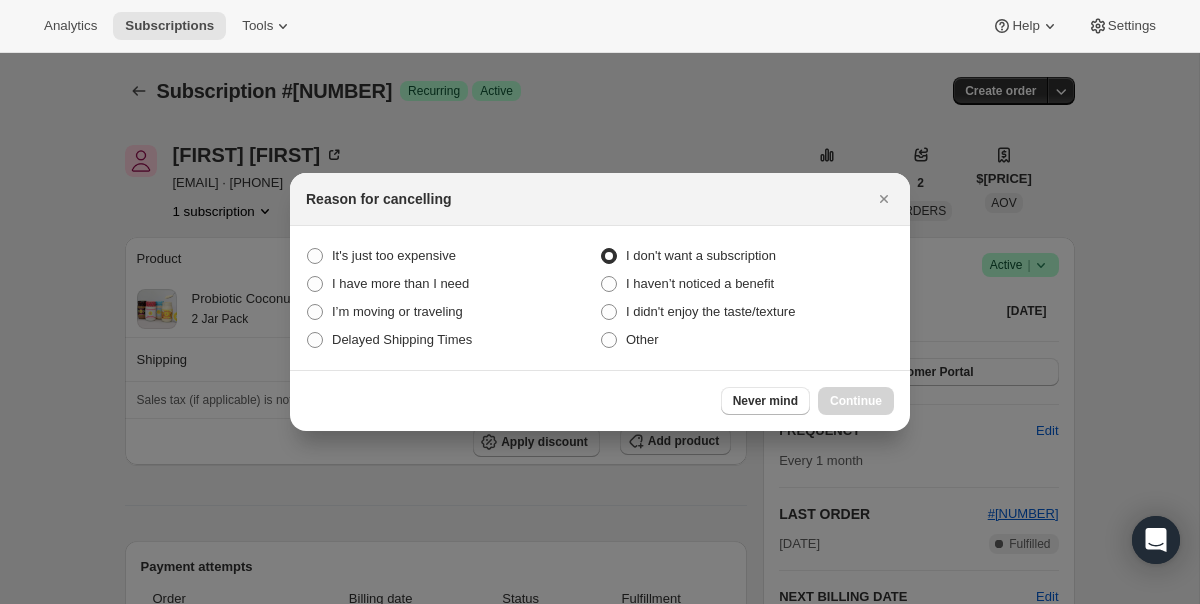 radio on "true" 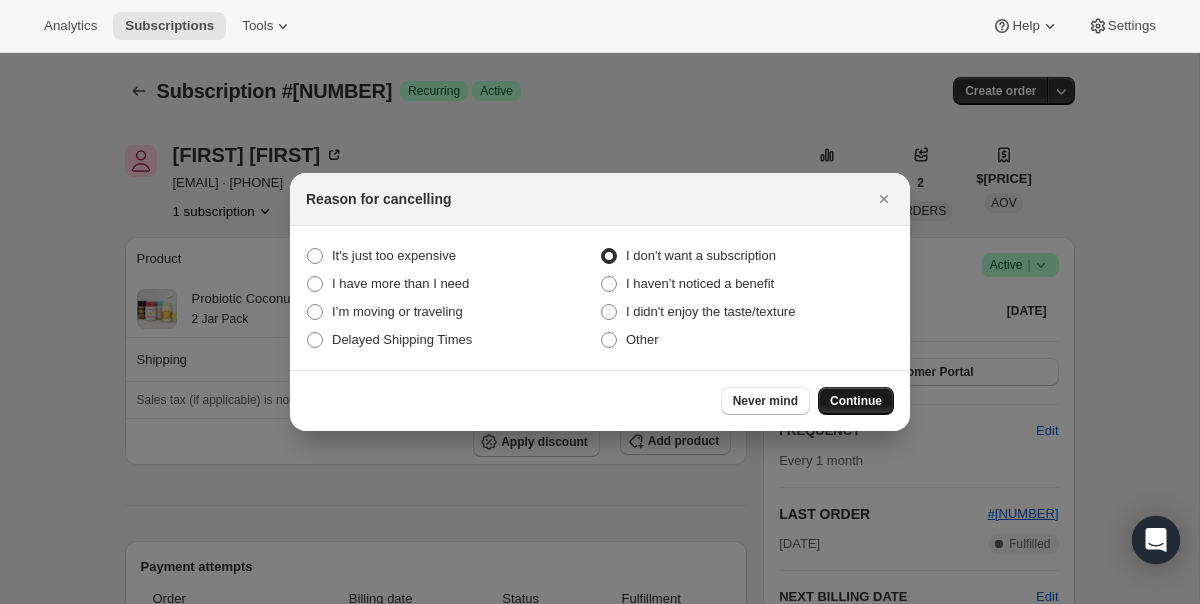click on "Continue" at bounding box center (856, 401) 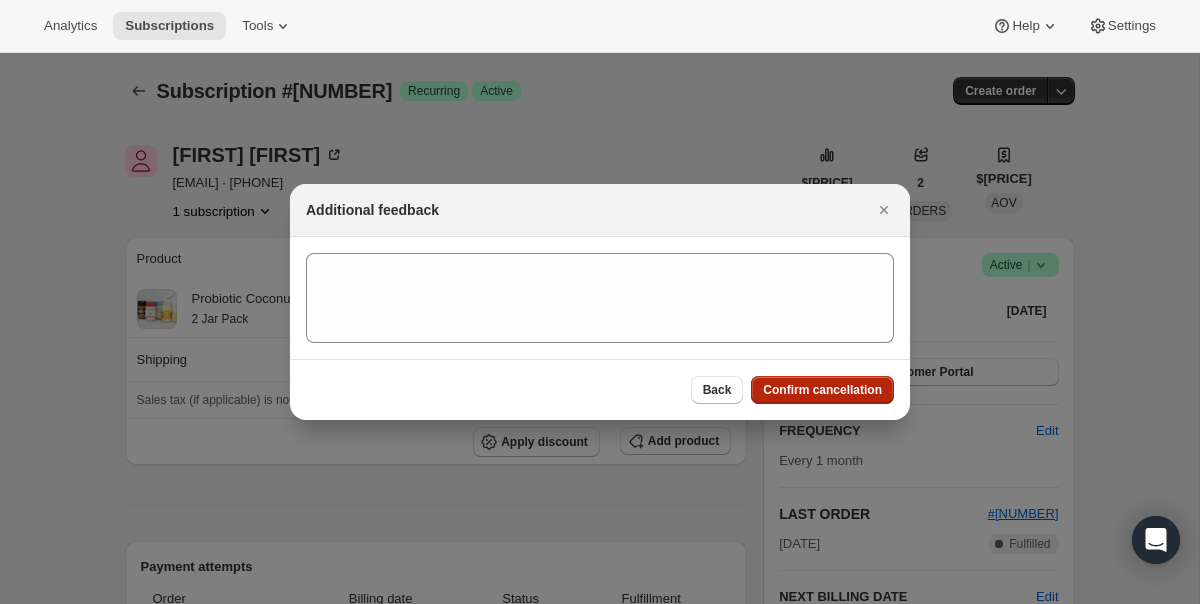 click on "Confirm cancellation" at bounding box center [822, 390] 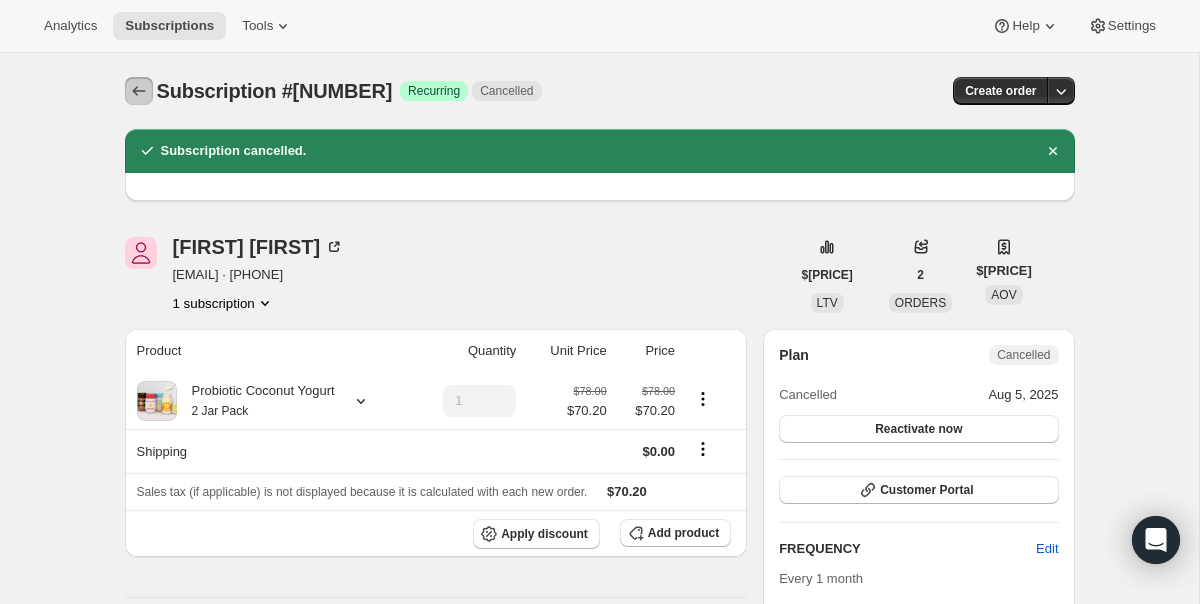 click 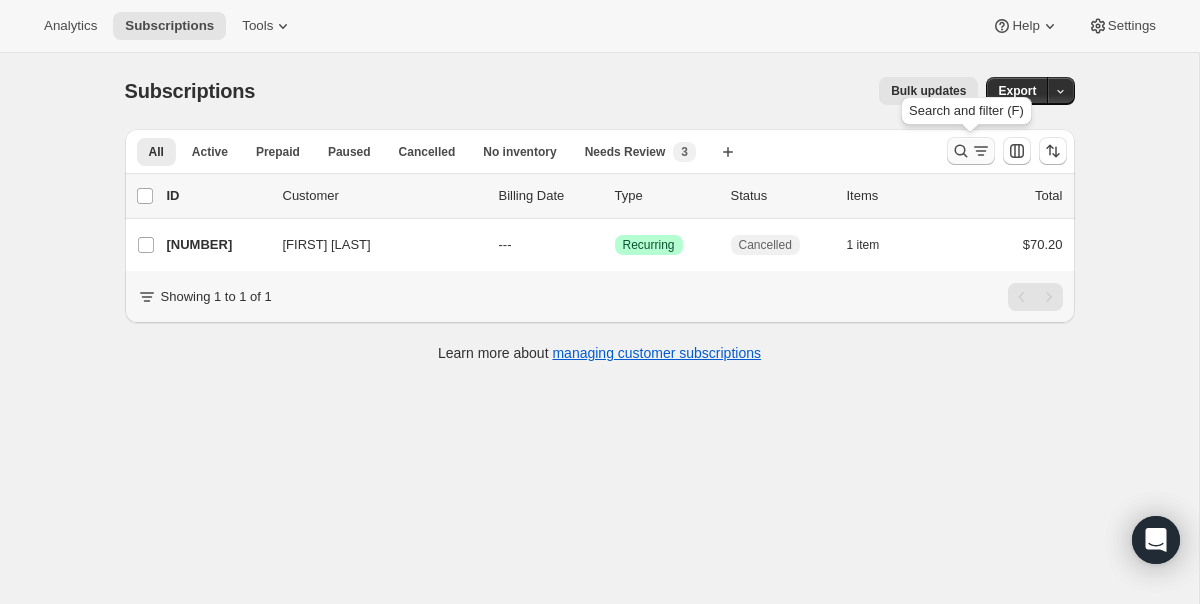 click 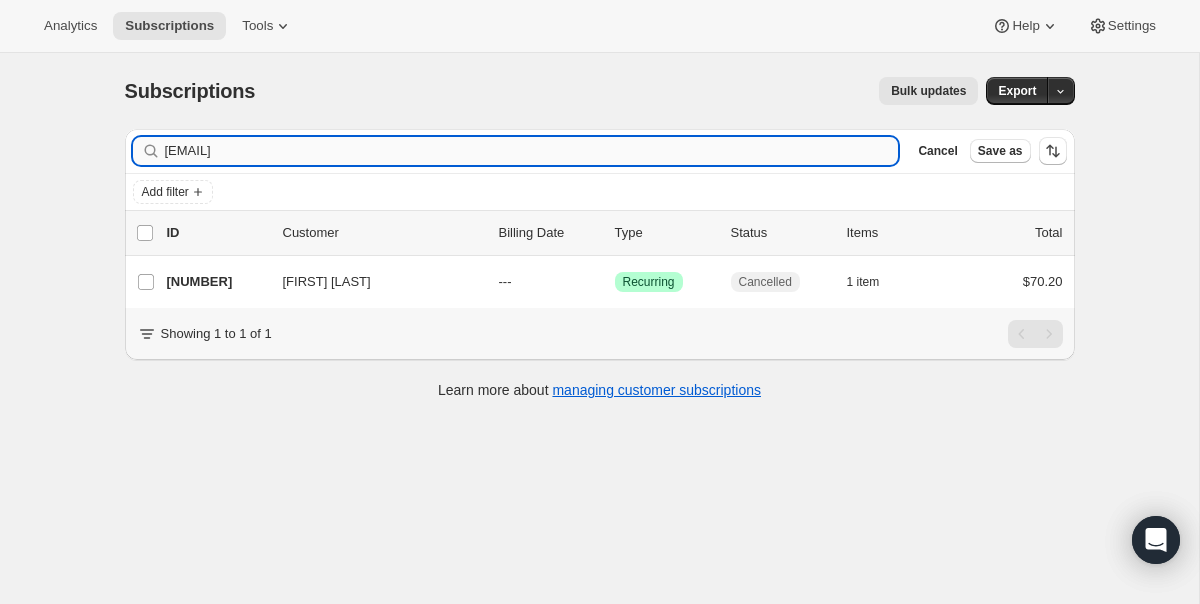 click on "odetrawaz@gmail.com" at bounding box center (532, 151) 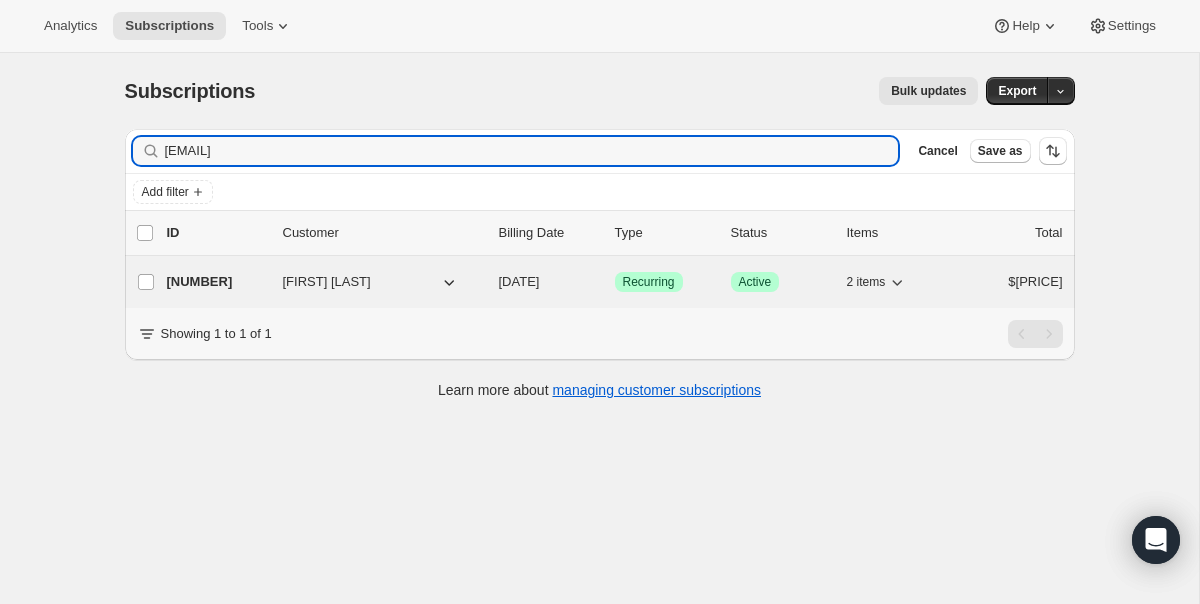 type on "cthan@aol.com" 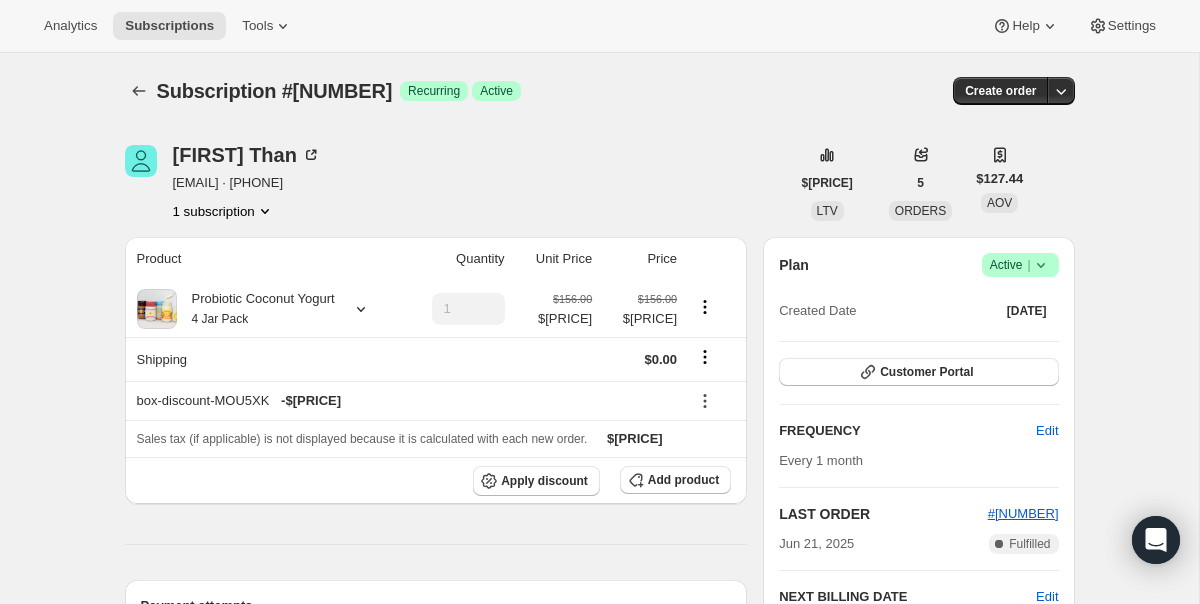 click 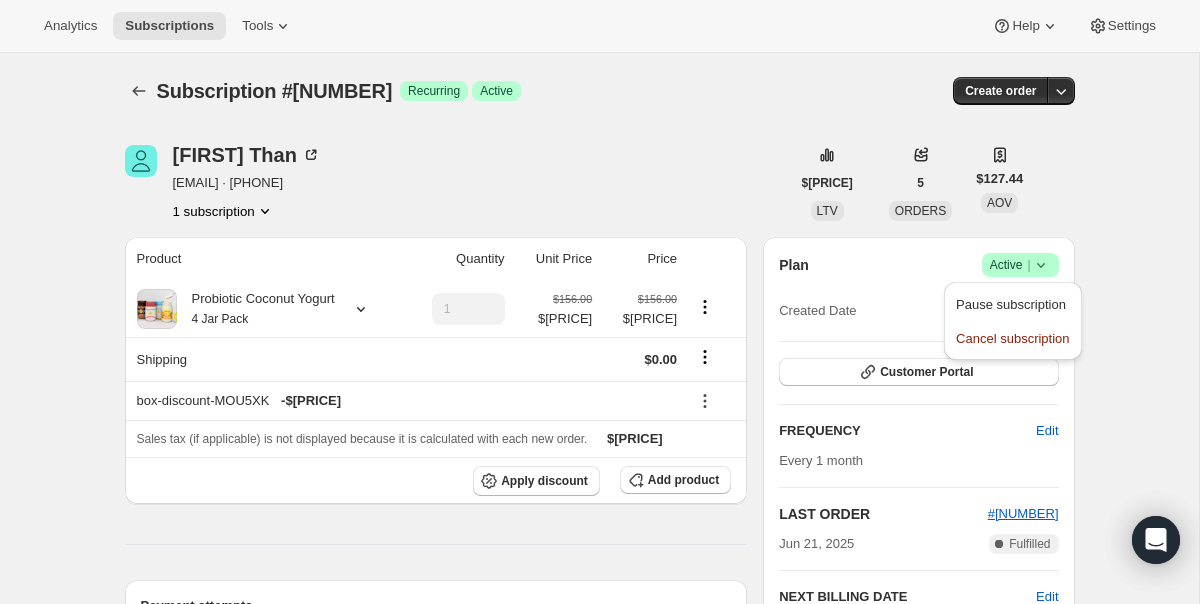 click on "Pause subscription Cancel subscription" at bounding box center (1012, 321) 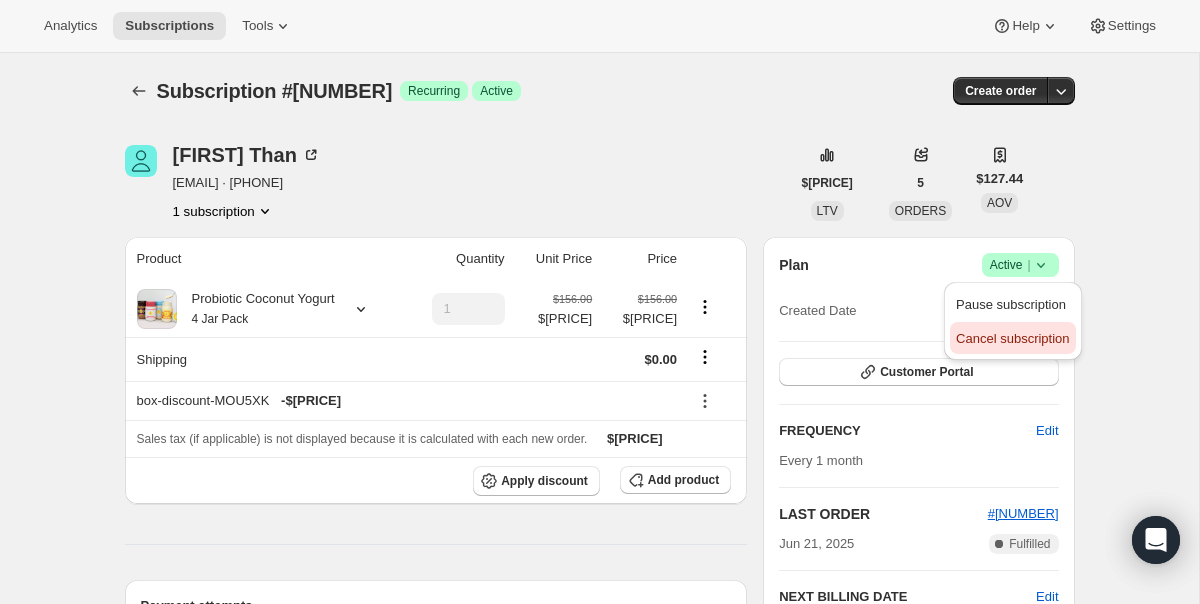 click on "Cancel subscription" at bounding box center (1012, 338) 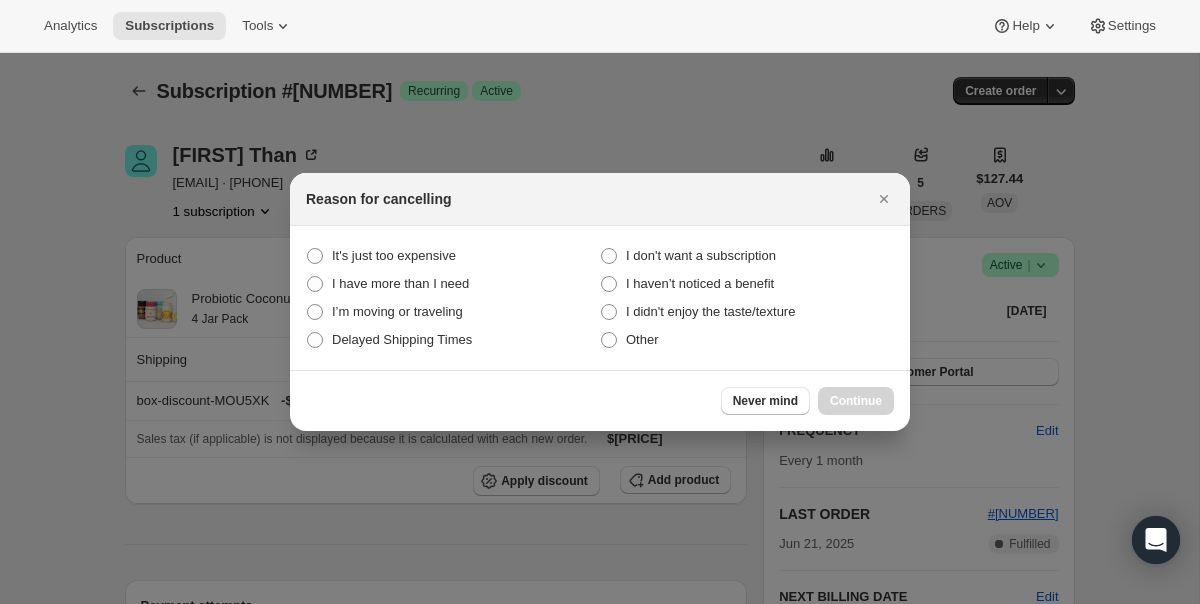 click at bounding box center [600, 302] 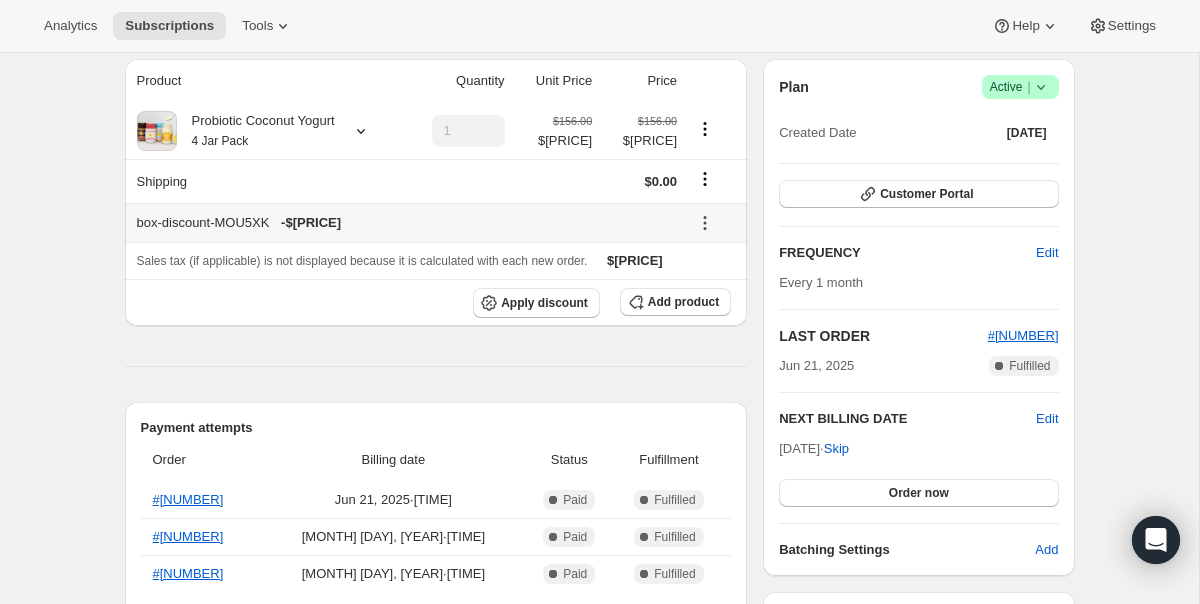 scroll, scrollTop: 213, scrollLeft: 0, axis: vertical 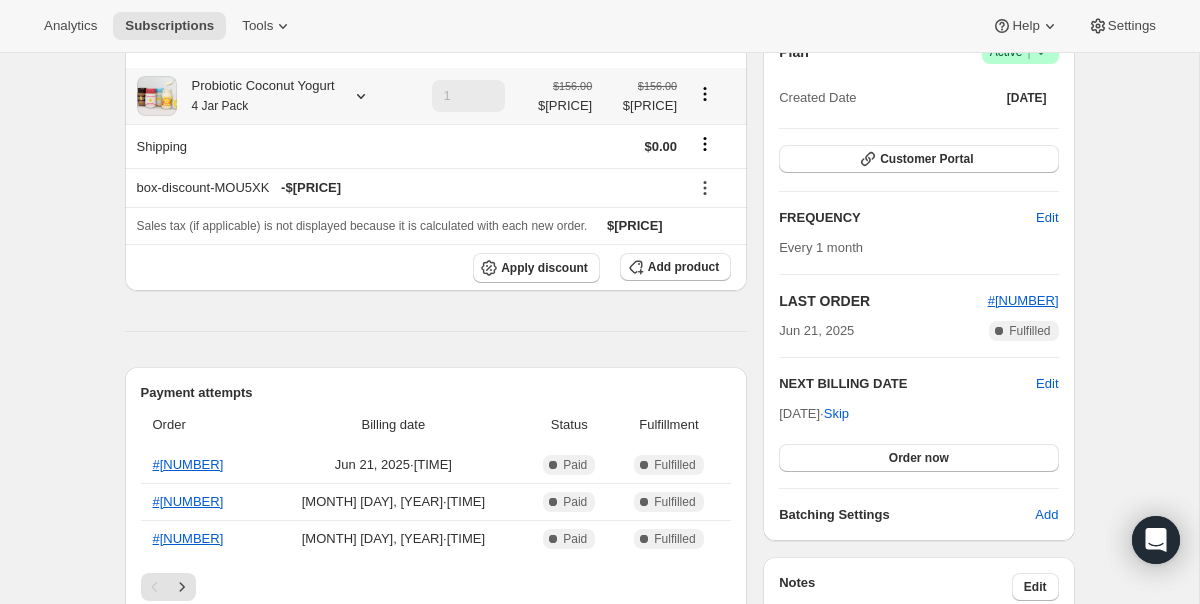 click on "Probiotic Coconut Yogurt 4  Jar Pack" at bounding box center (256, 96) 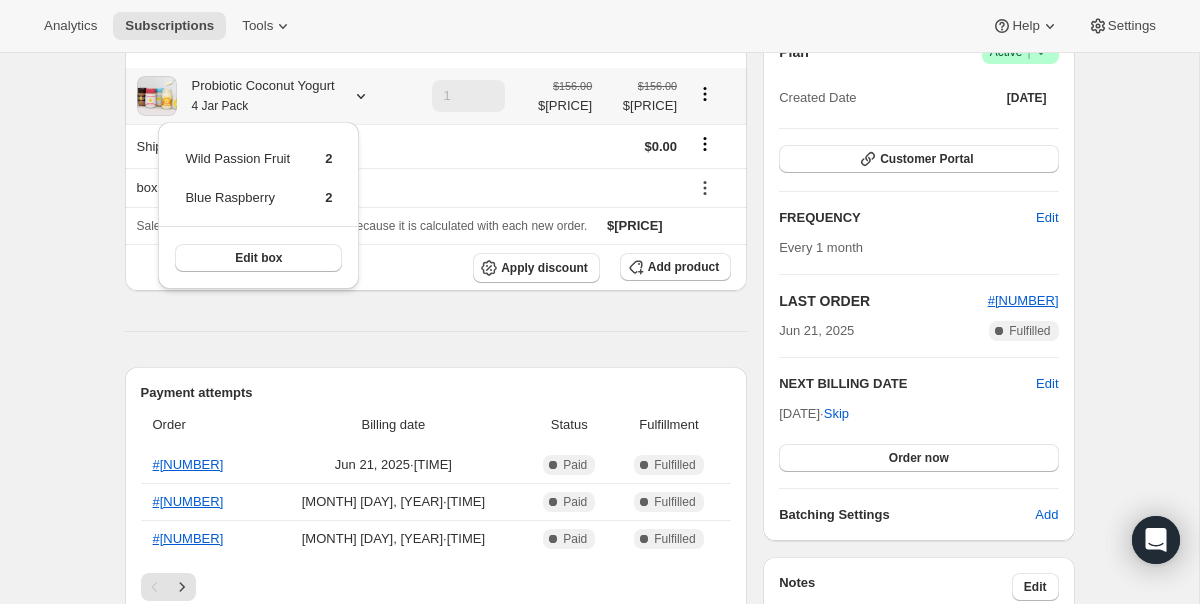 click on "Probiotic Coconut Yogurt 4  Jar Pack" at bounding box center [256, 96] 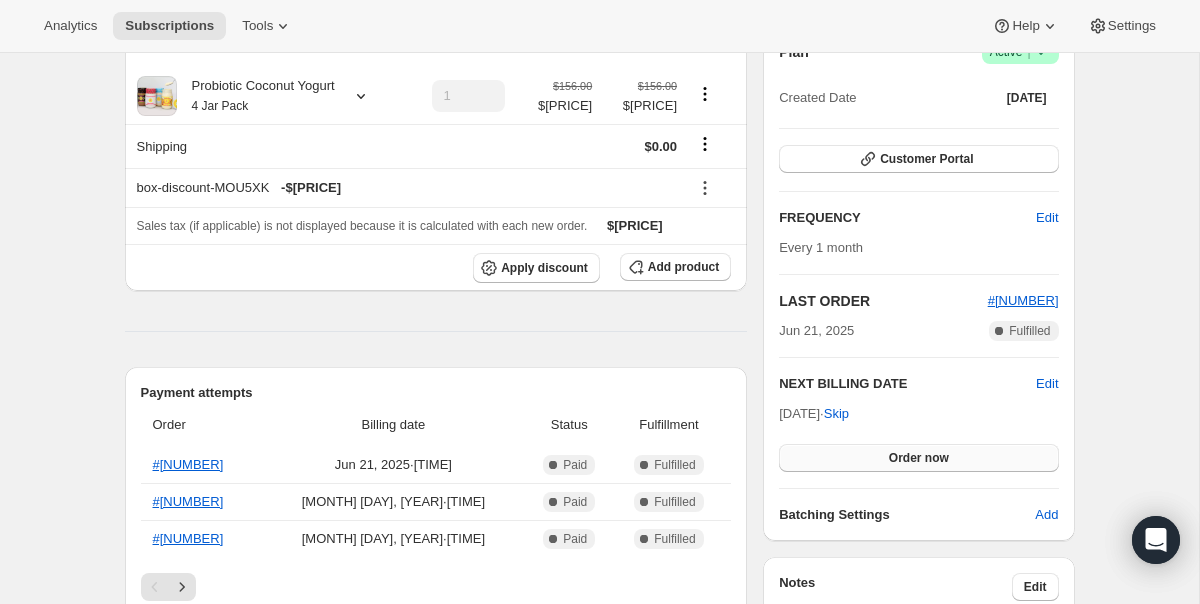 click on "Order now" at bounding box center [918, 458] 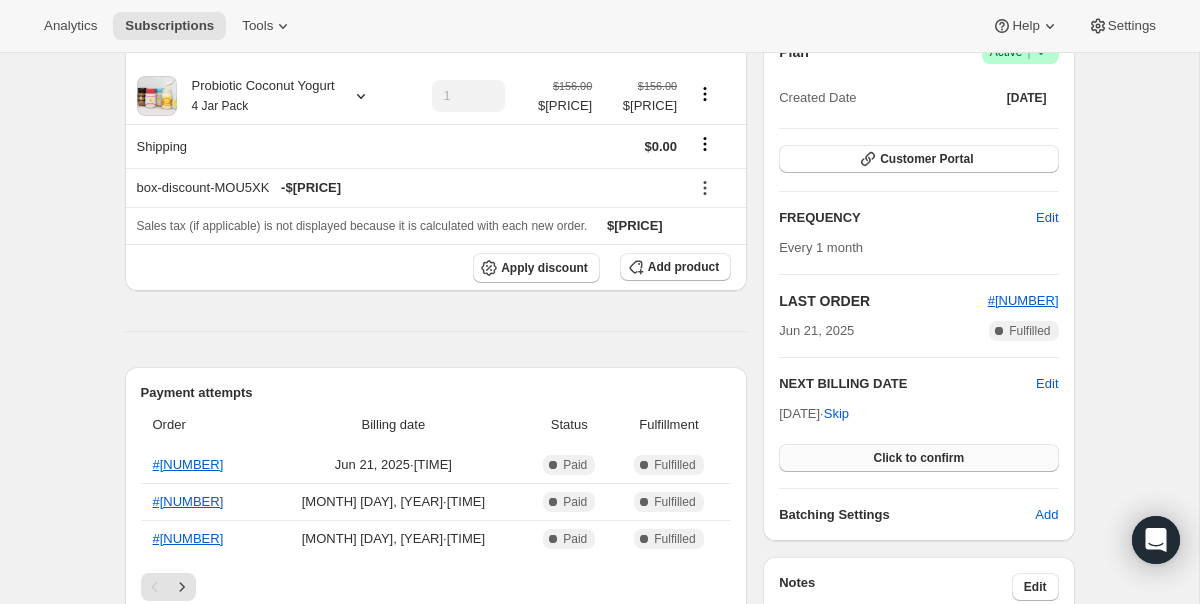 click on "Click to confirm" at bounding box center (918, 458) 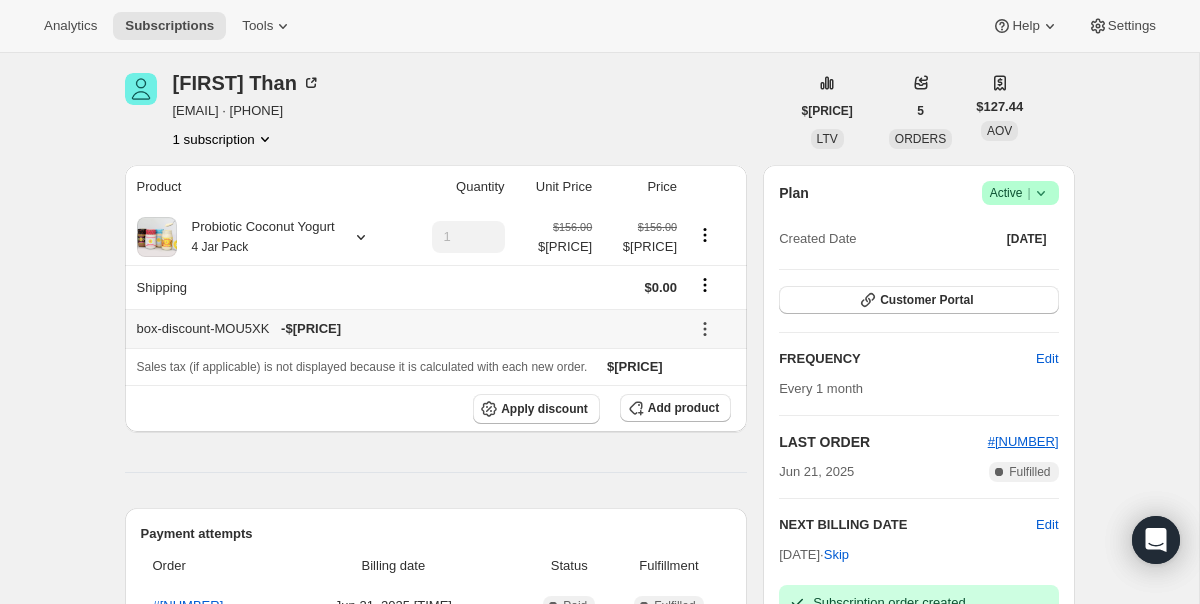 scroll, scrollTop: 0, scrollLeft: 0, axis: both 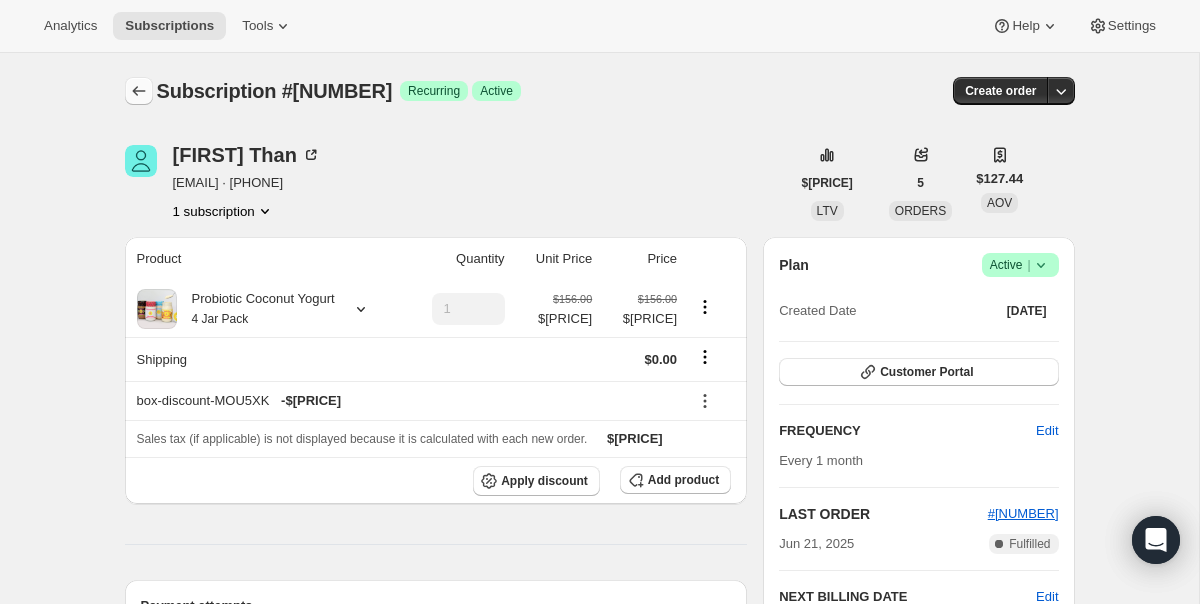 click 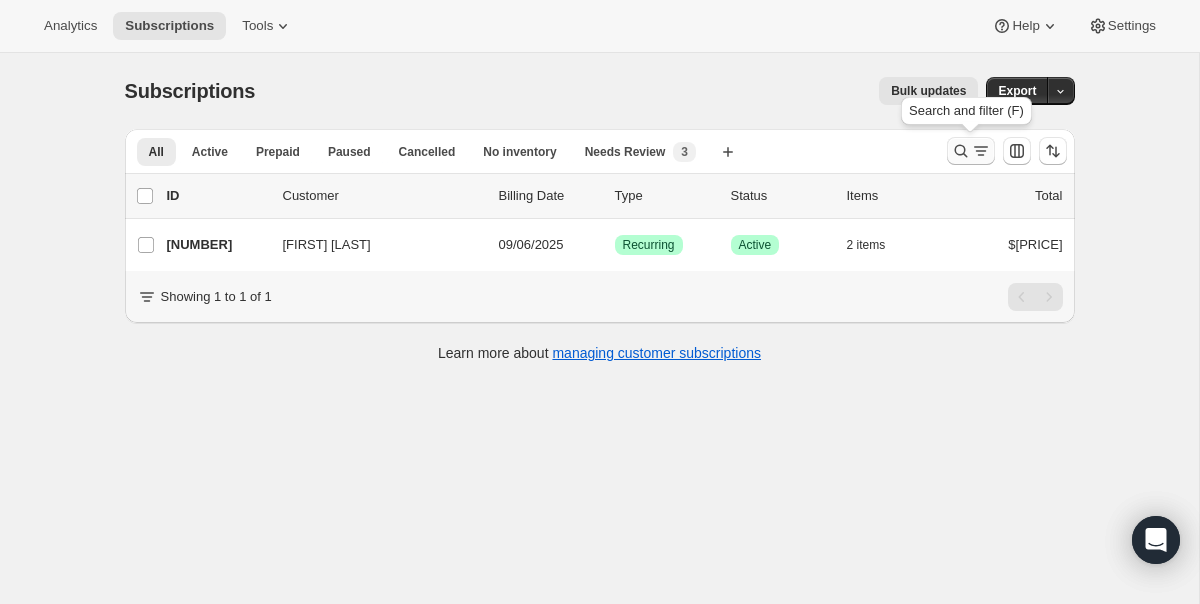 click 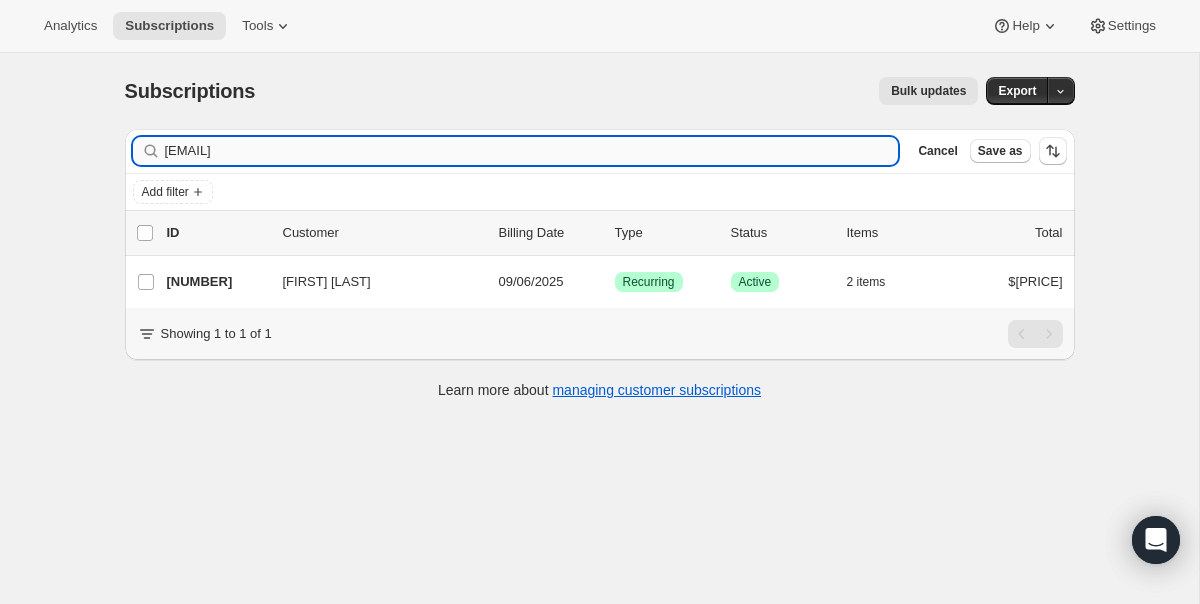 click on "cthan@aol.com" at bounding box center [532, 151] 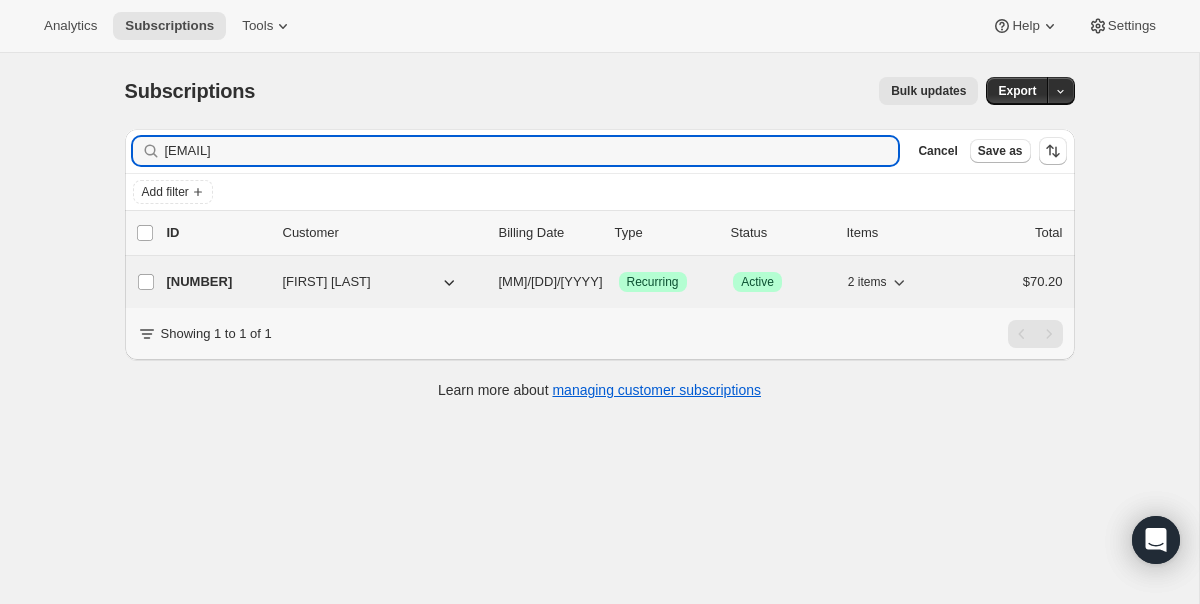 type on "saremry4@gmail.com" 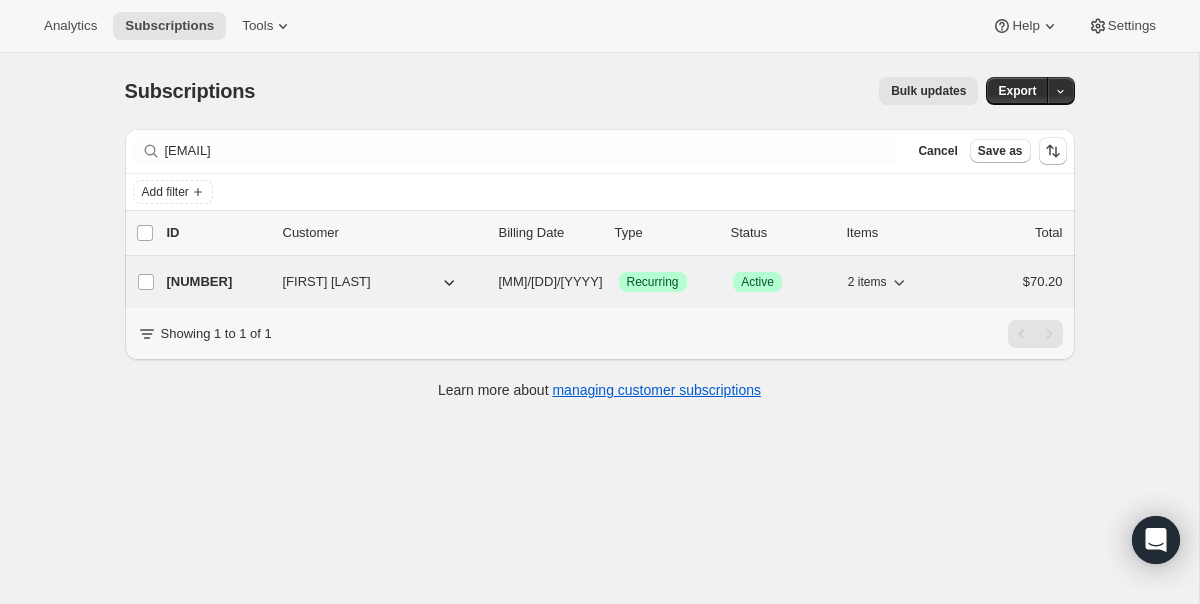 click on "22743744625 Sarah Emry 12/20/2025 Success Recurring Success Active 2   items $70.20" at bounding box center [615, 282] 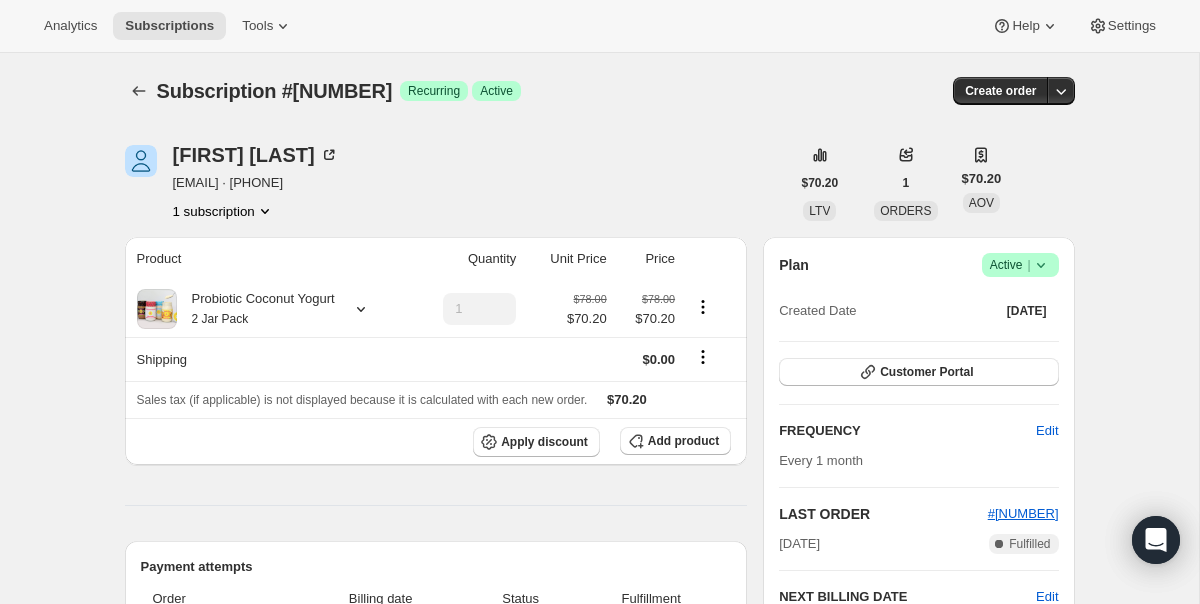 click 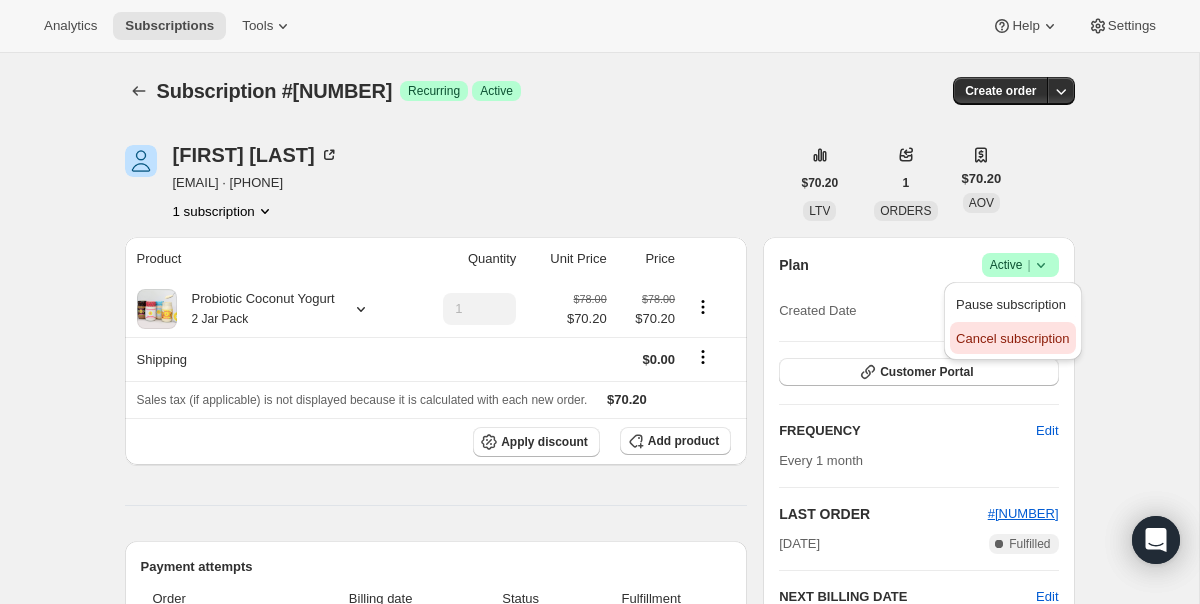 click on "Cancel subscription" at bounding box center (1012, 338) 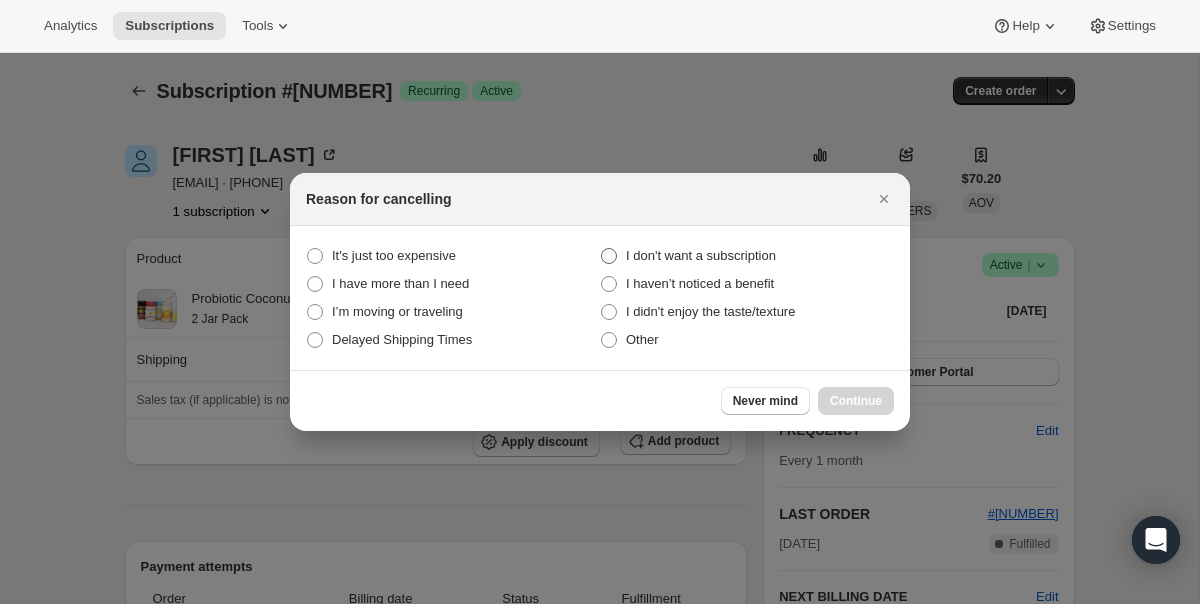 click on "I don't want a subscription" at bounding box center (701, 255) 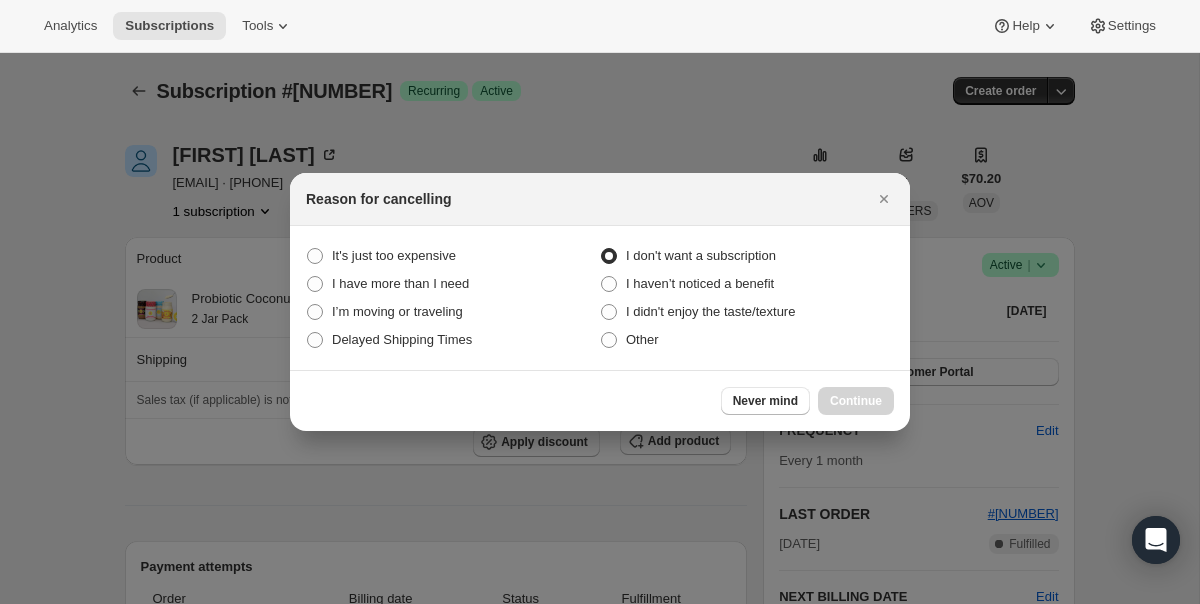radio on "true" 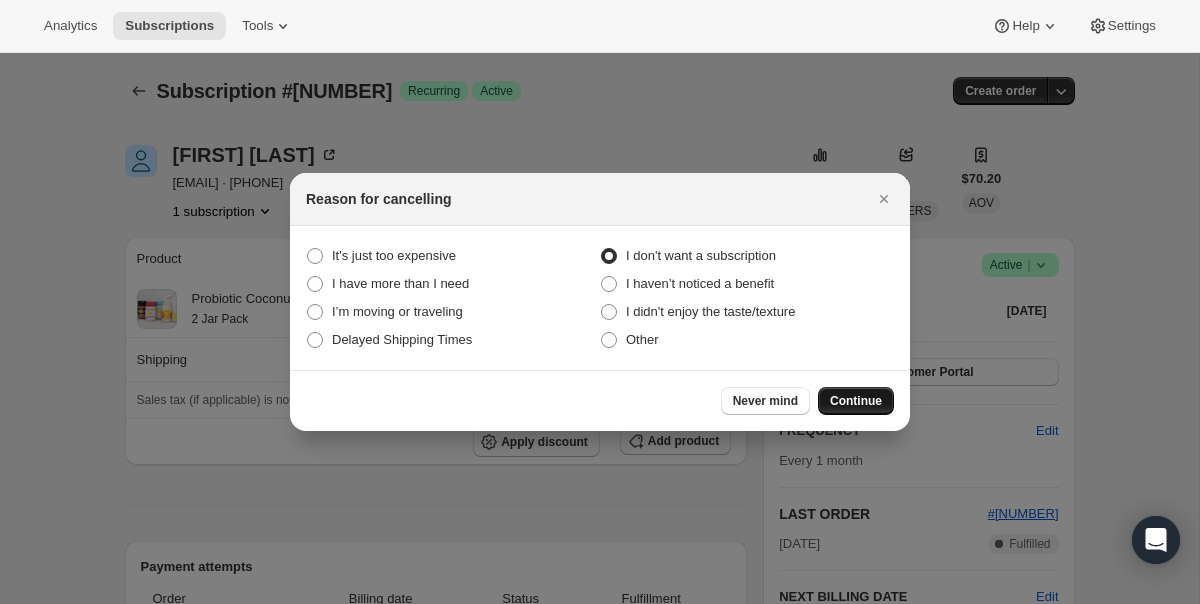 click on "Continue" at bounding box center (856, 401) 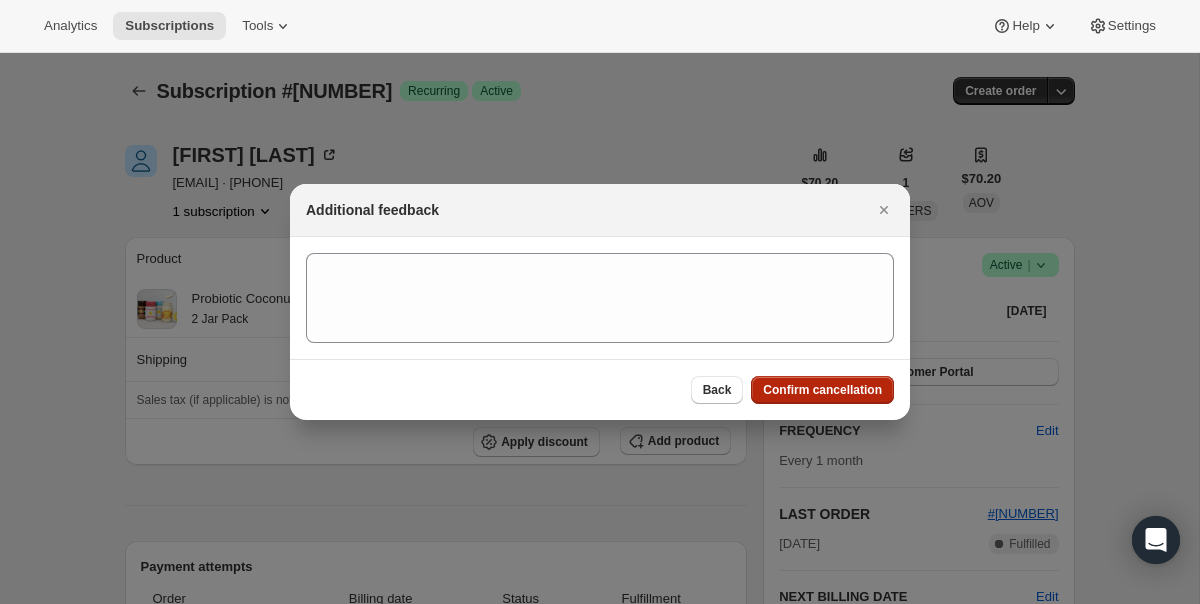 click on "Confirm cancellation" at bounding box center [822, 390] 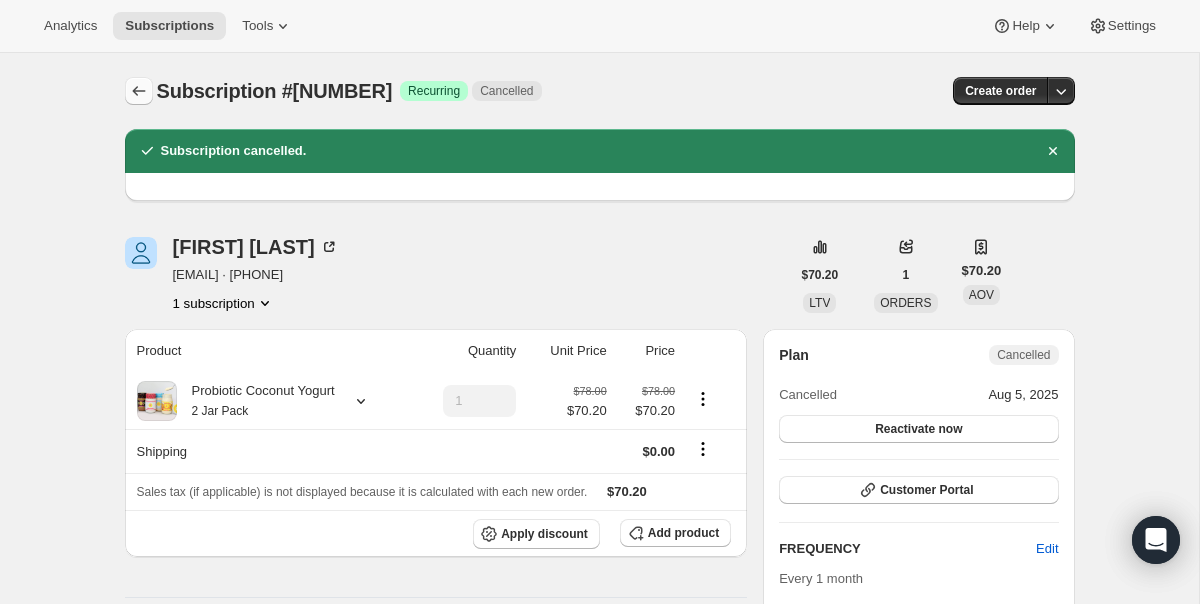 click 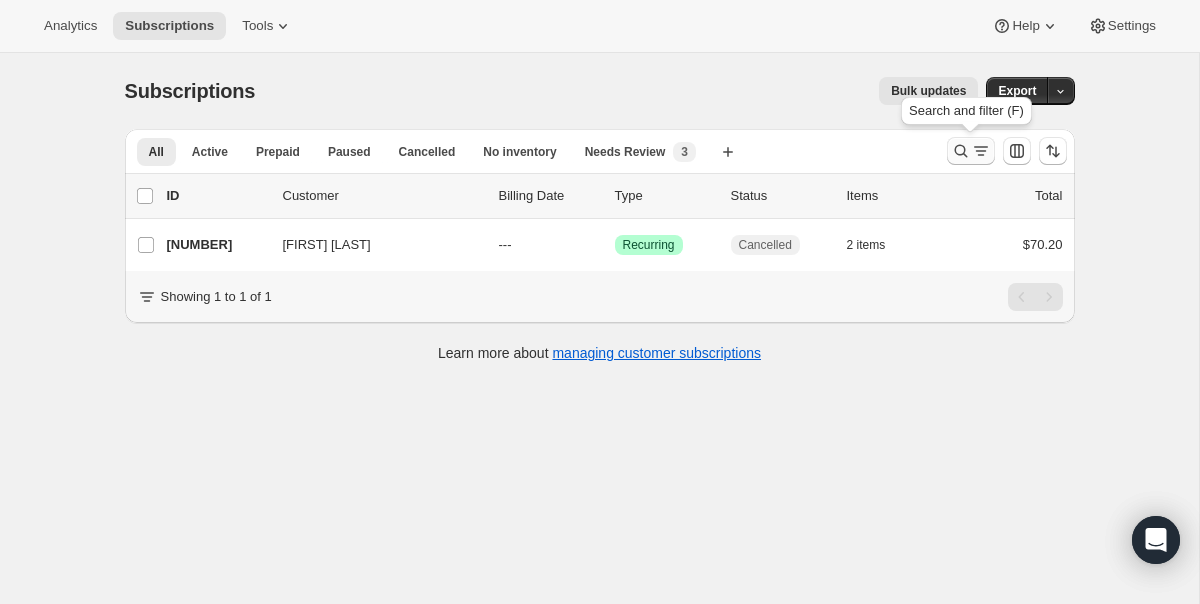 click 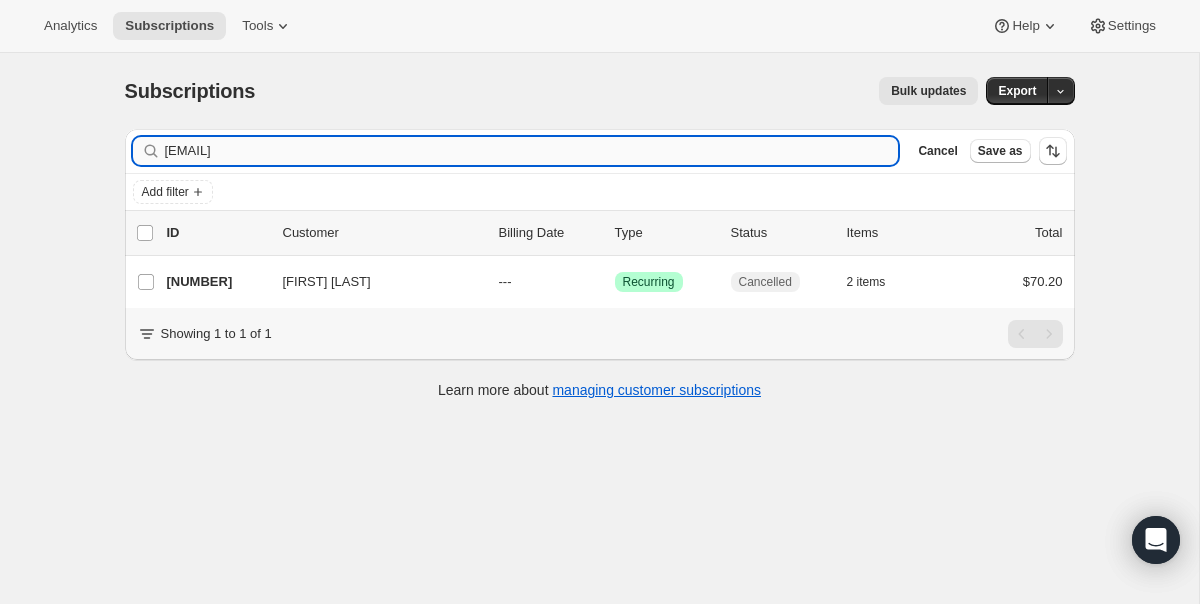 click on "saremry4@gmail.com" at bounding box center [532, 151] 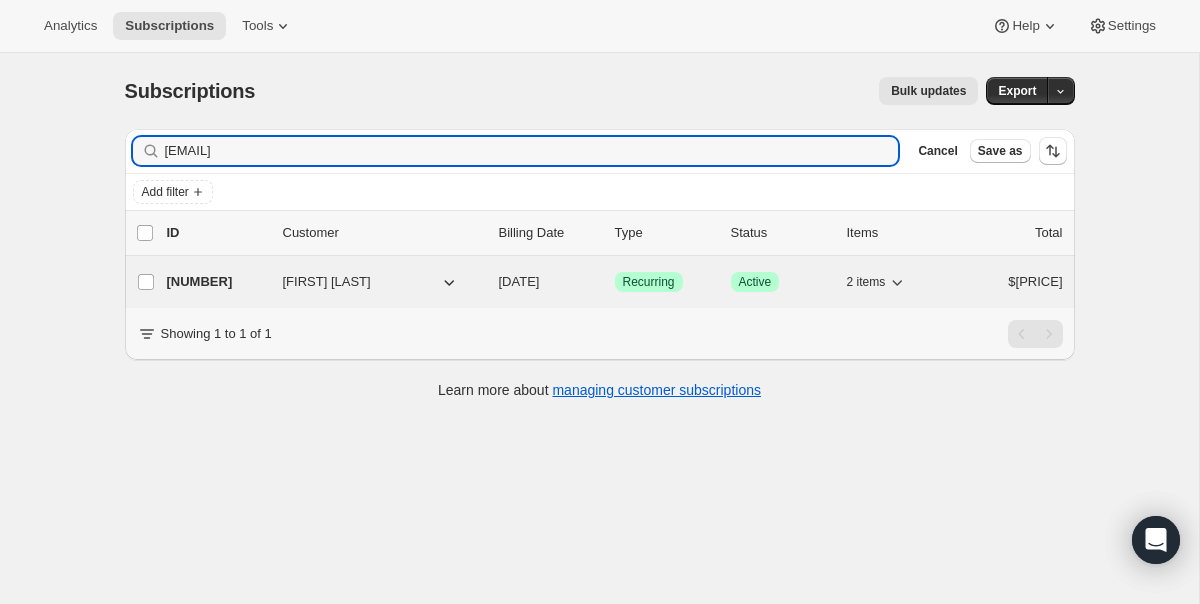 type on "emilymolina691@gmail.com" 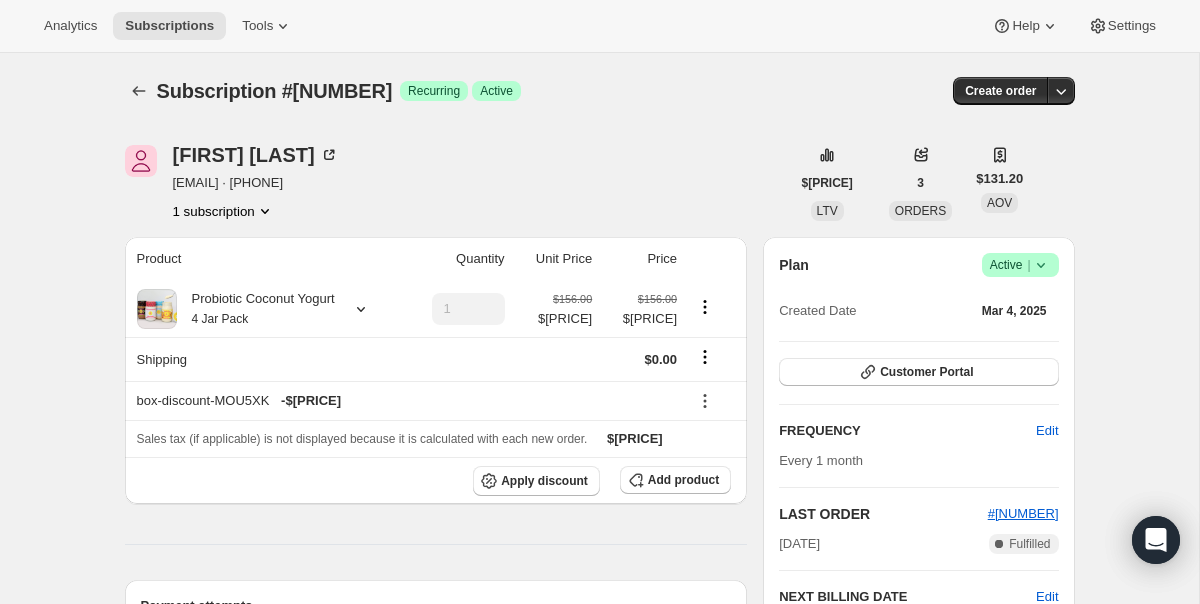 click 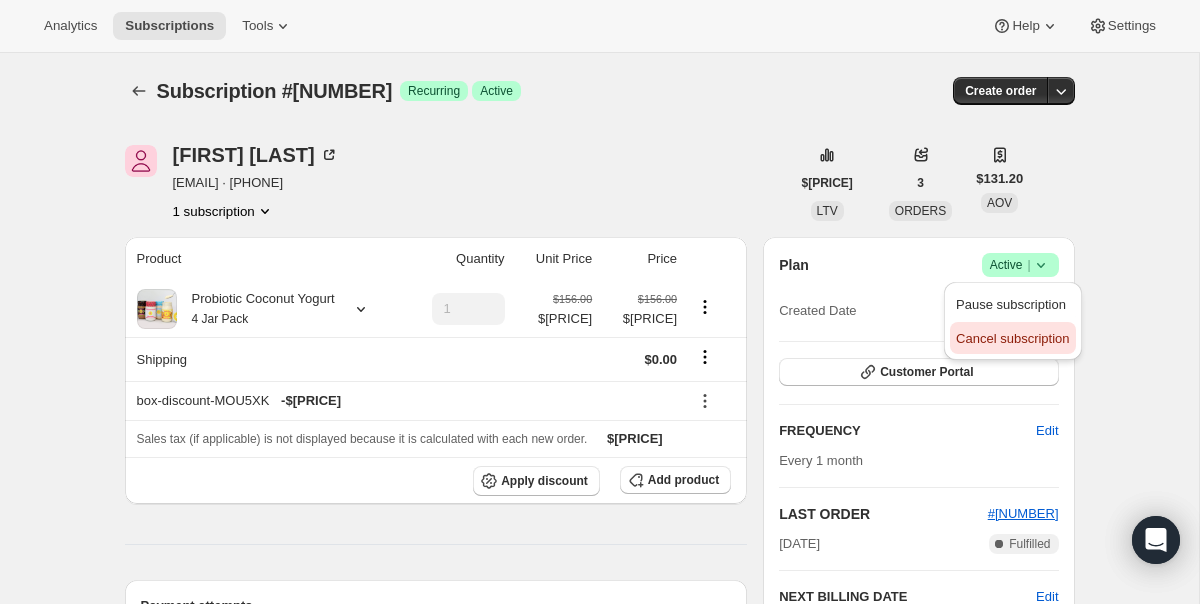click on "Cancel subscription" at bounding box center (1012, 338) 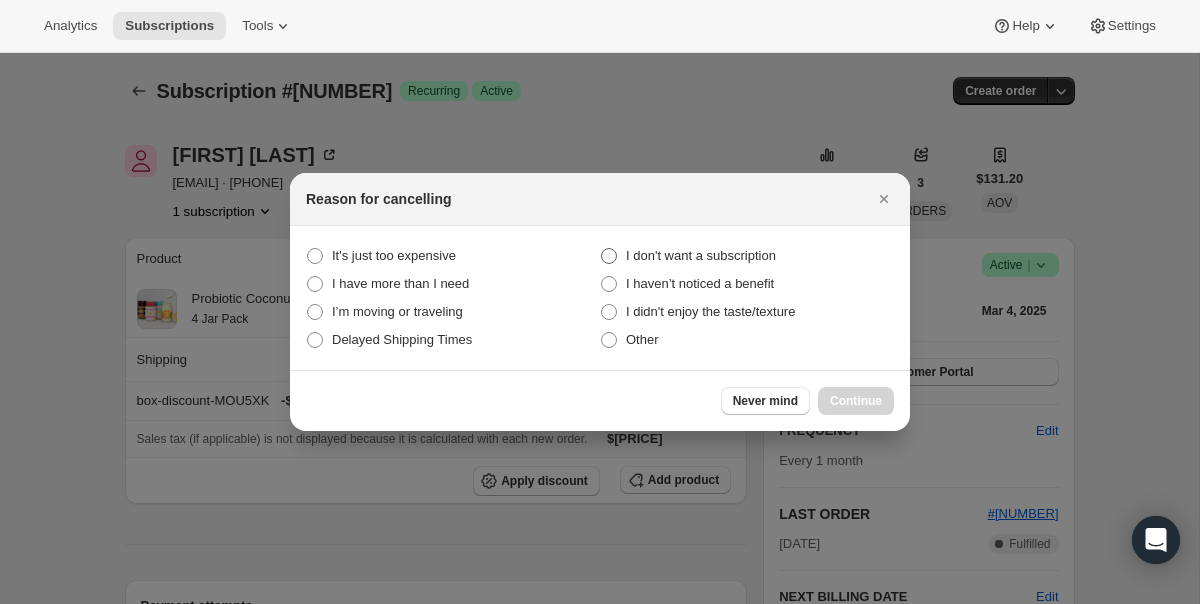 click on "I don't want a subscription" at bounding box center [701, 255] 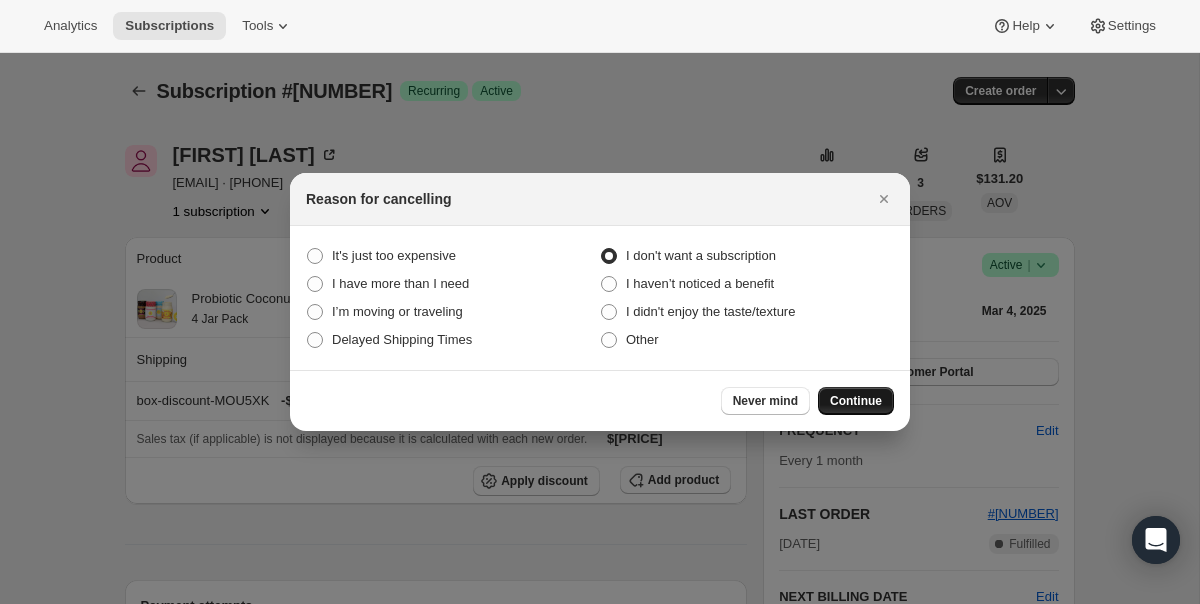 click on "Continue" at bounding box center [856, 401] 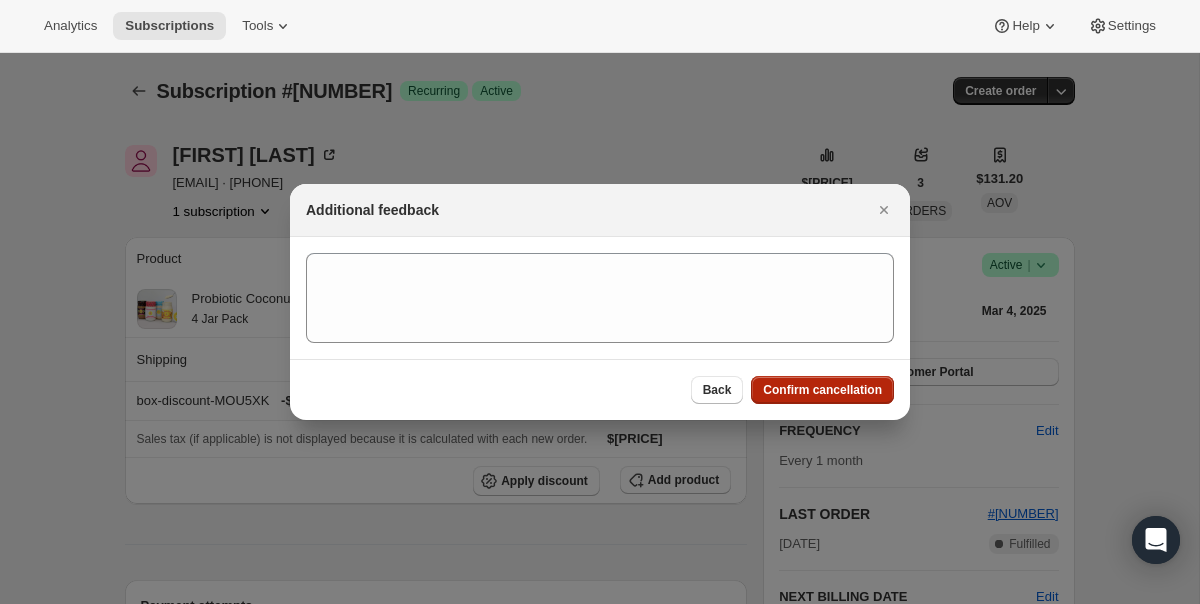 click on "Confirm cancellation" at bounding box center (822, 390) 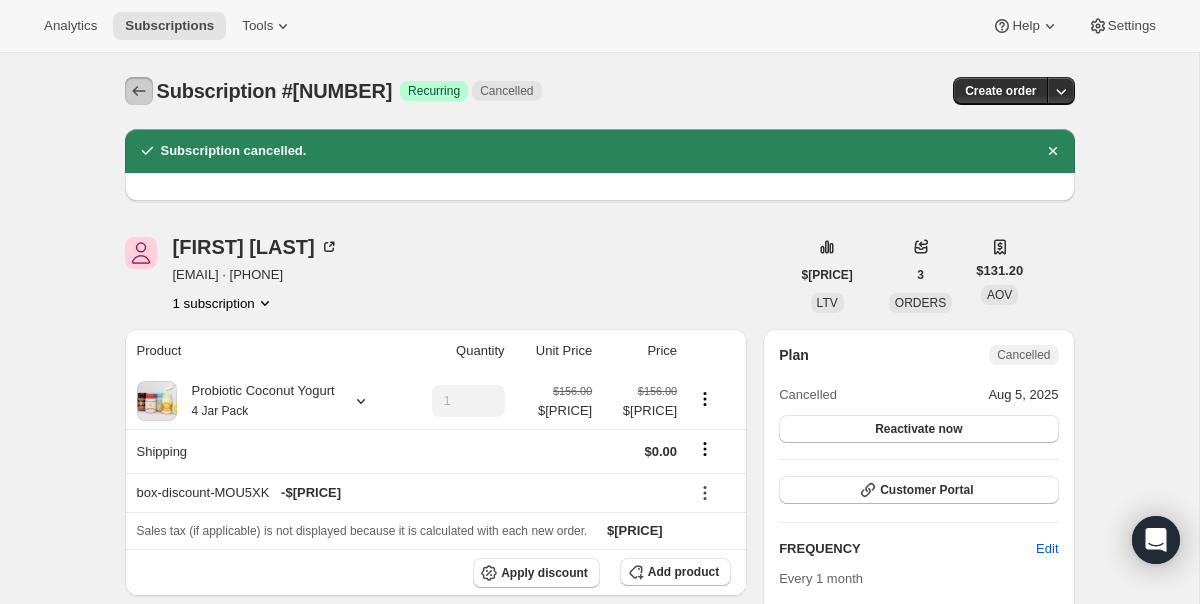 click 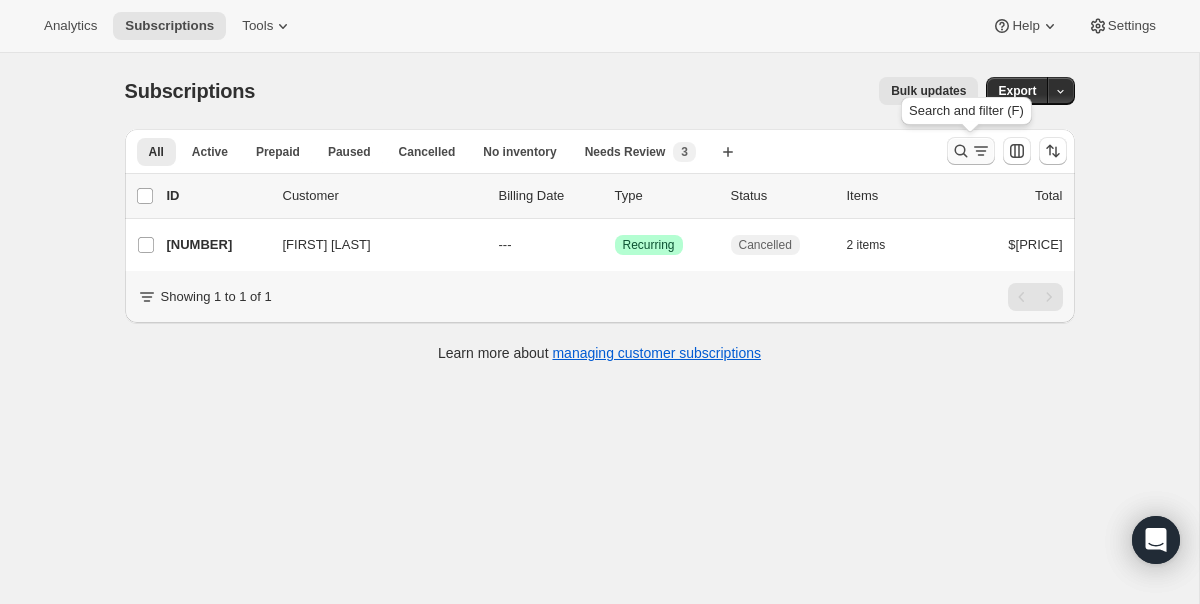 click 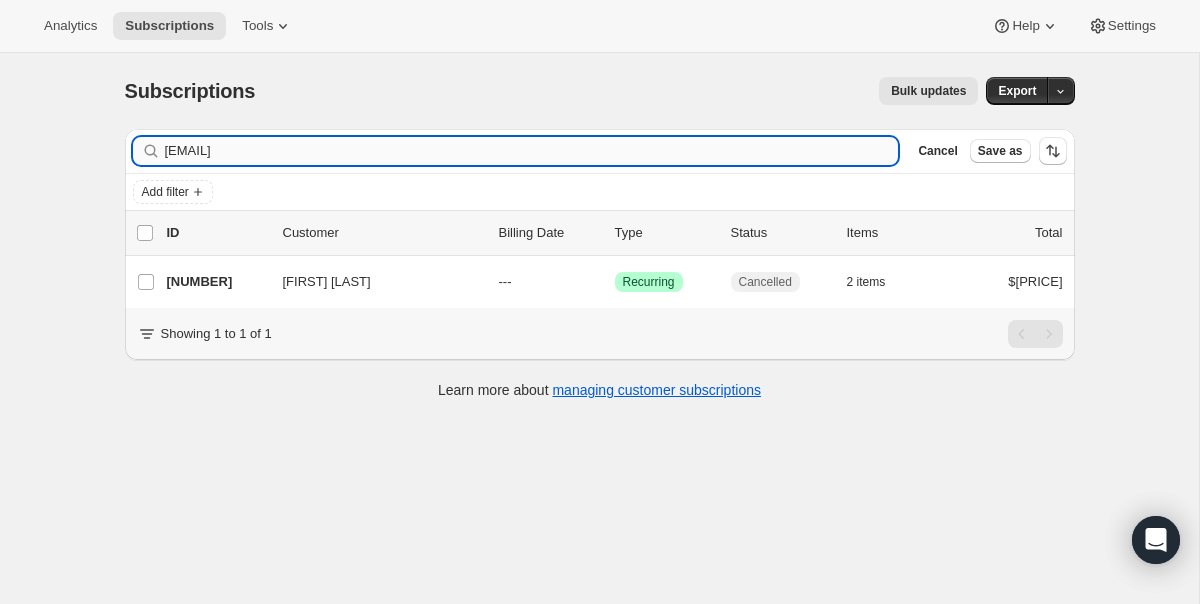 click on "emilymolina691@gmail.com" at bounding box center [532, 151] 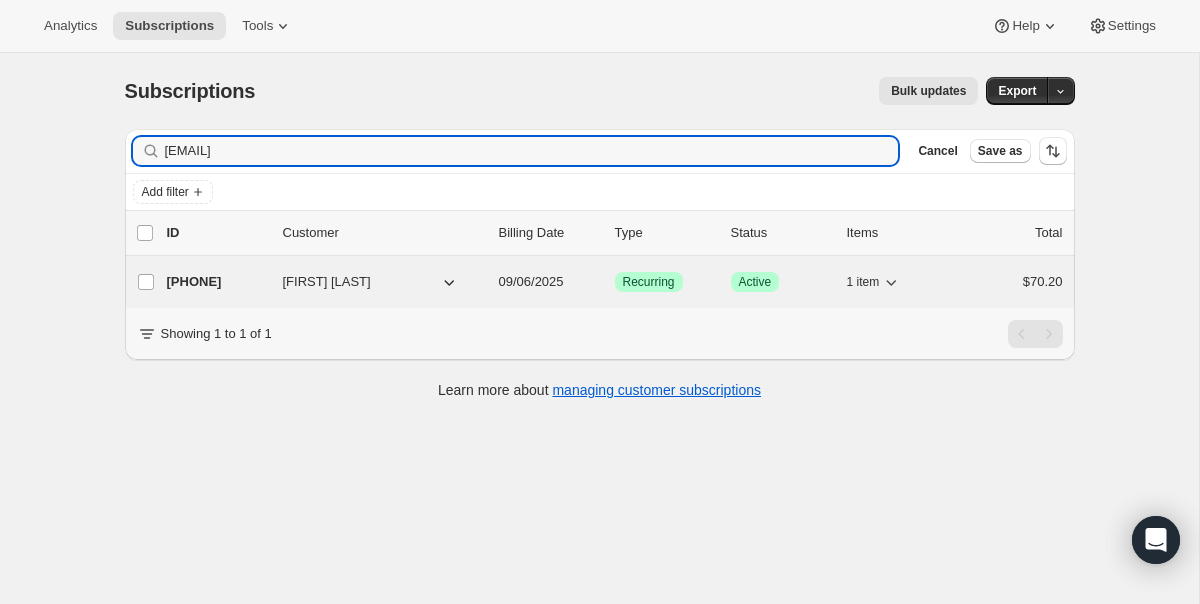 type on "rsdgaston@gmail.com" 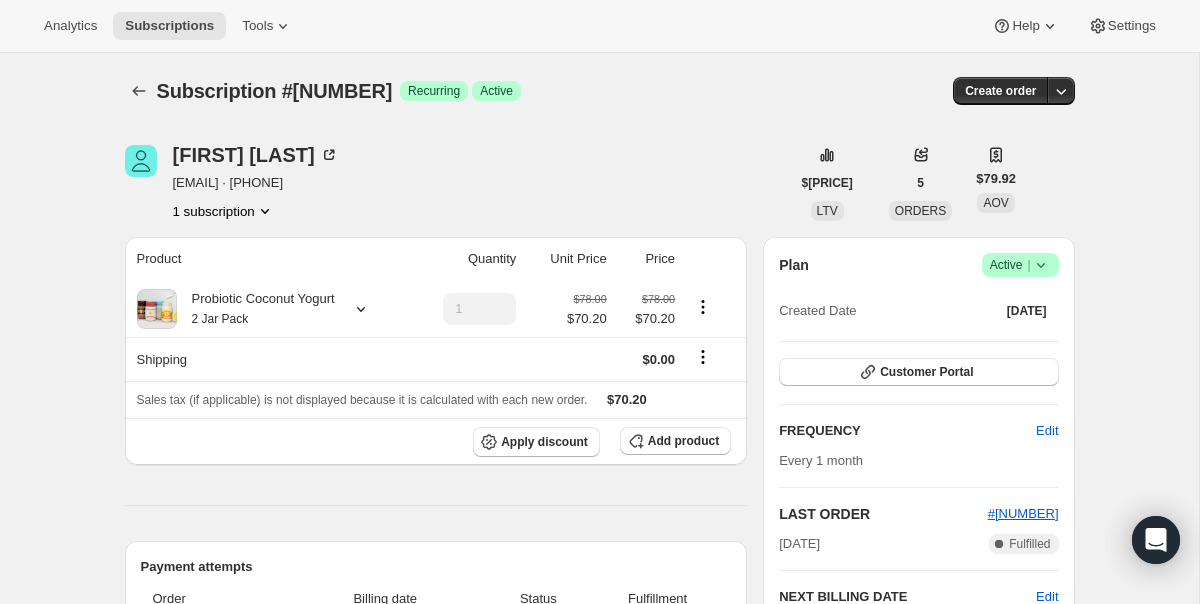 click 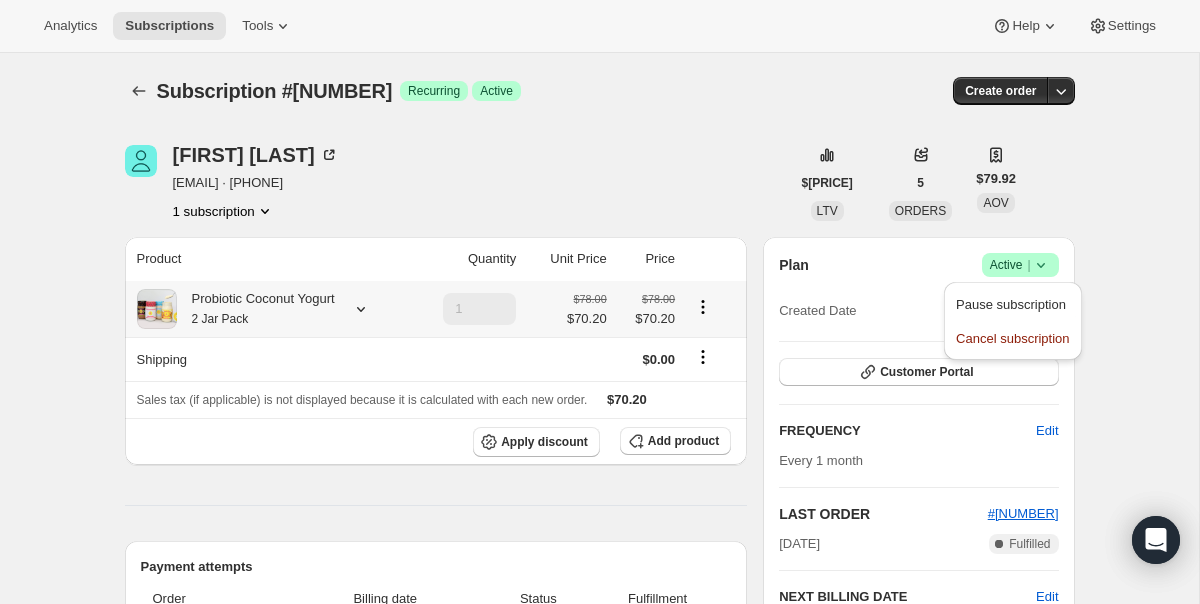 click on "Probiotic Coconut Yogurt 2  Jar Pack" at bounding box center (256, 309) 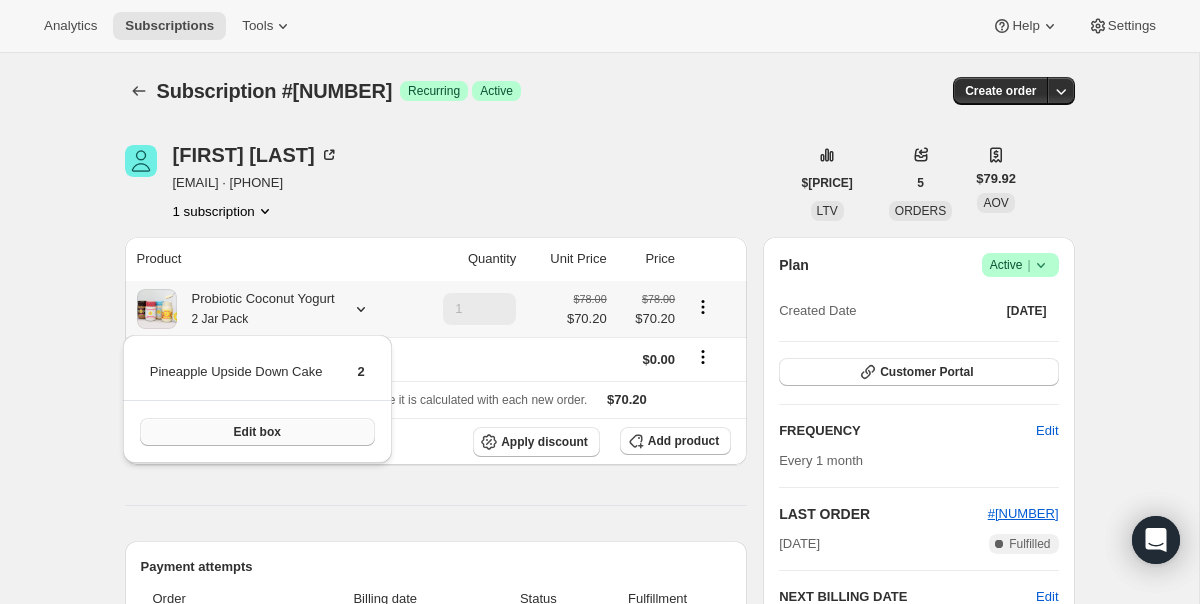 click on "Edit box" at bounding box center (257, 432) 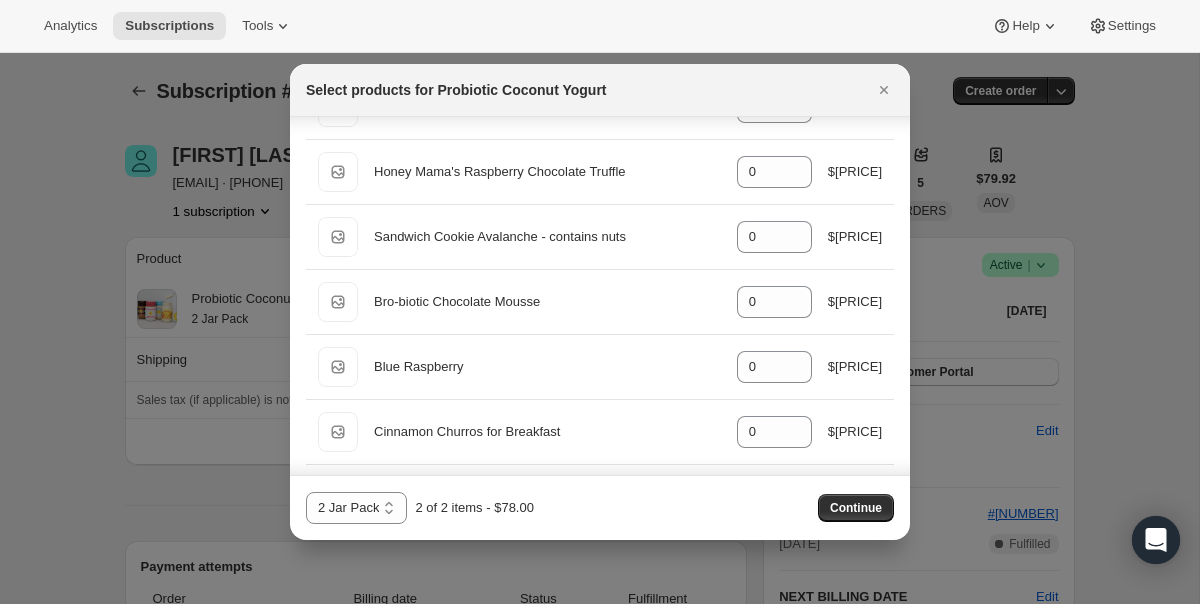 scroll, scrollTop: 1132, scrollLeft: 0, axis: vertical 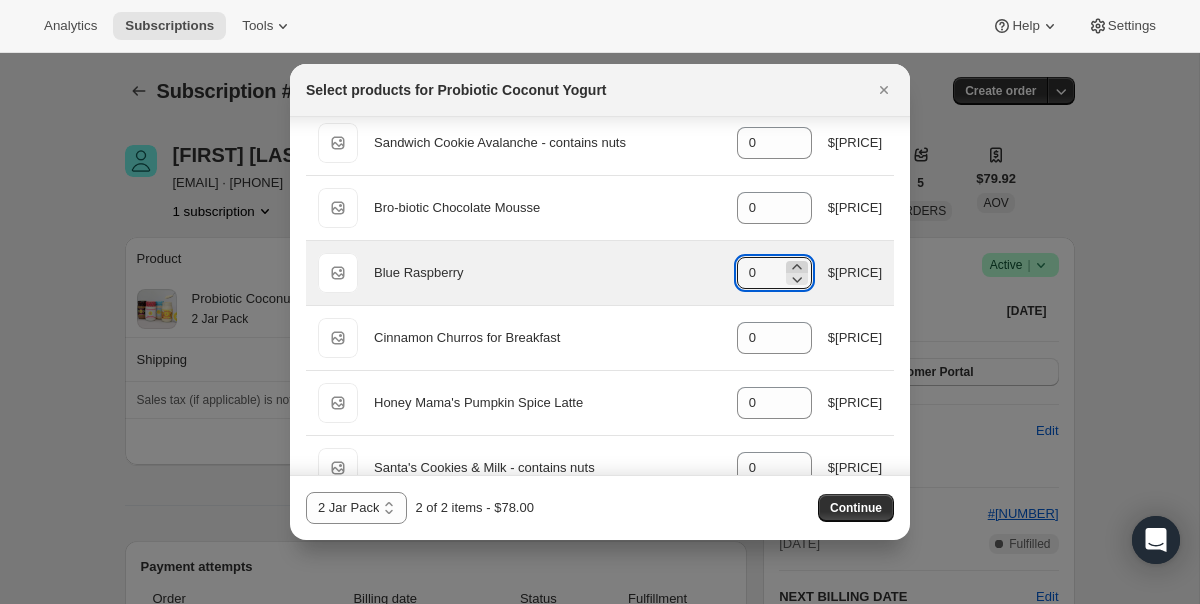 click 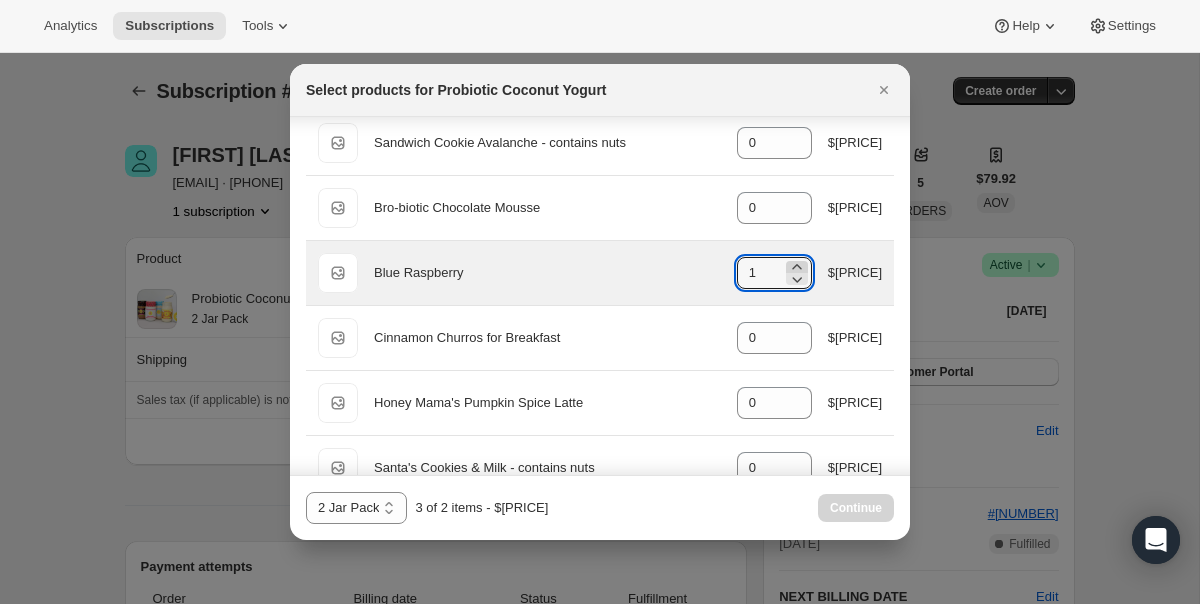 click 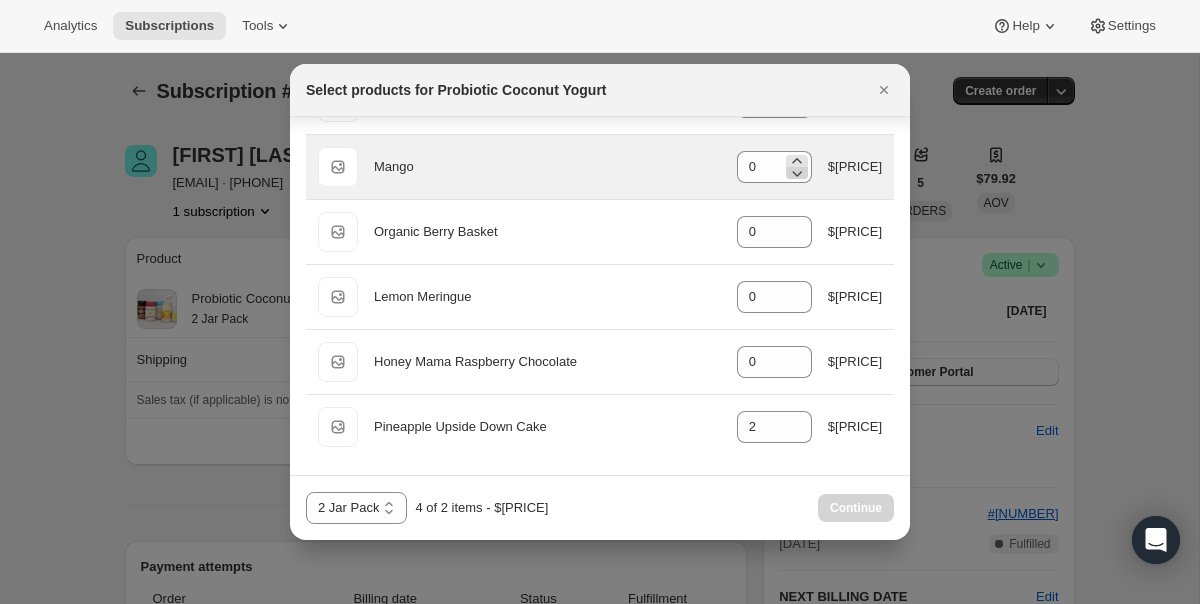 scroll, scrollTop: 1562, scrollLeft: 0, axis: vertical 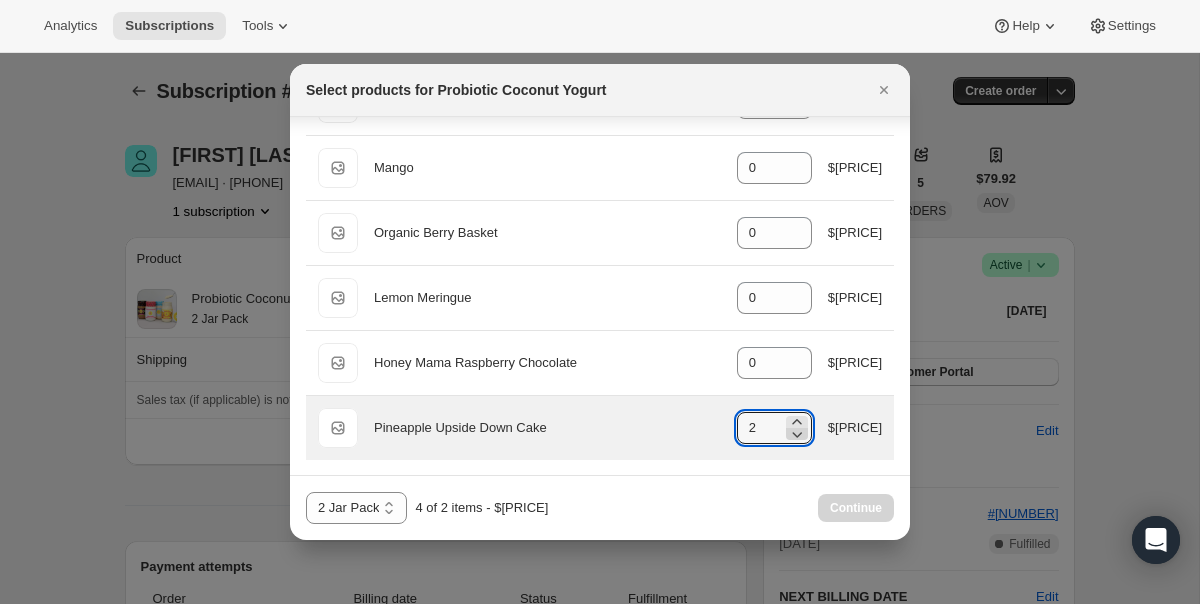 click 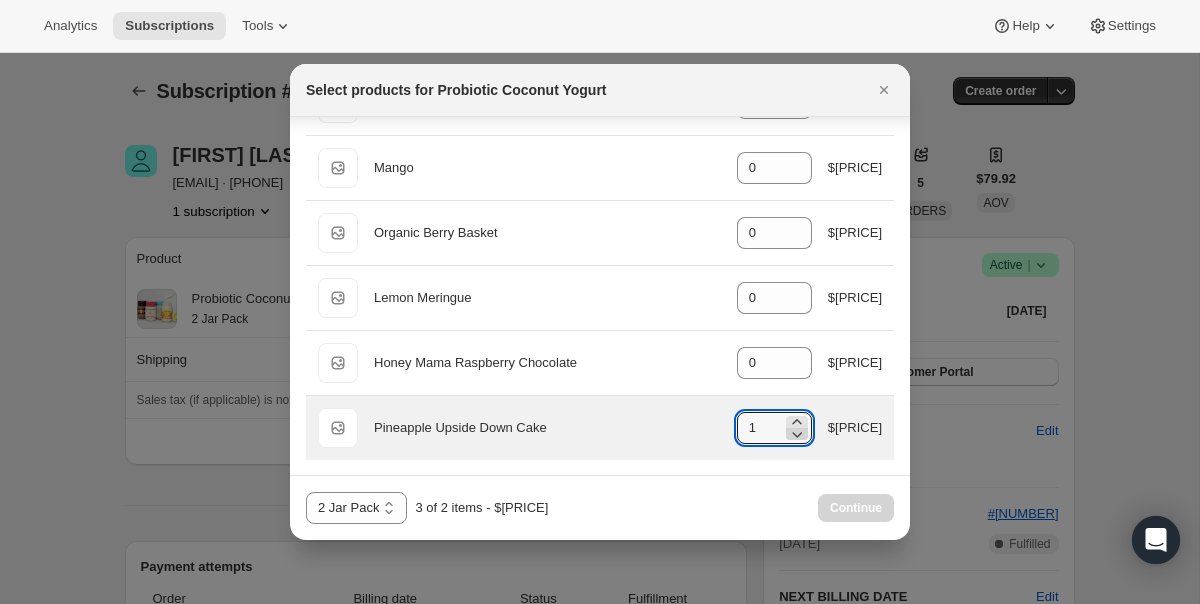 click 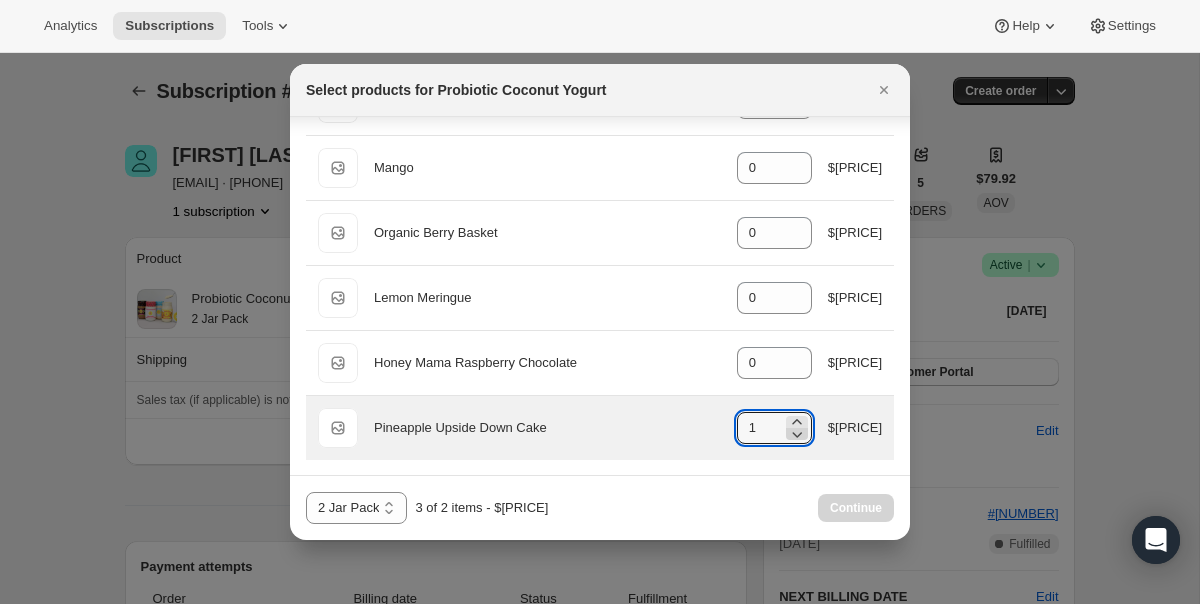 type on "0" 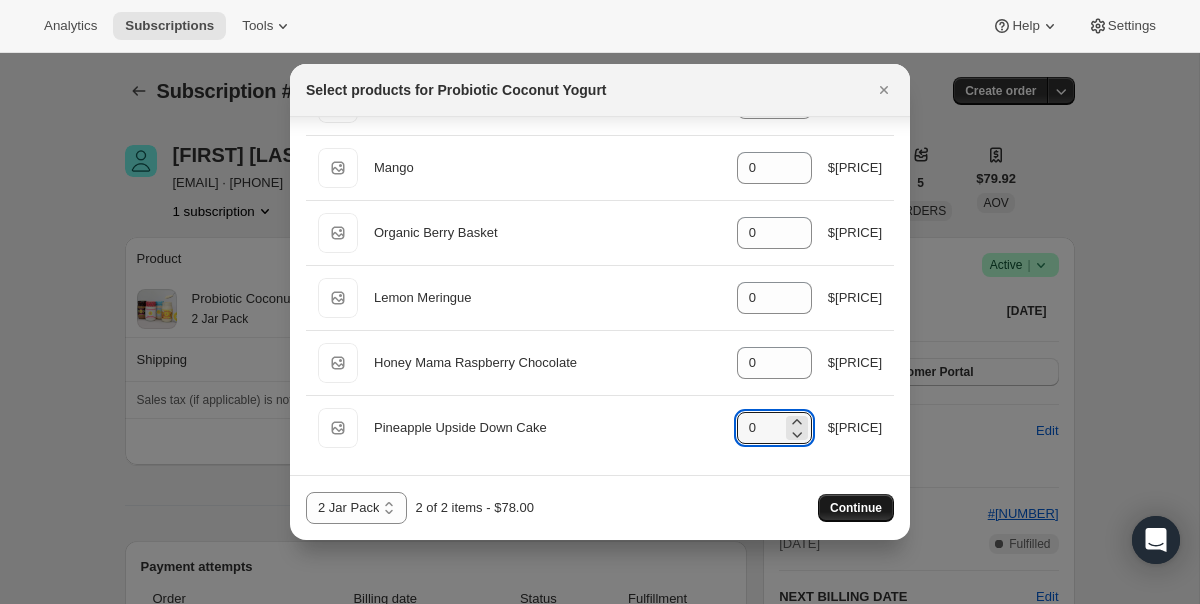 click on "Continue" at bounding box center [856, 508] 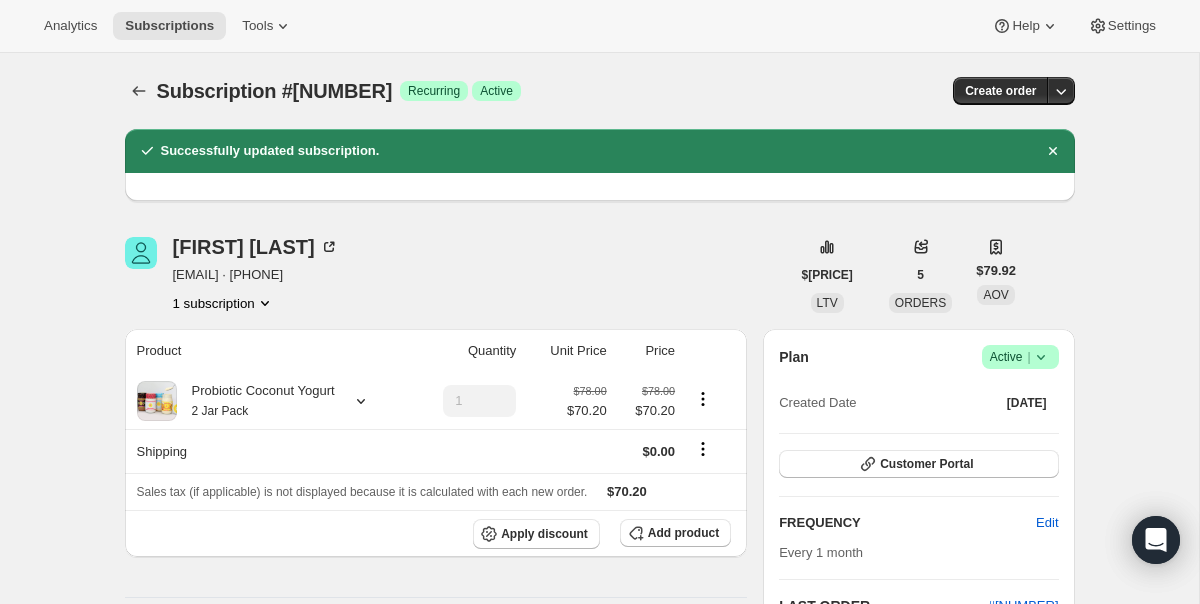 scroll, scrollTop: 190, scrollLeft: 0, axis: vertical 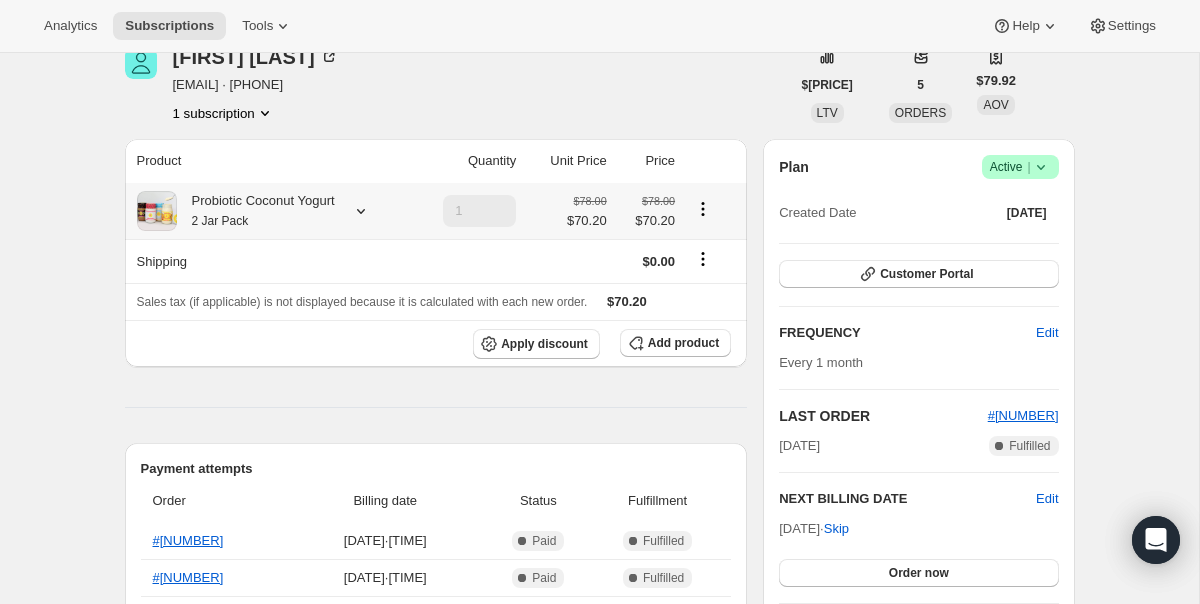 click on "Probiotic Coconut Yogurt 2 Jar Pack" at bounding box center [271, 211] 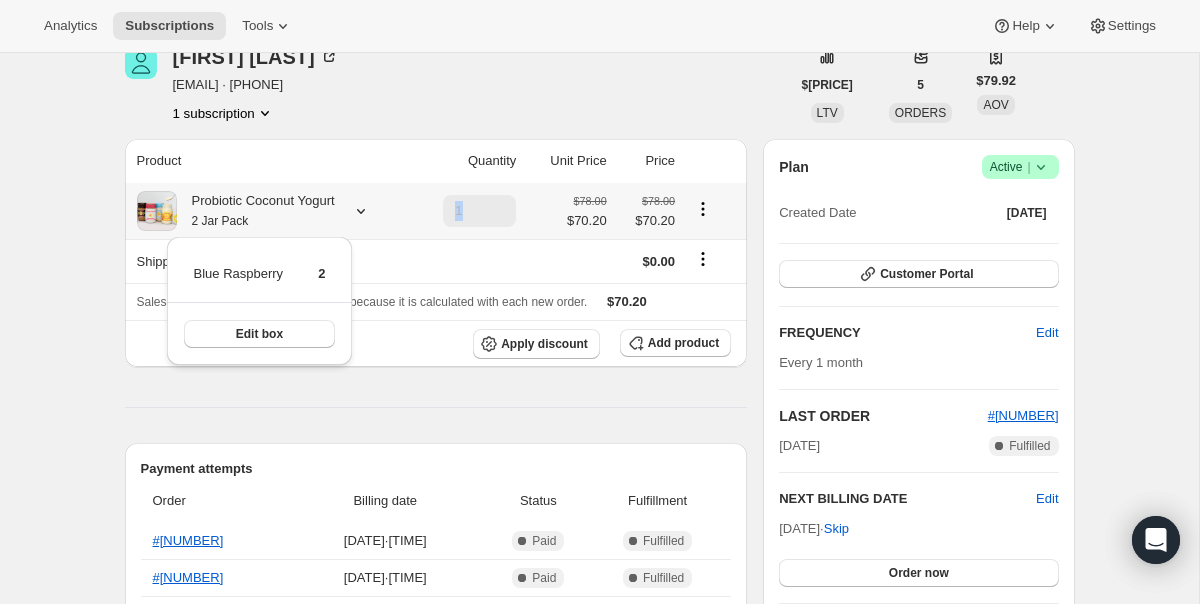 click 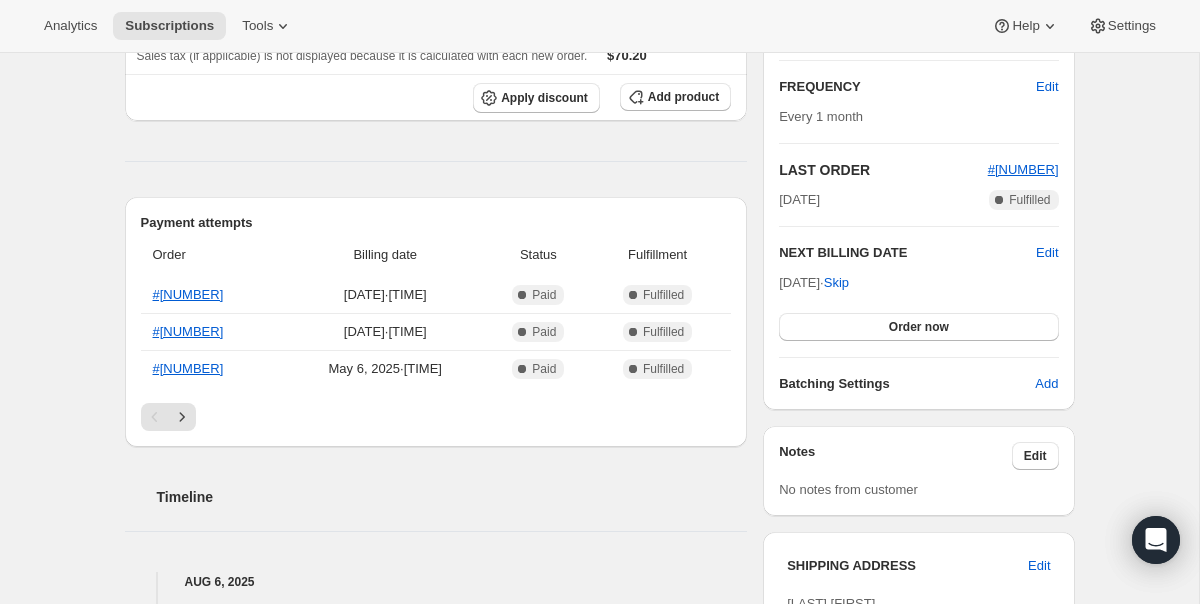 scroll, scrollTop: 469, scrollLeft: 0, axis: vertical 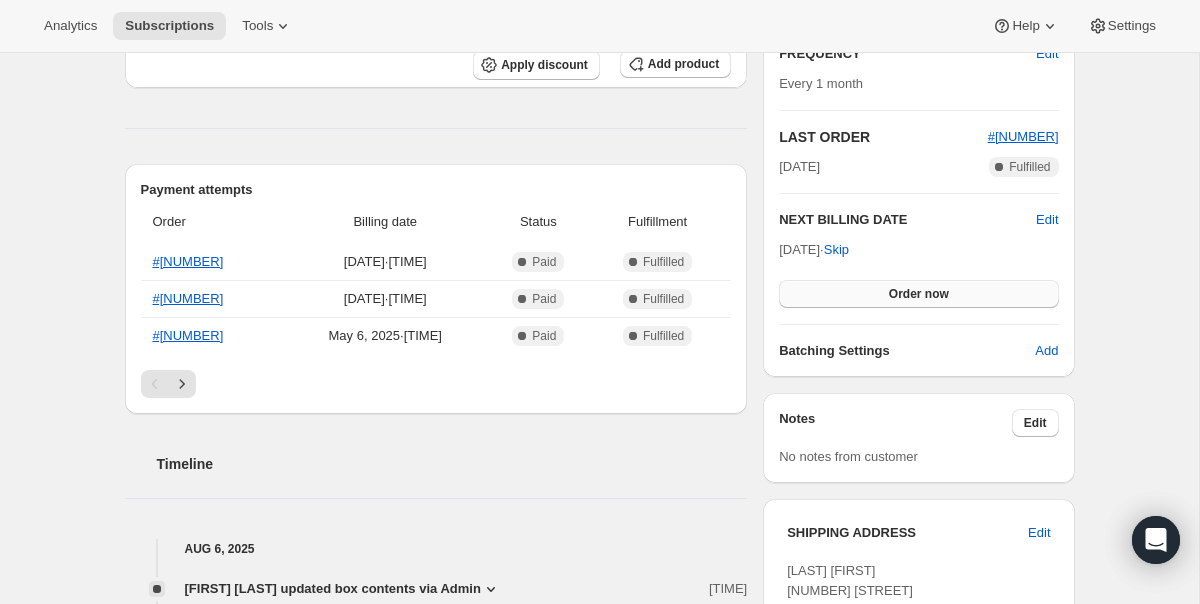 click on "Order now" at bounding box center [918, 294] 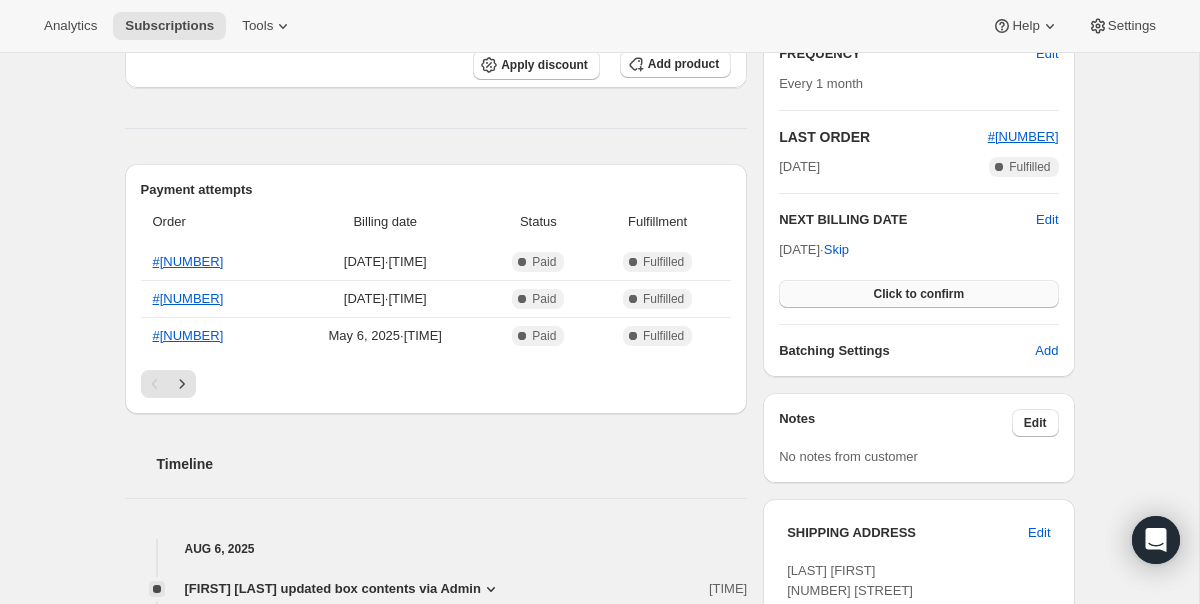 click on "Click to confirm" at bounding box center (918, 294) 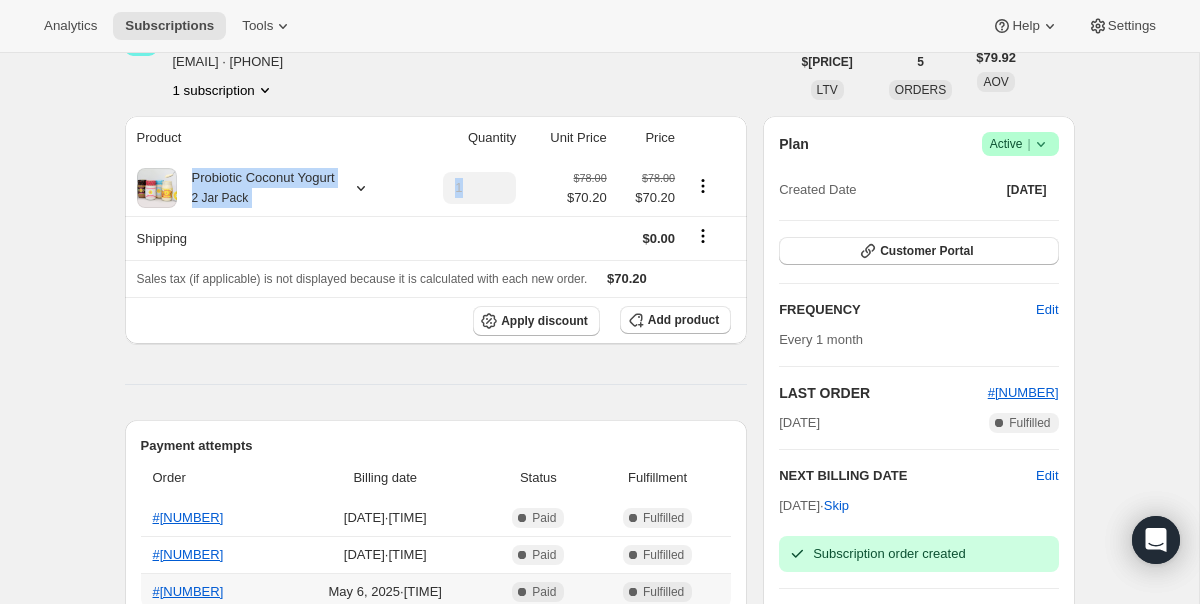scroll, scrollTop: 0, scrollLeft: 0, axis: both 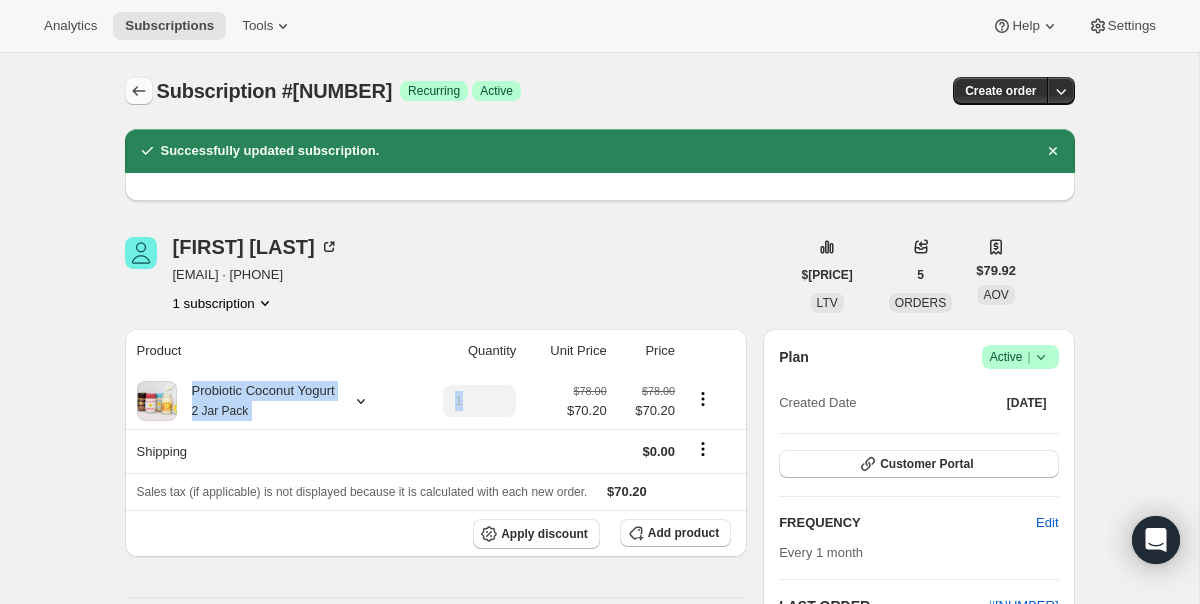 click 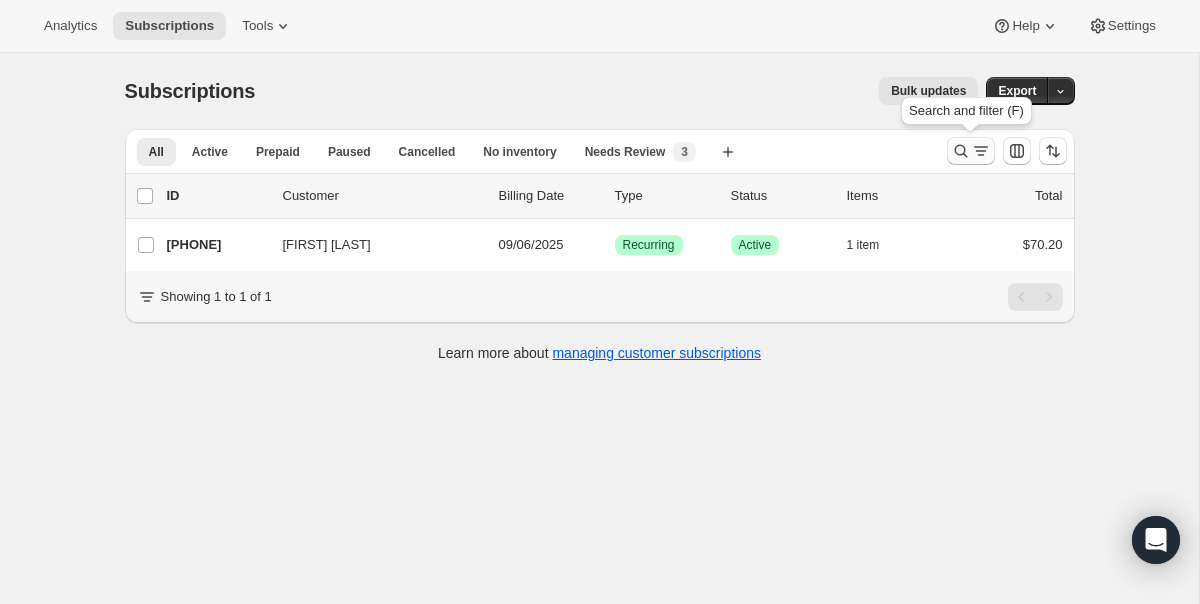 click 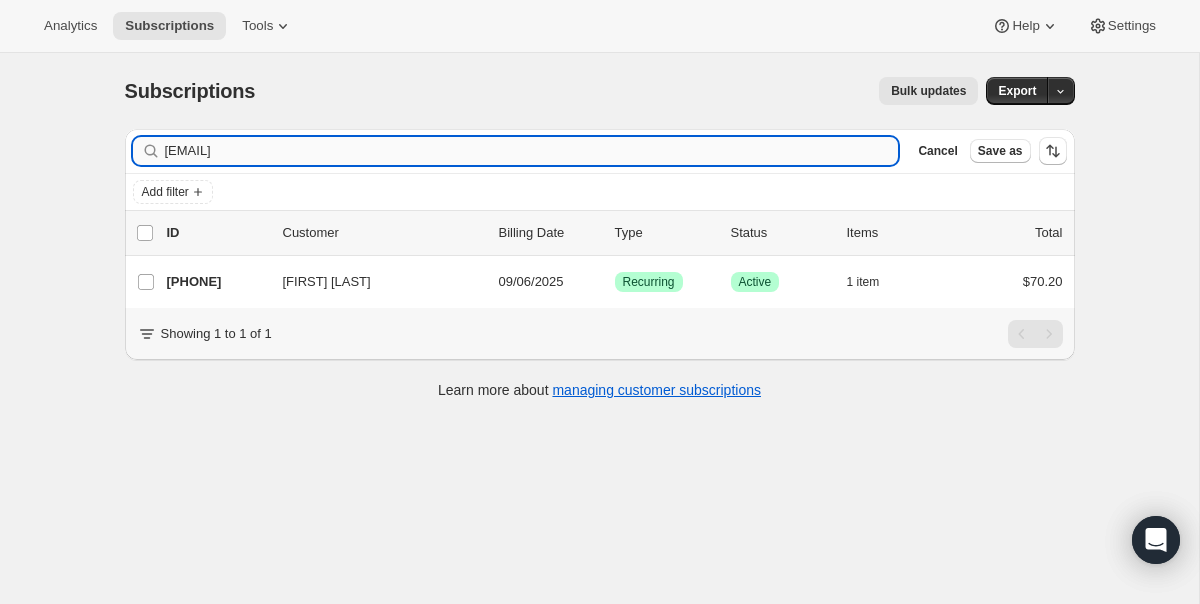 click on "rsdgaston@gmail.com" at bounding box center [532, 151] 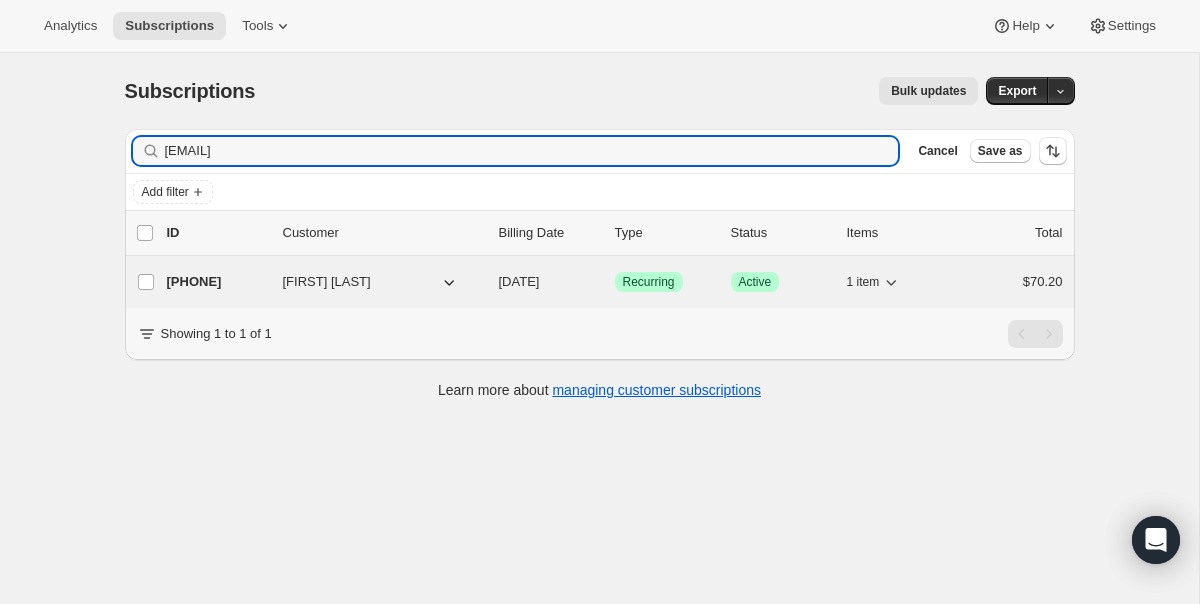 type on "[EMAIL]" 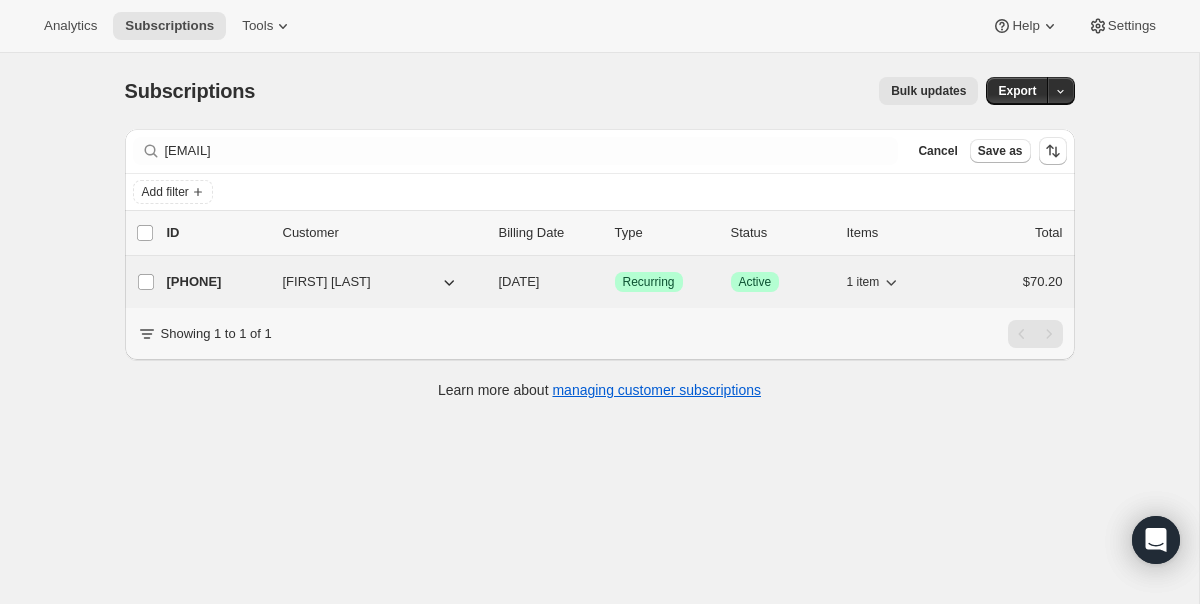 click on "21123006577 Julia Berolzheimer 08/29/2025 Success Recurring Success Active 1   item $70.20" at bounding box center (615, 282) 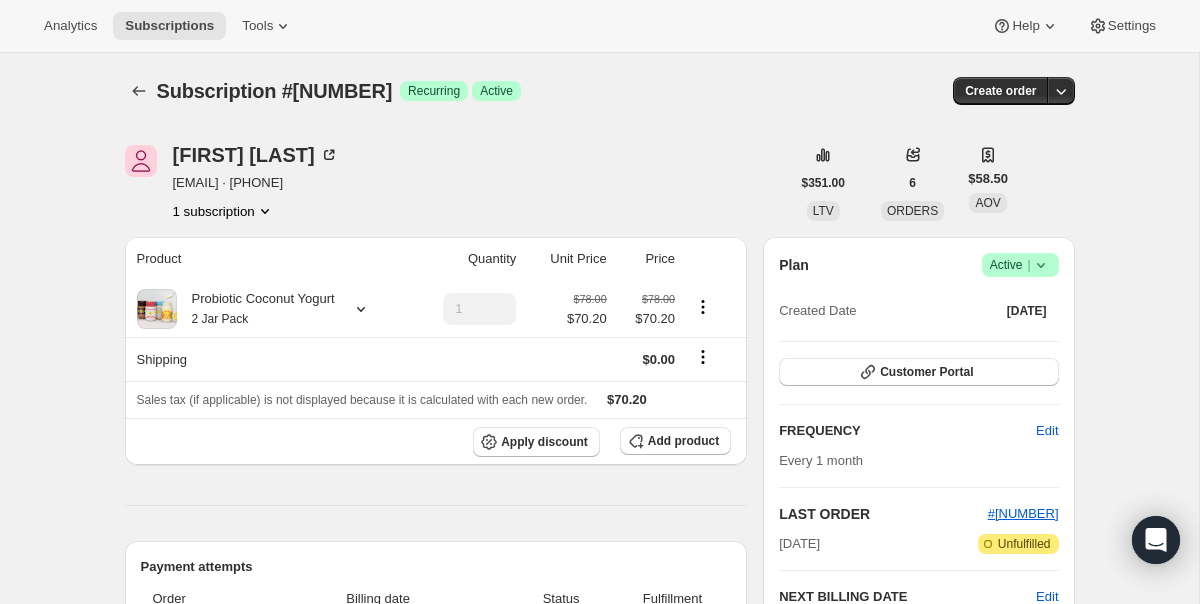 click 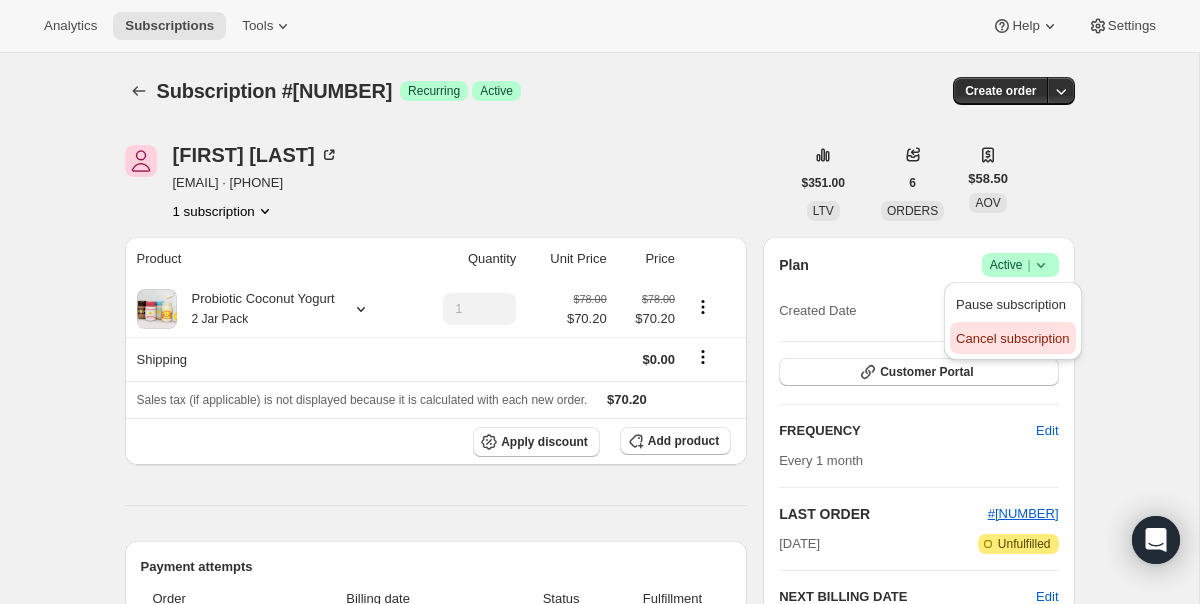 click on "Cancel subscription" at bounding box center [1012, 338] 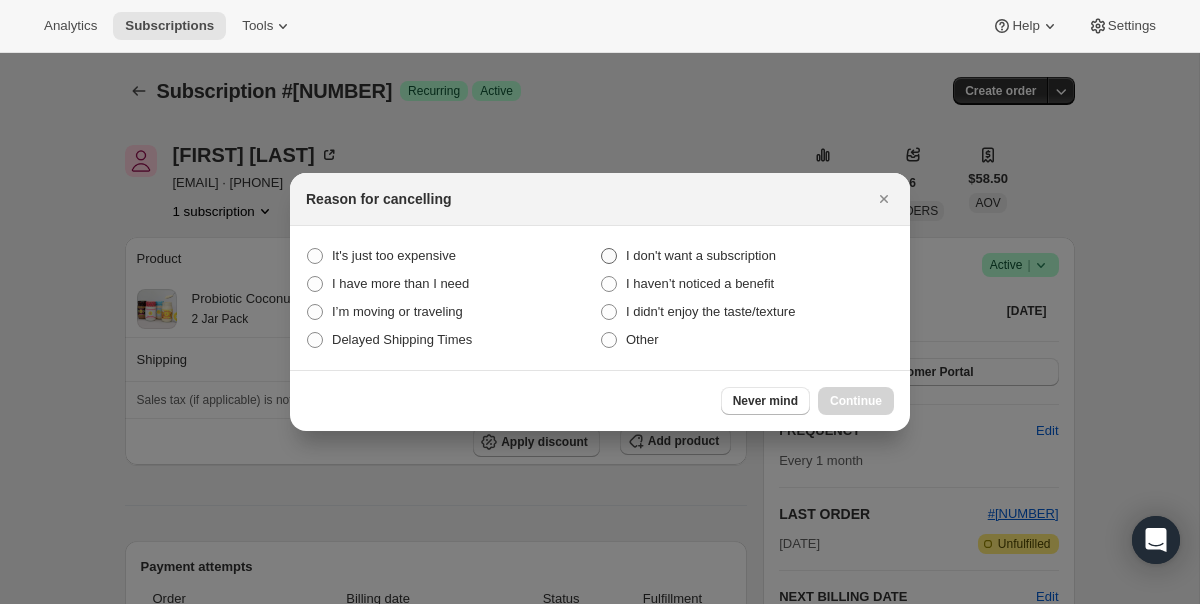click on "I don't want a subscription" at bounding box center [701, 255] 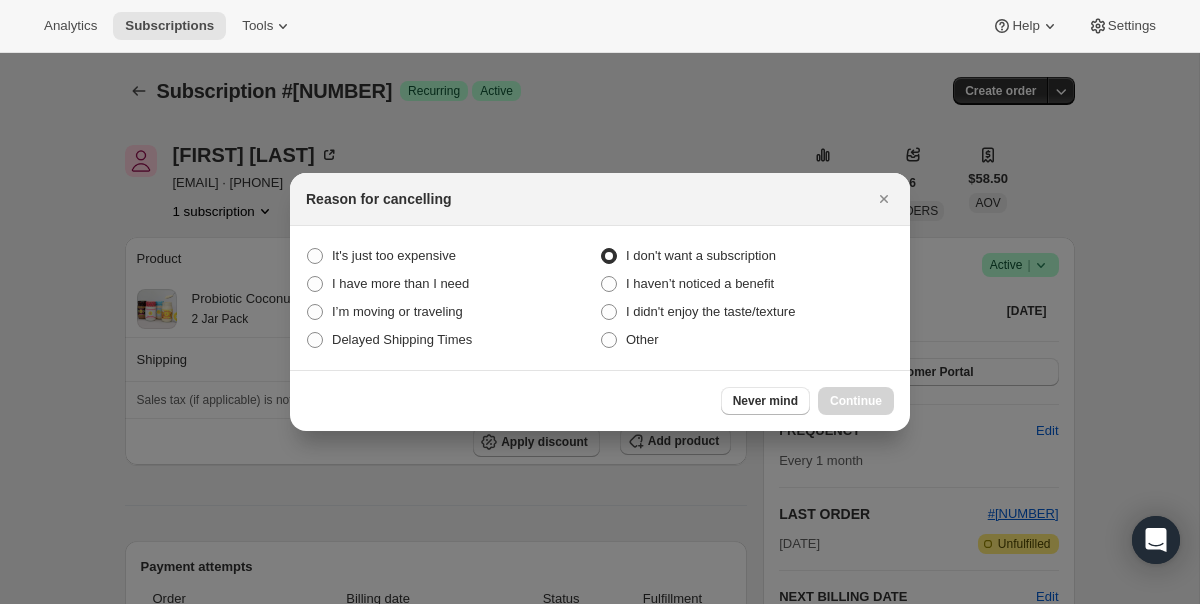 radio on "true" 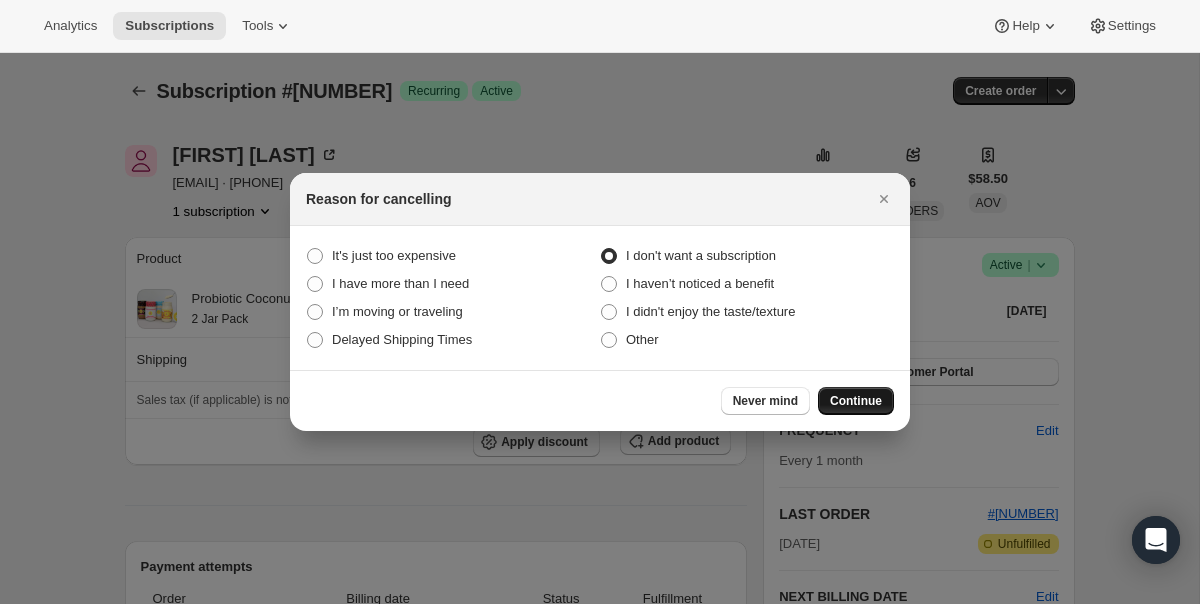 click on "Continue" at bounding box center [856, 401] 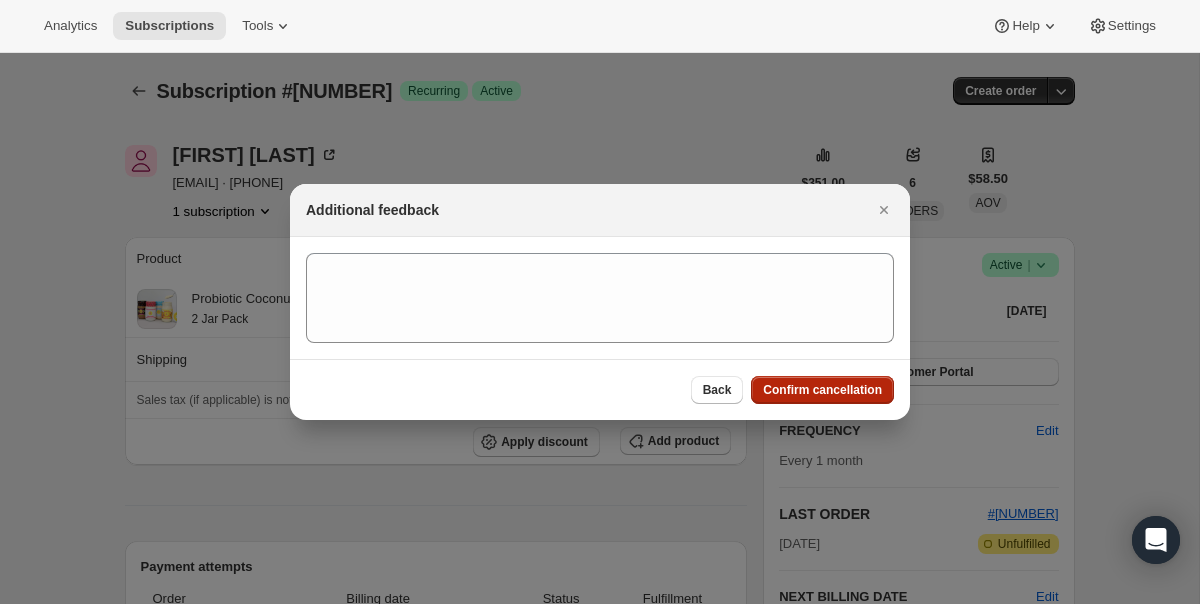 click on "Confirm cancellation" at bounding box center [822, 390] 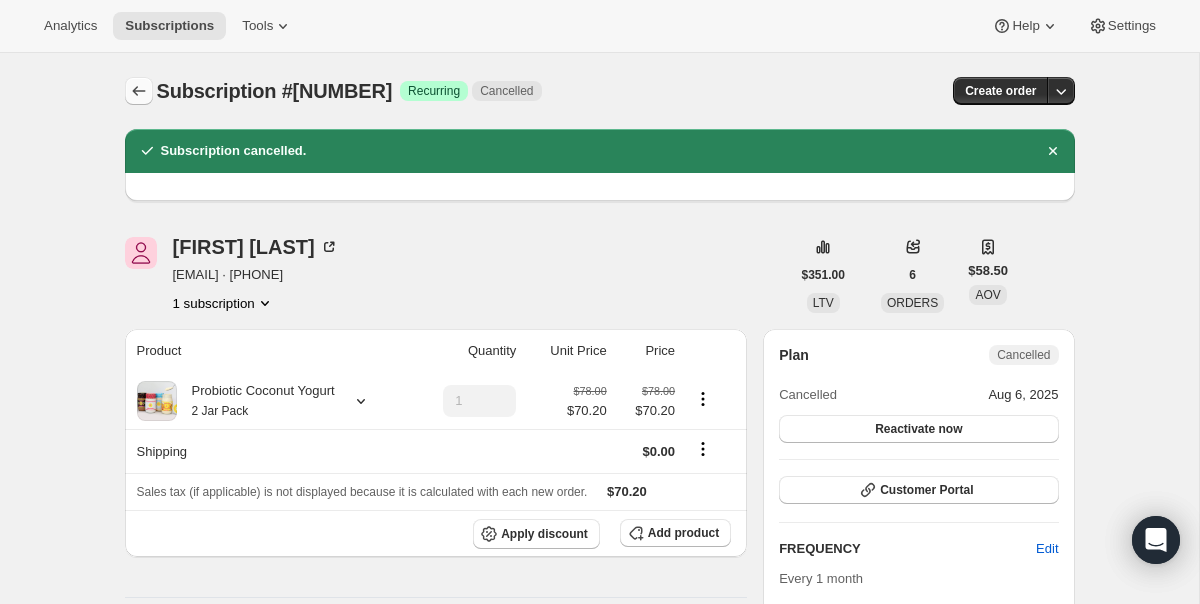 click 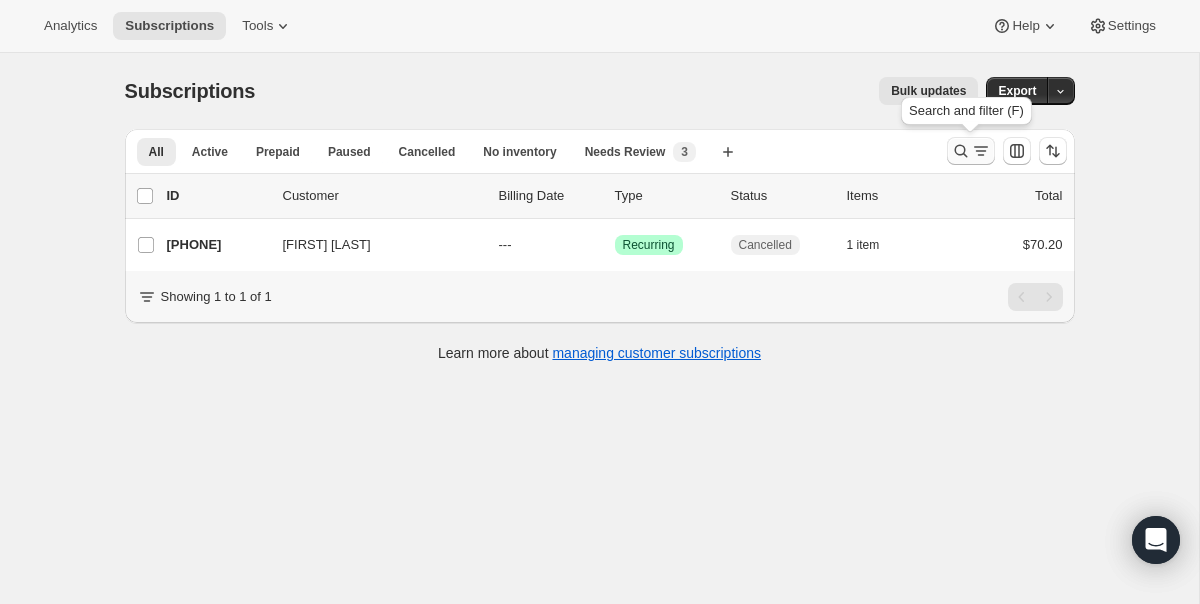 click 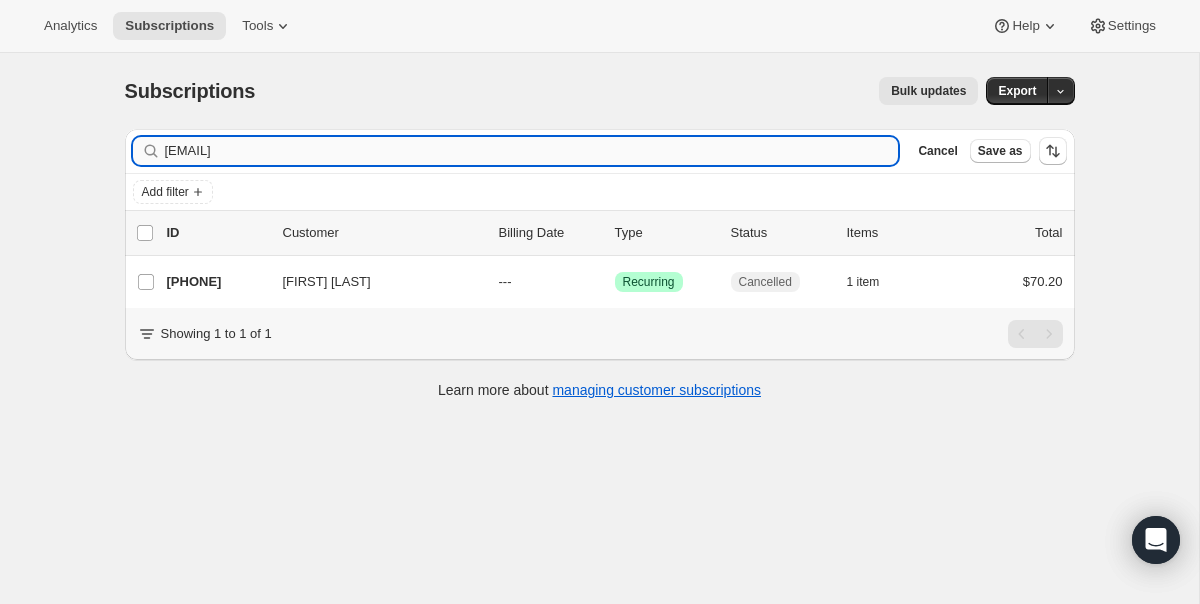 click on "[EMAIL]" at bounding box center [532, 151] 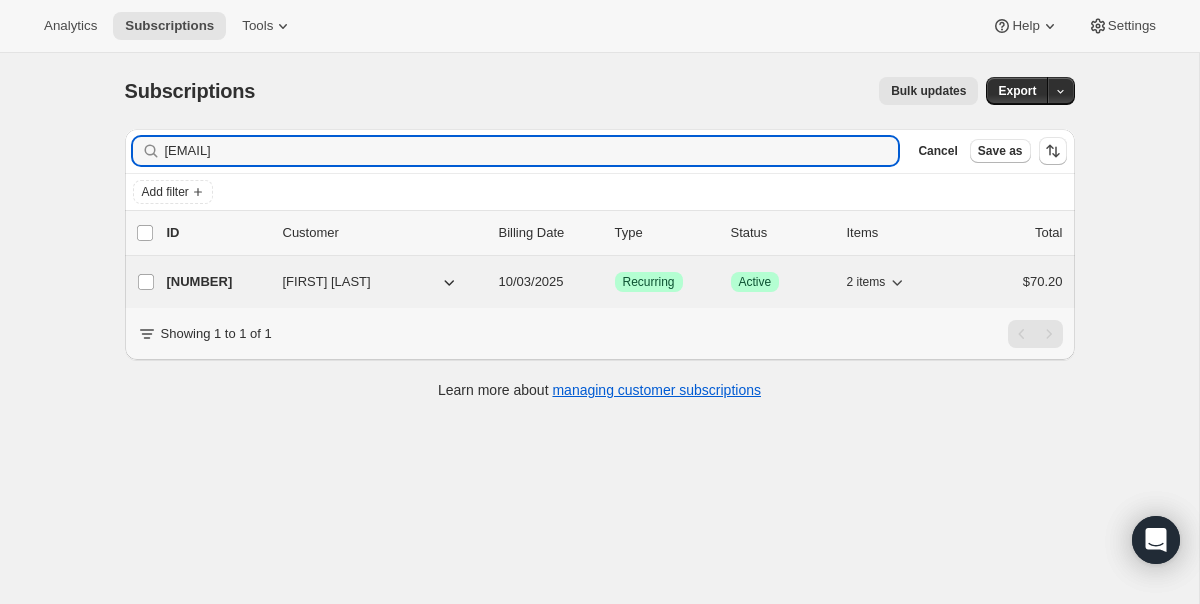 type on "sagemeadows1@gmail.com" 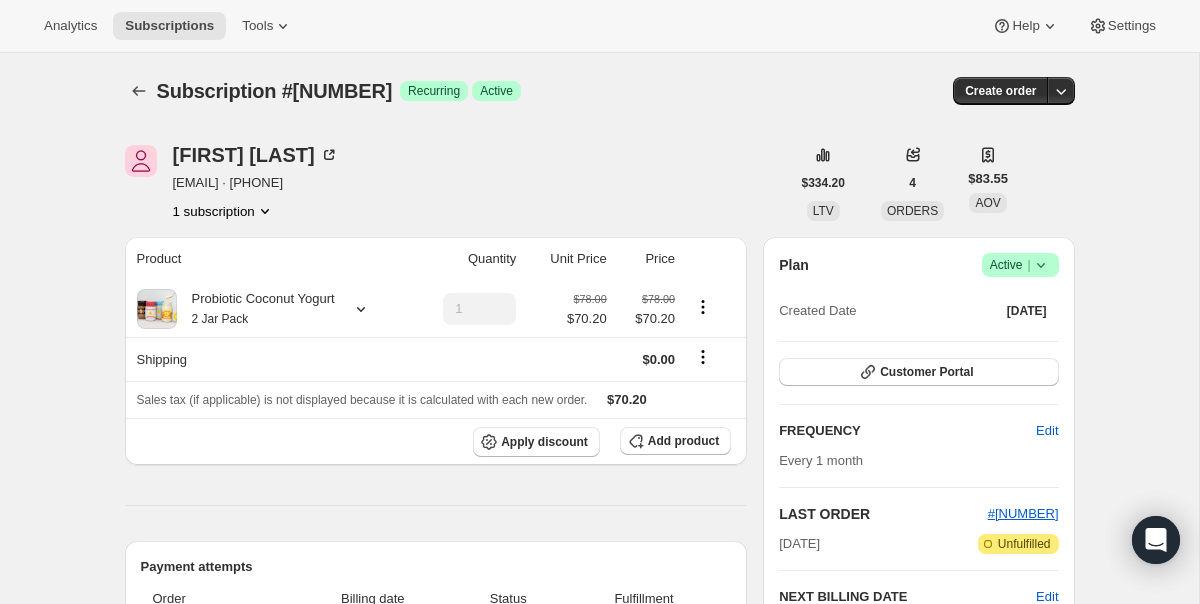 click 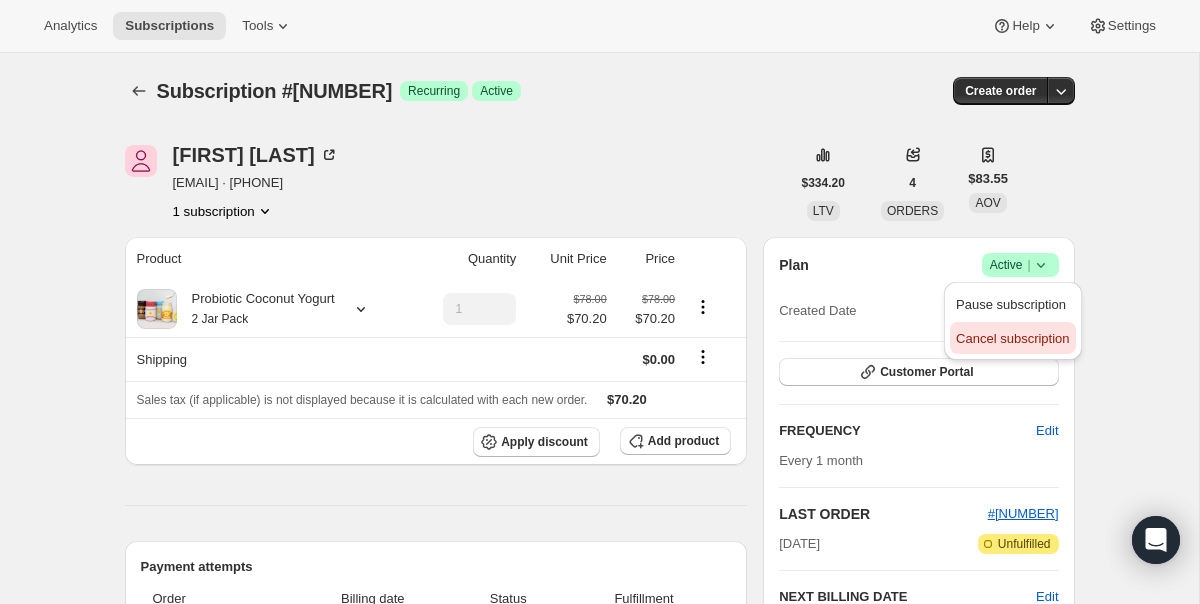 click on "Cancel subscription" at bounding box center [1012, 338] 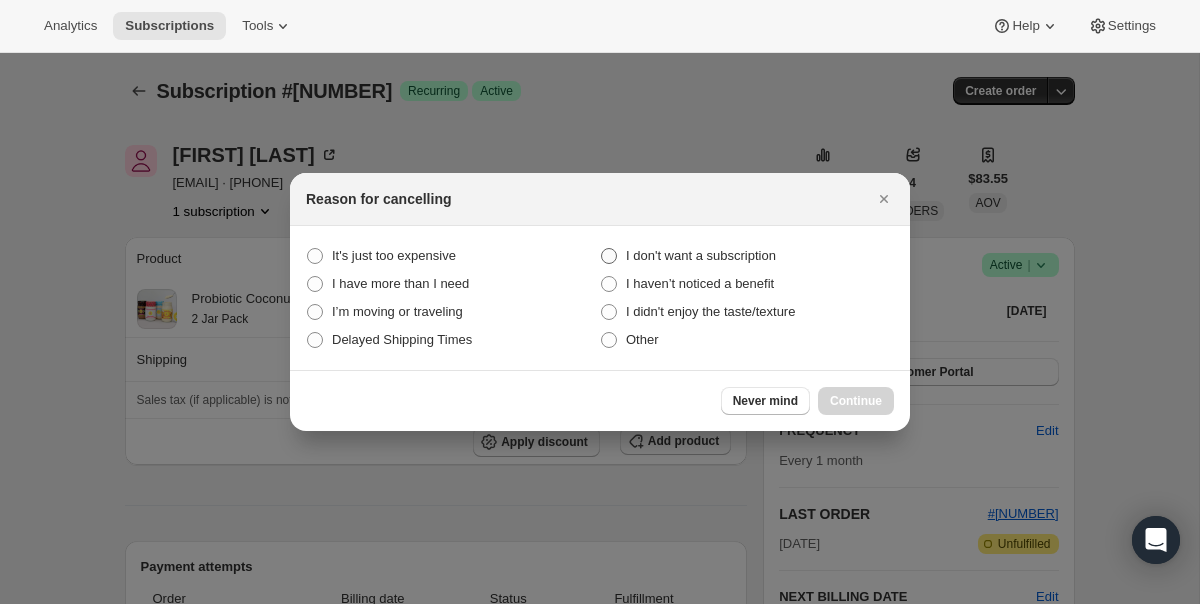 click on "I don't want a subscription" at bounding box center [701, 255] 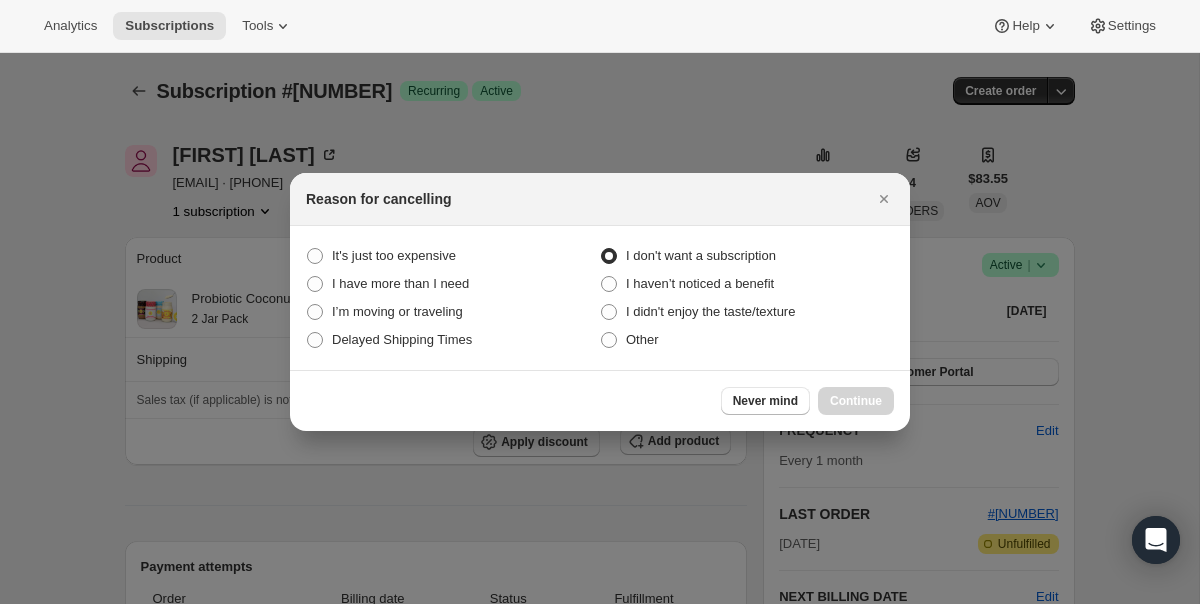 radio on "true" 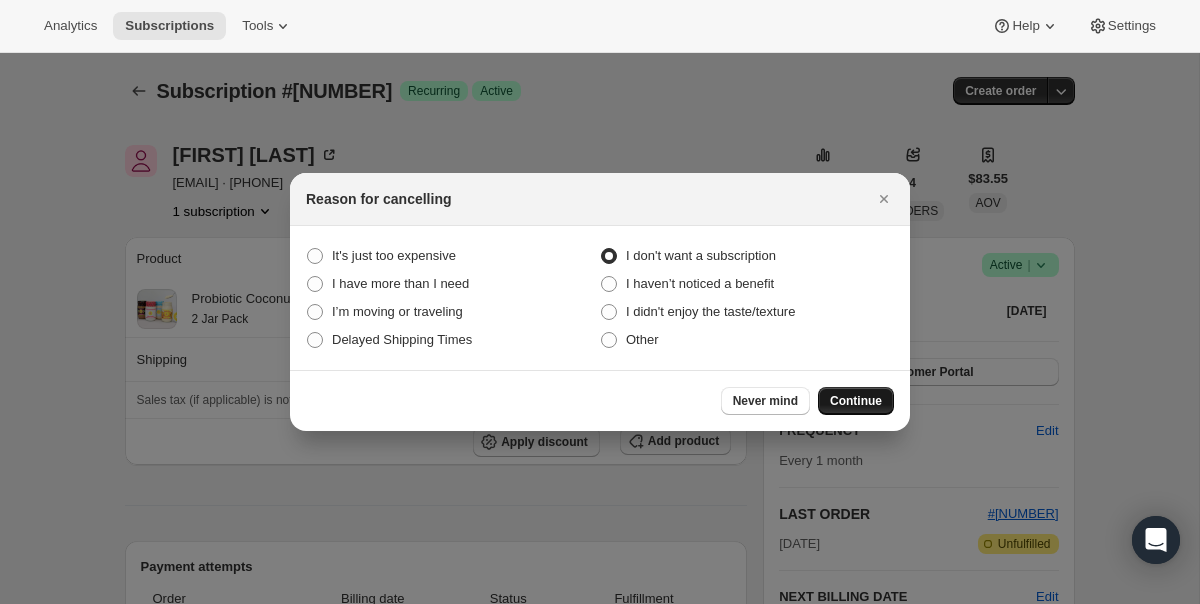click on "Continue" at bounding box center (856, 401) 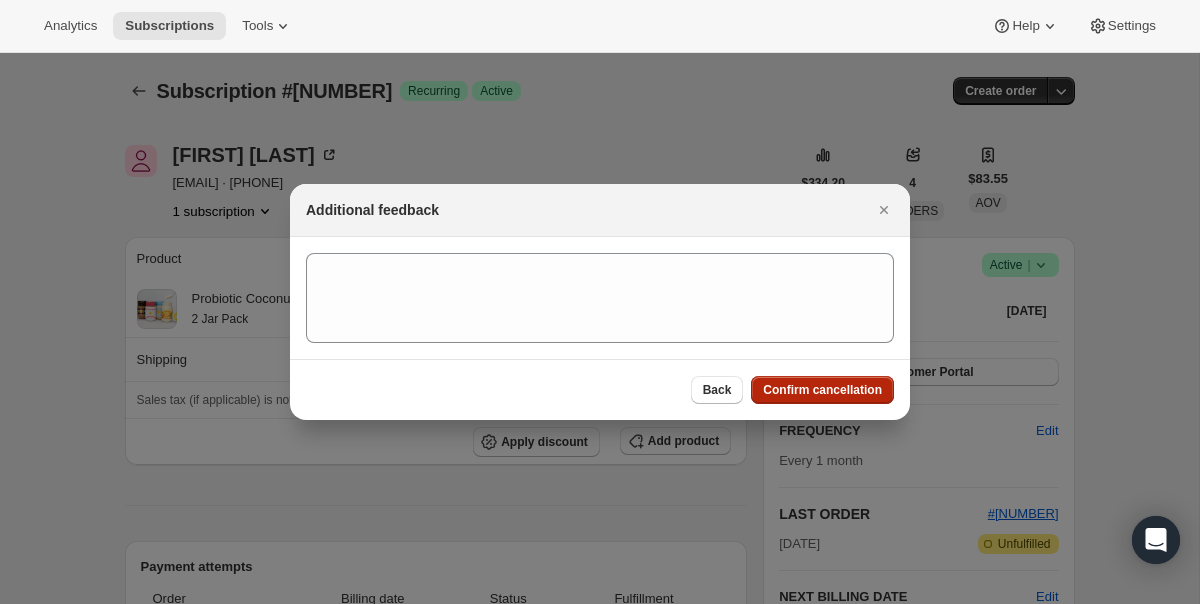 click on "Confirm cancellation" at bounding box center (822, 390) 